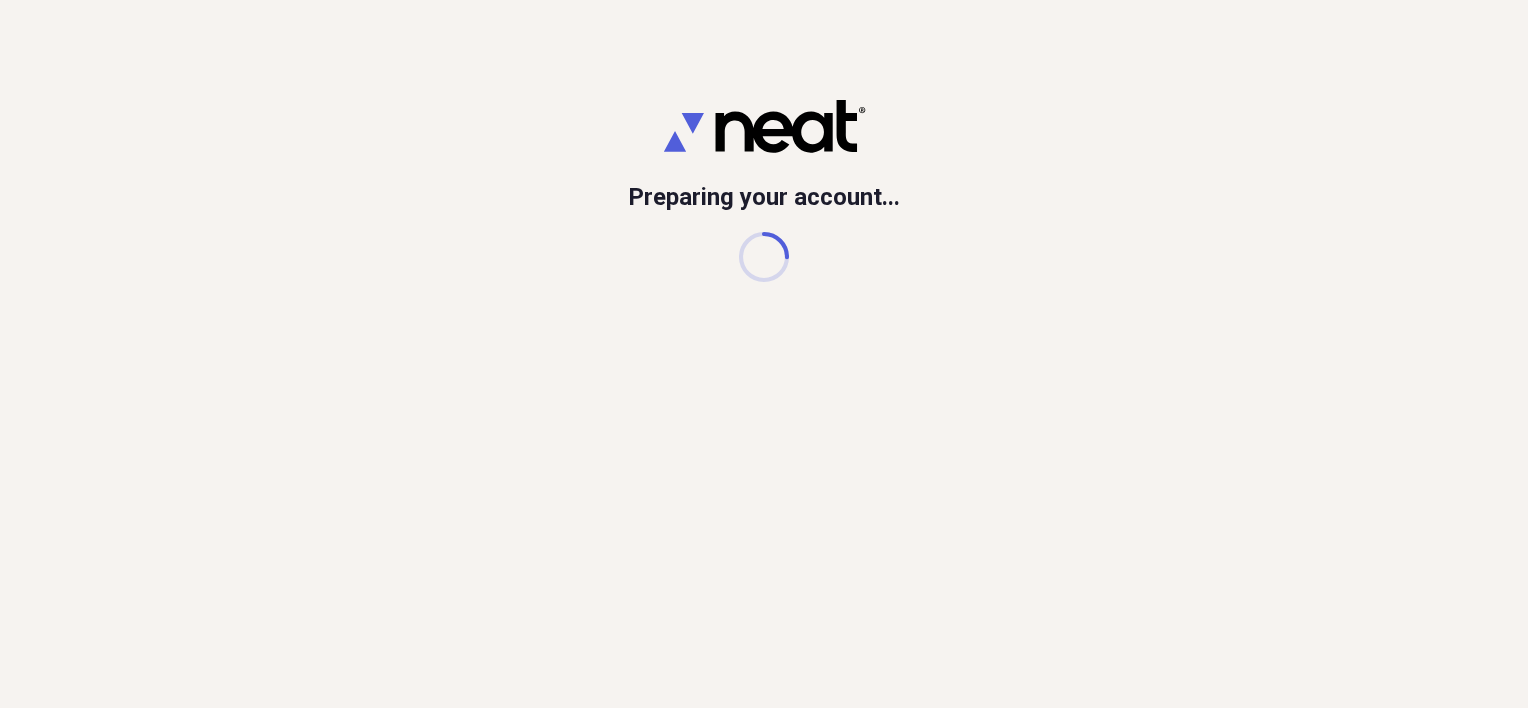 scroll, scrollTop: 0, scrollLeft: 0, axis: both 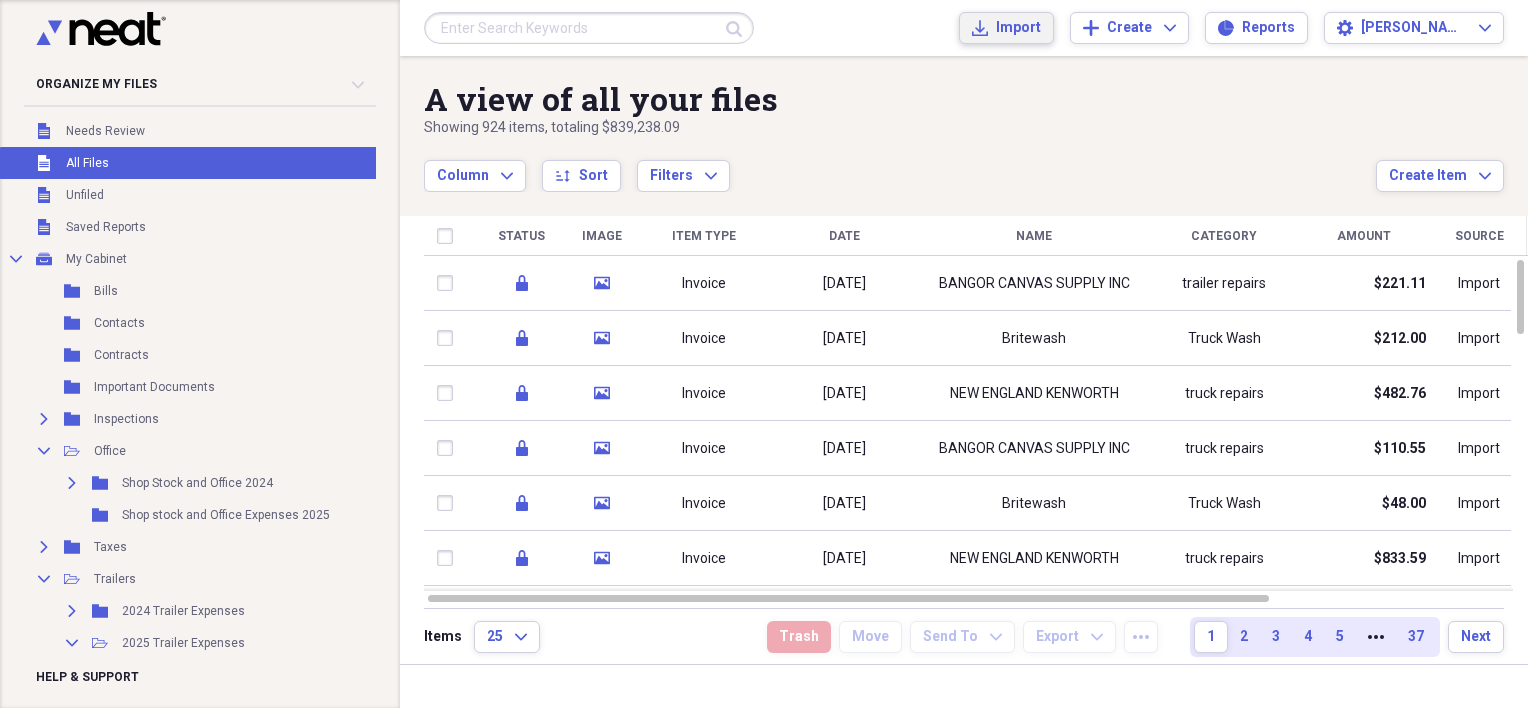 click on "Import Import" at bounding box center (1006, 28) 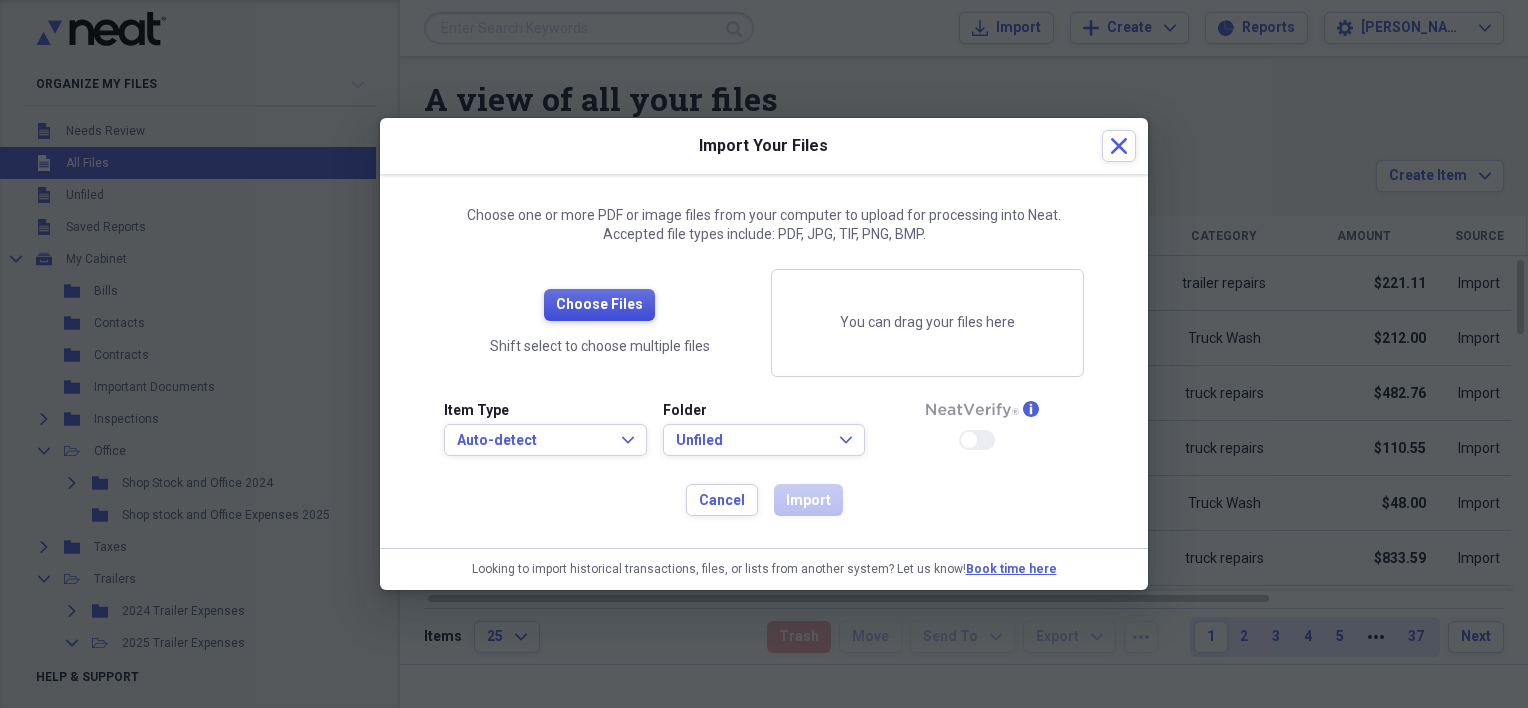 click on "Choose Files" at bounding box center (599, 305) 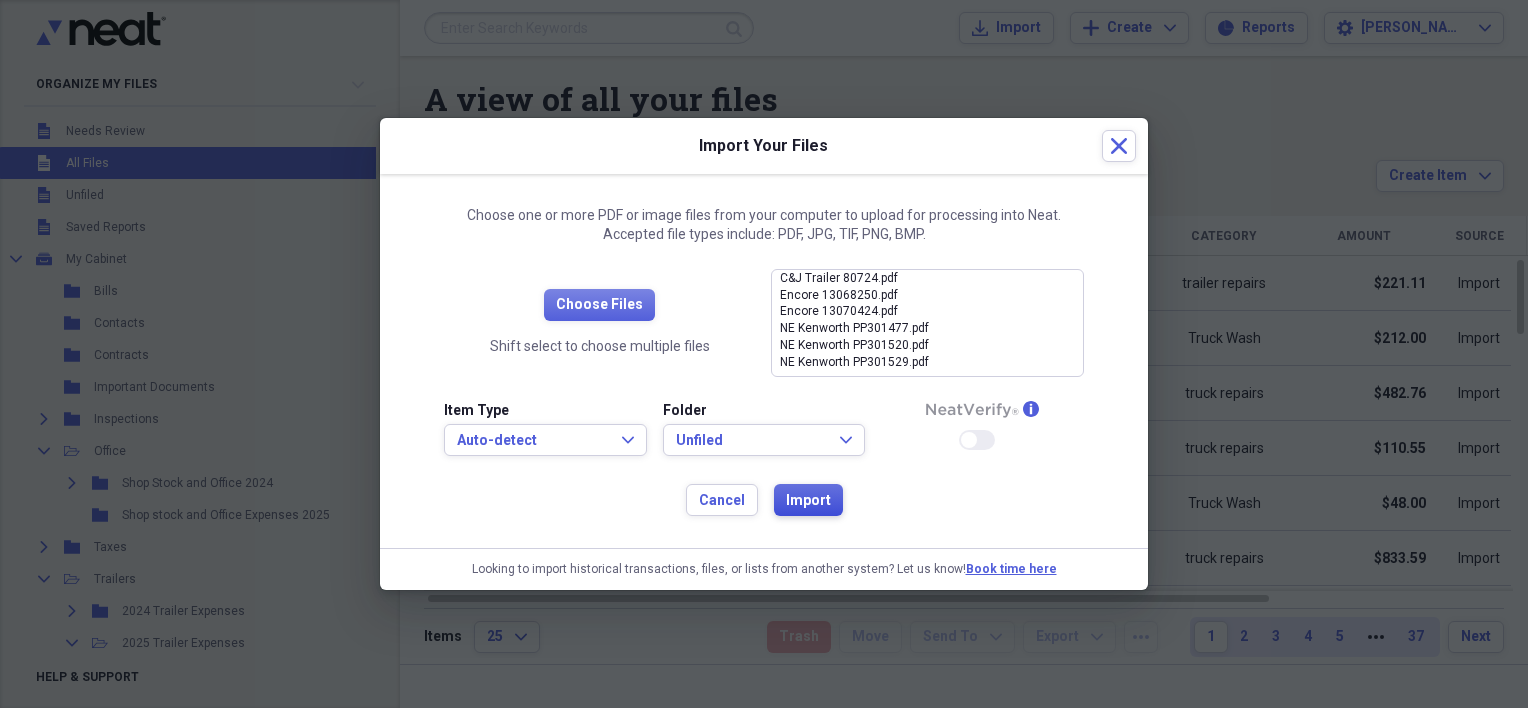 click on "Import" at bounding box center [808, 501] 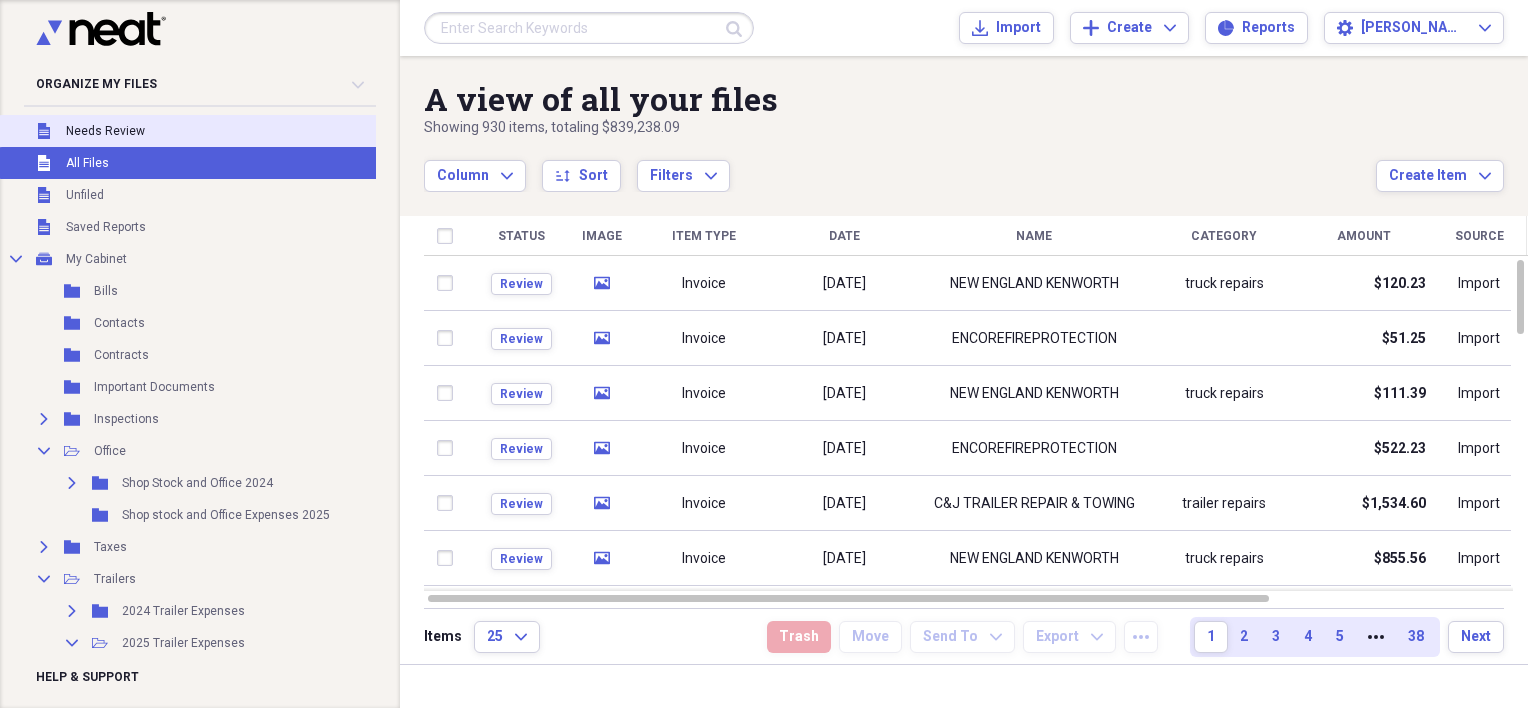 click on "Needs Review" at bounding box center (105, 131) 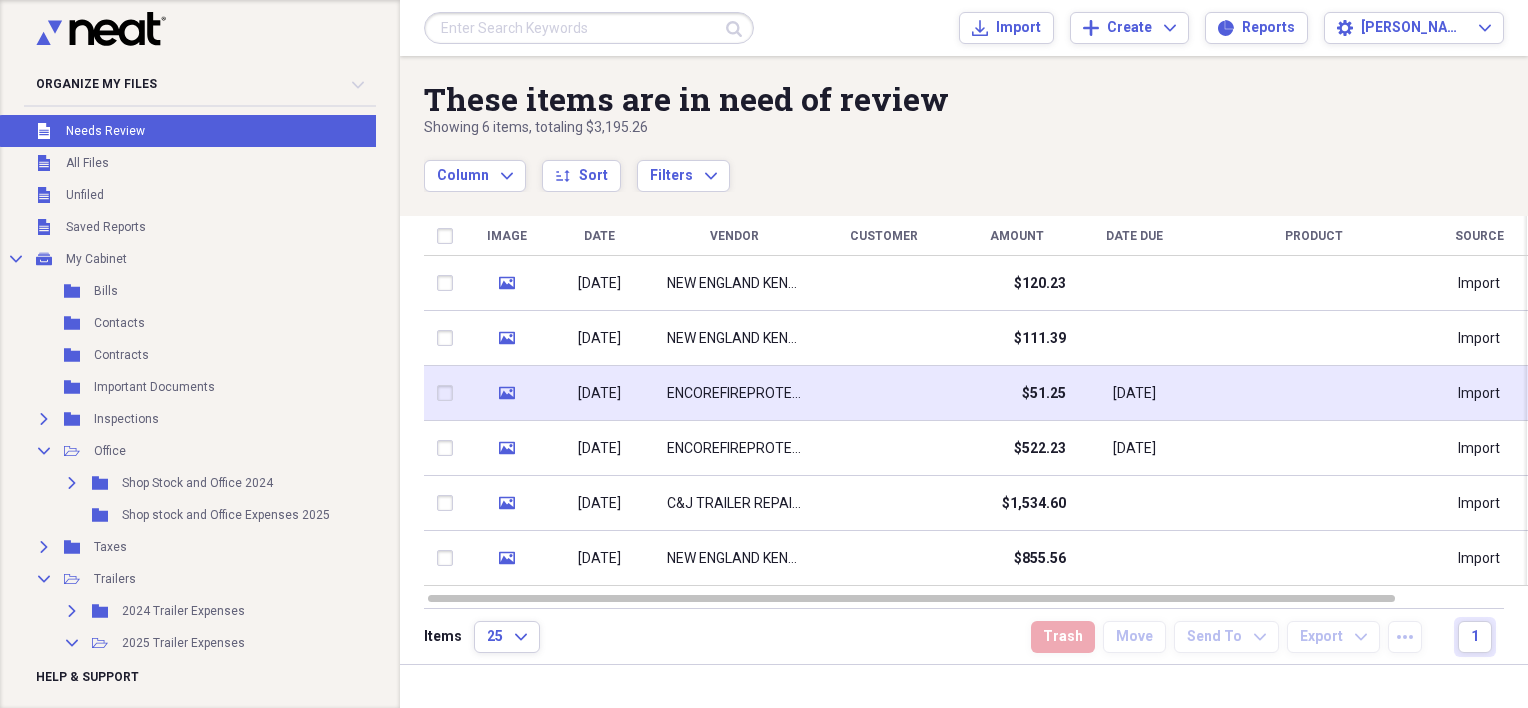 click on "ENCOREFIREPROTECTION" at bounding box center (734, 394) 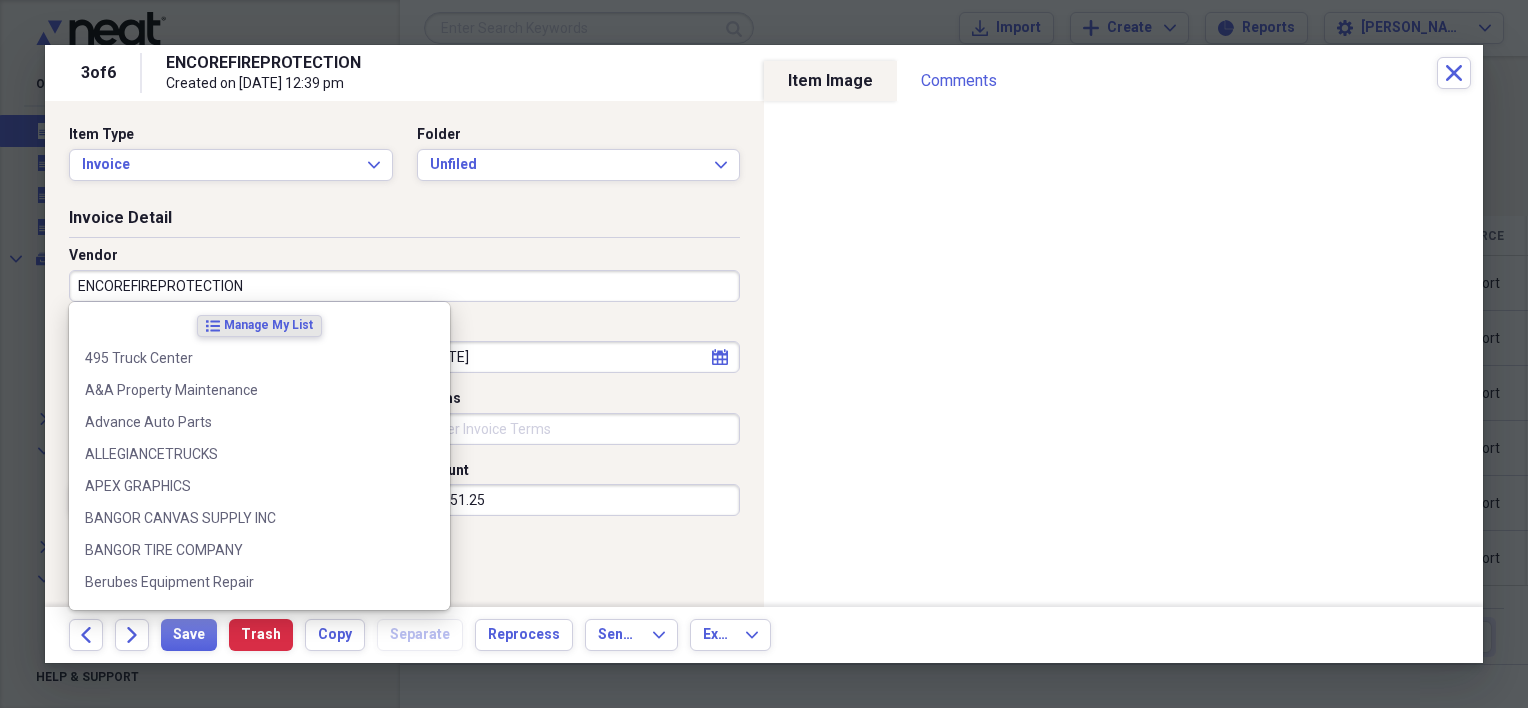 click on "ENCOREFIREPROTECTION" at bounding box center [404, 286] 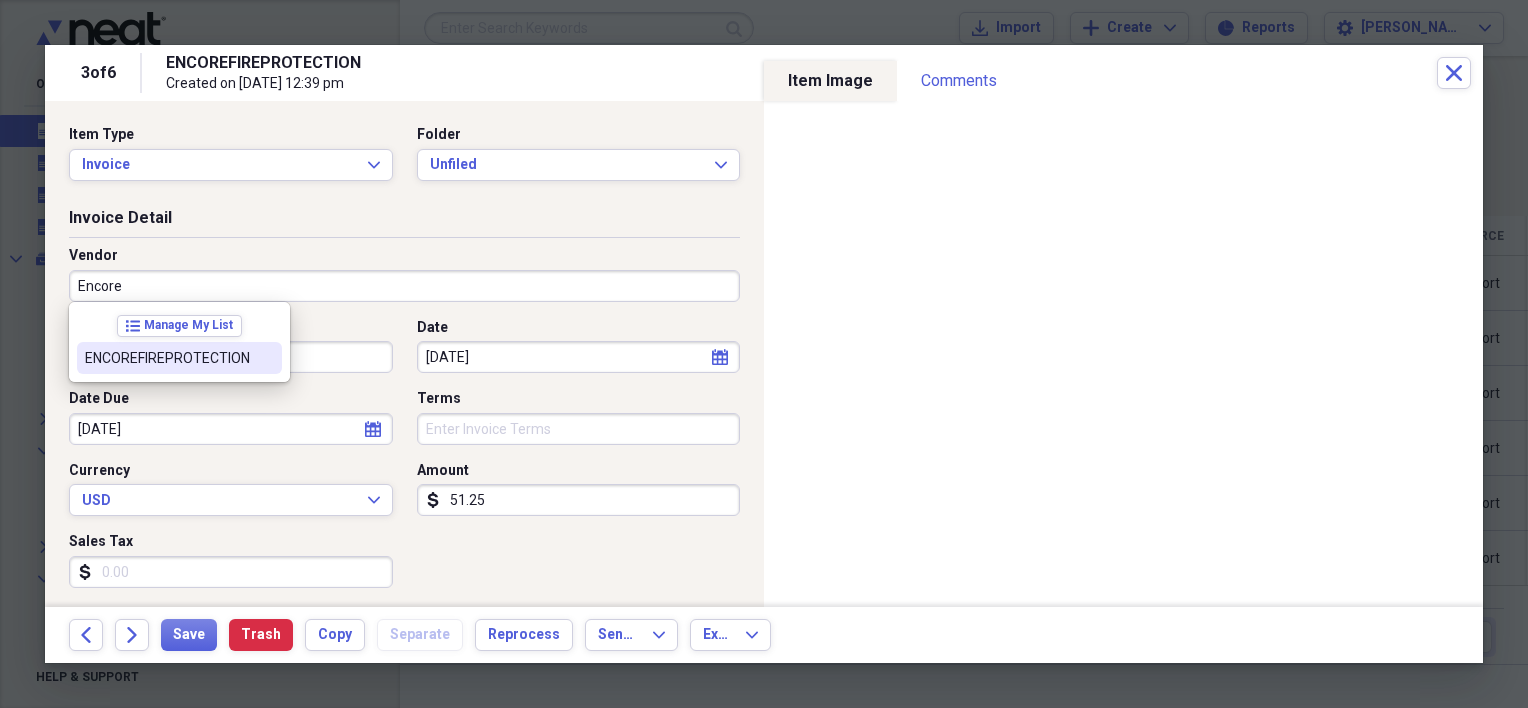 click on "ENCOREFIREPROTECTION" at bounding box center (167, 358) 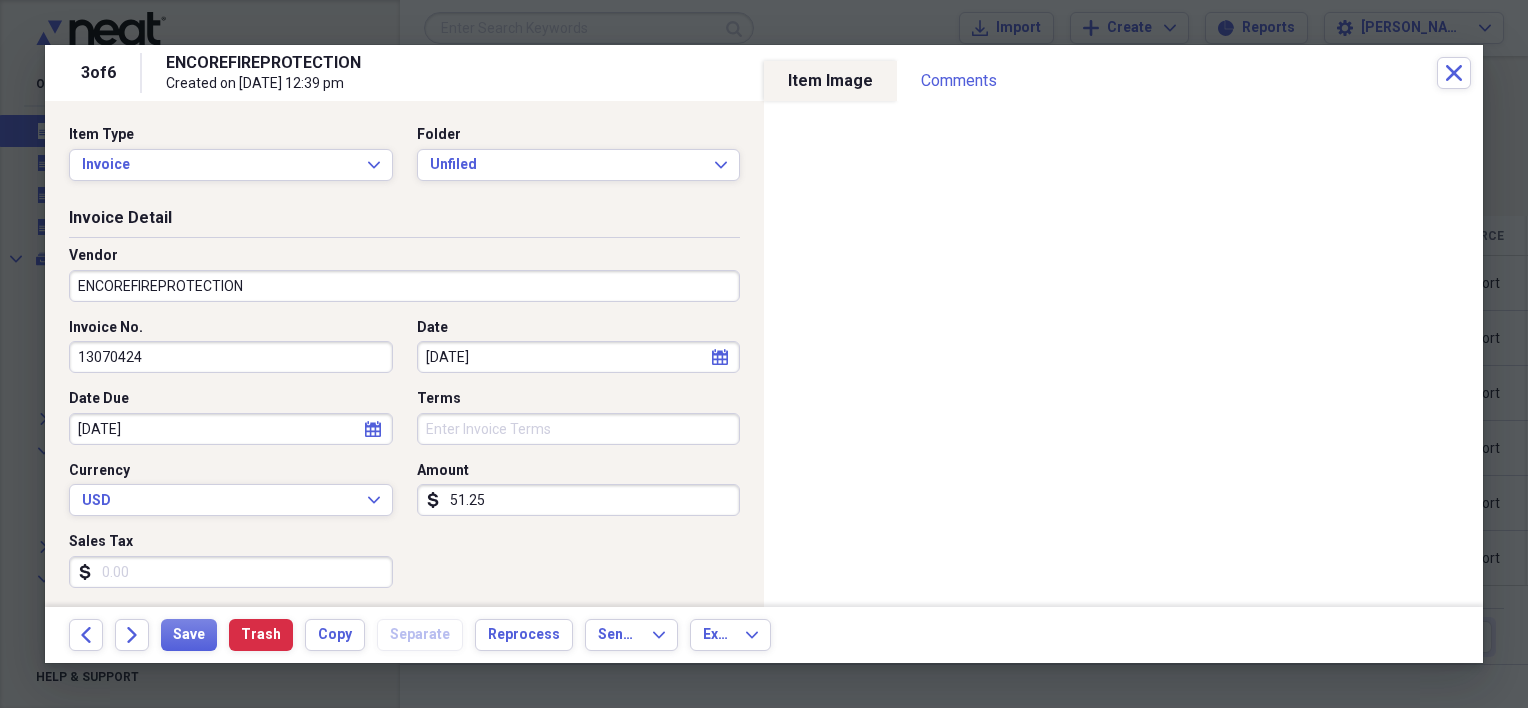 click on "Invoice No." at bounding box center [231, 328] 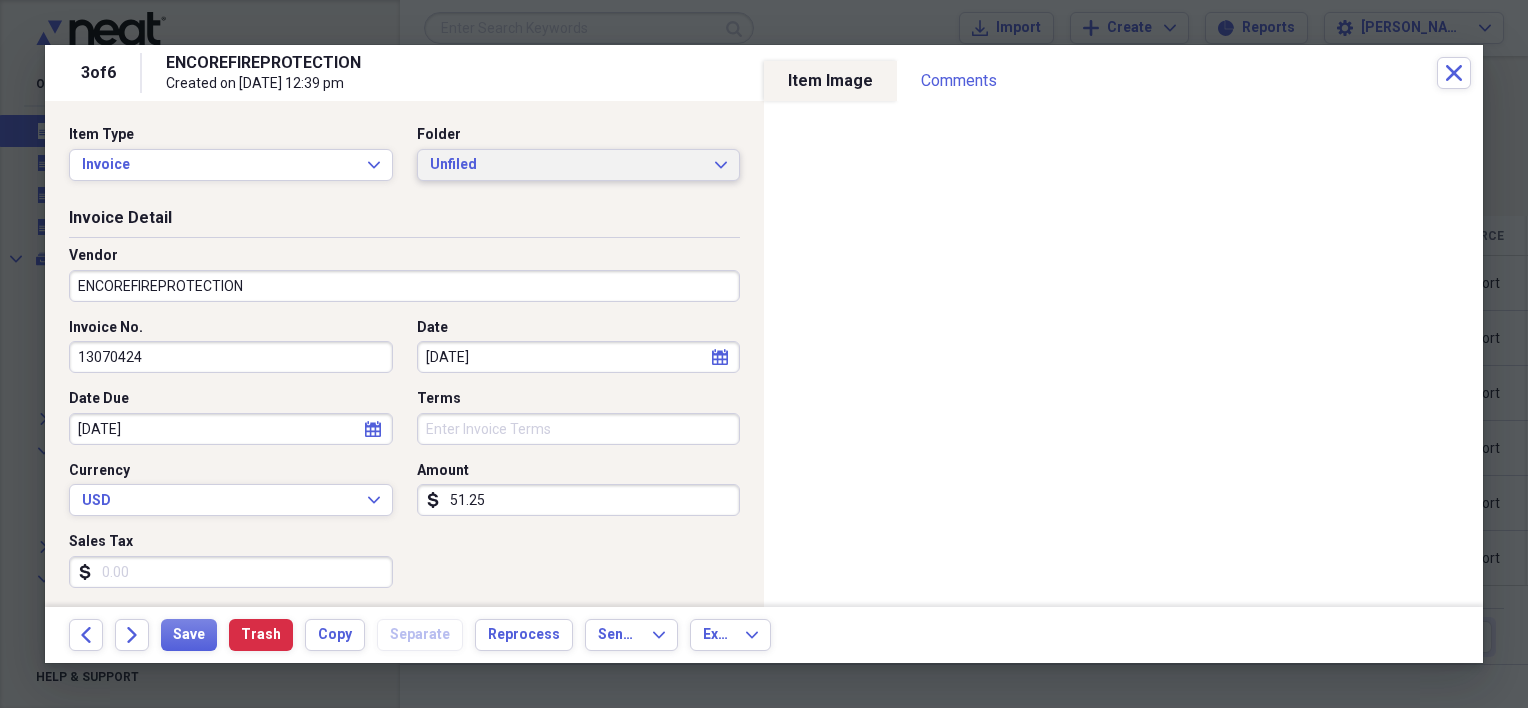 click on "Unfiled" at bounding box center [567, 165] 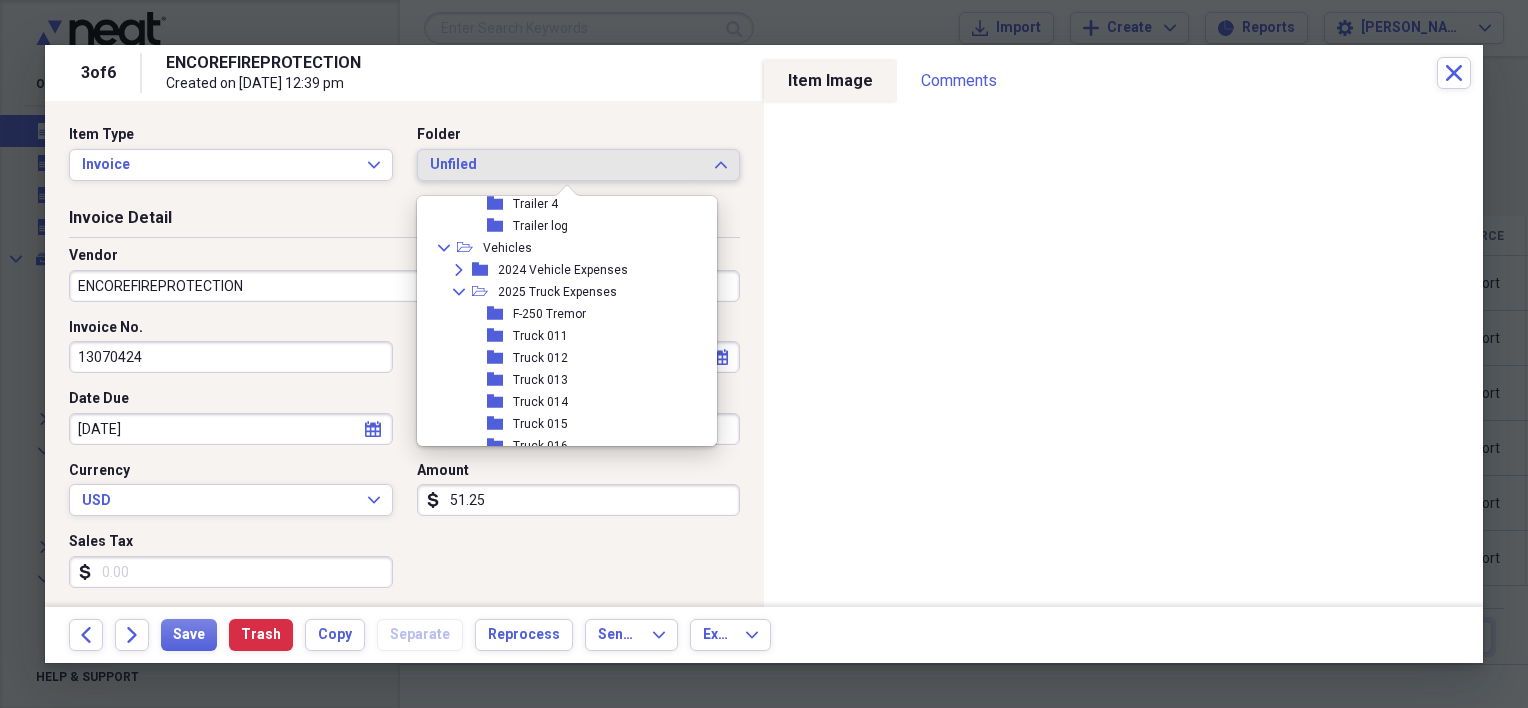 scroll, scrollTop: 800, scrollLeft: 0, axis: vertical 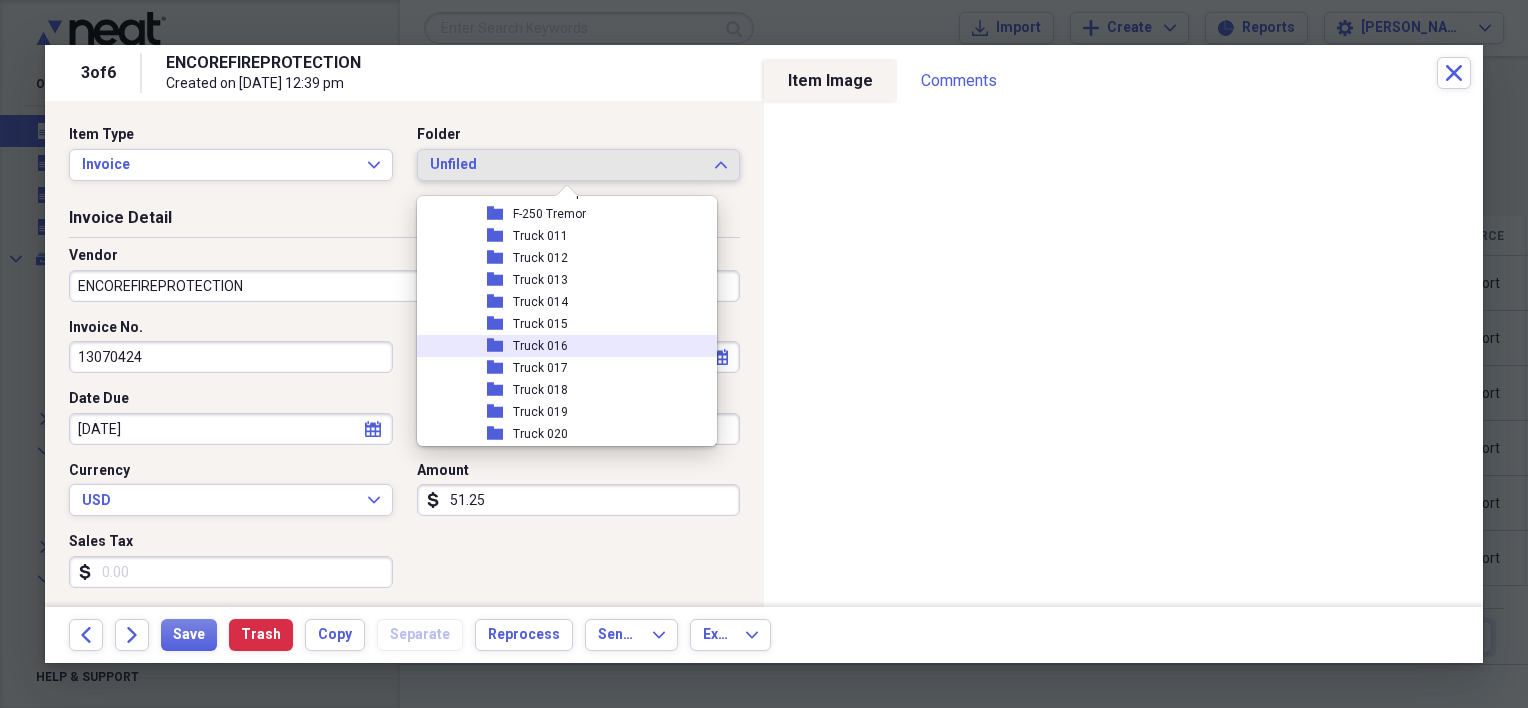 click on "folder Truck 016" at bounding box center [559, 346] 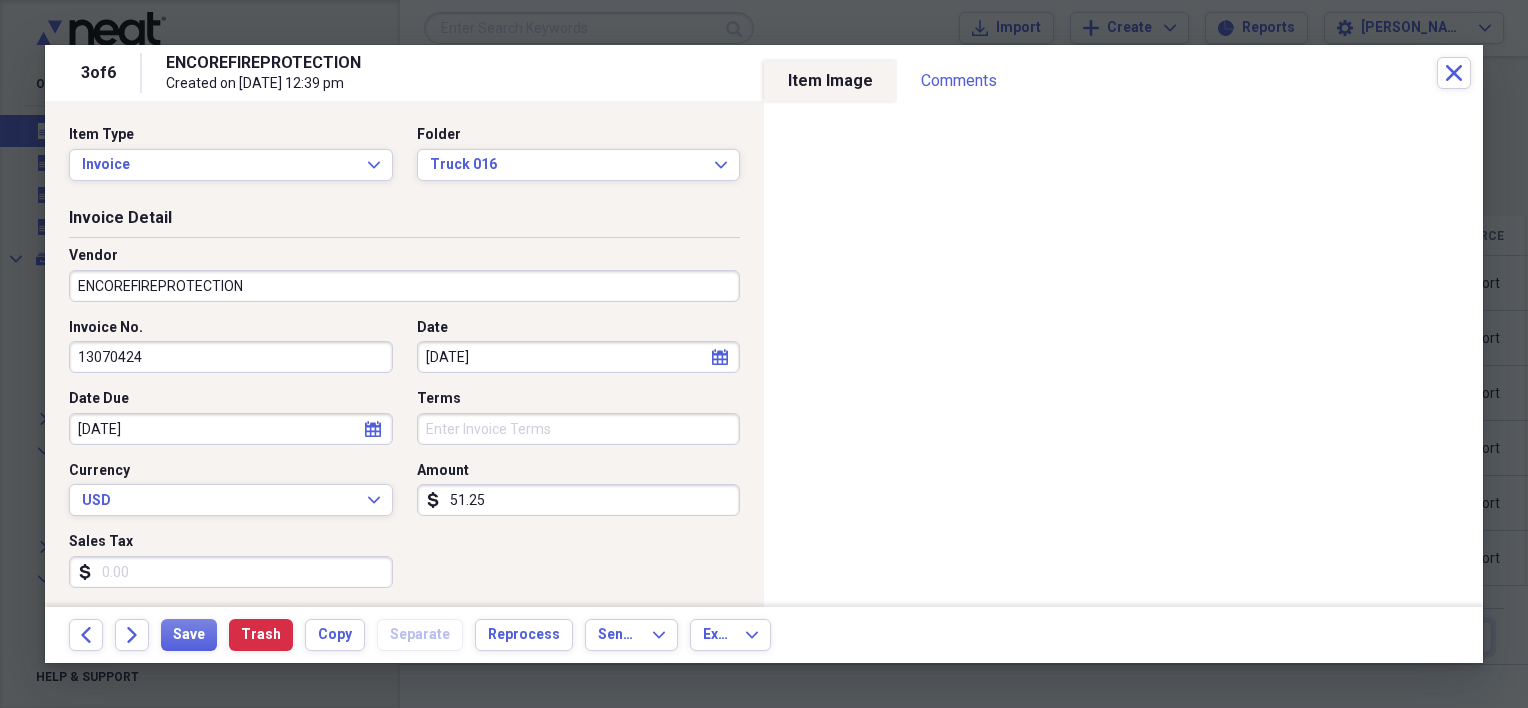 click on "Vendor ENCOREFIREPROTECTION" at bounding box center [404, 282] 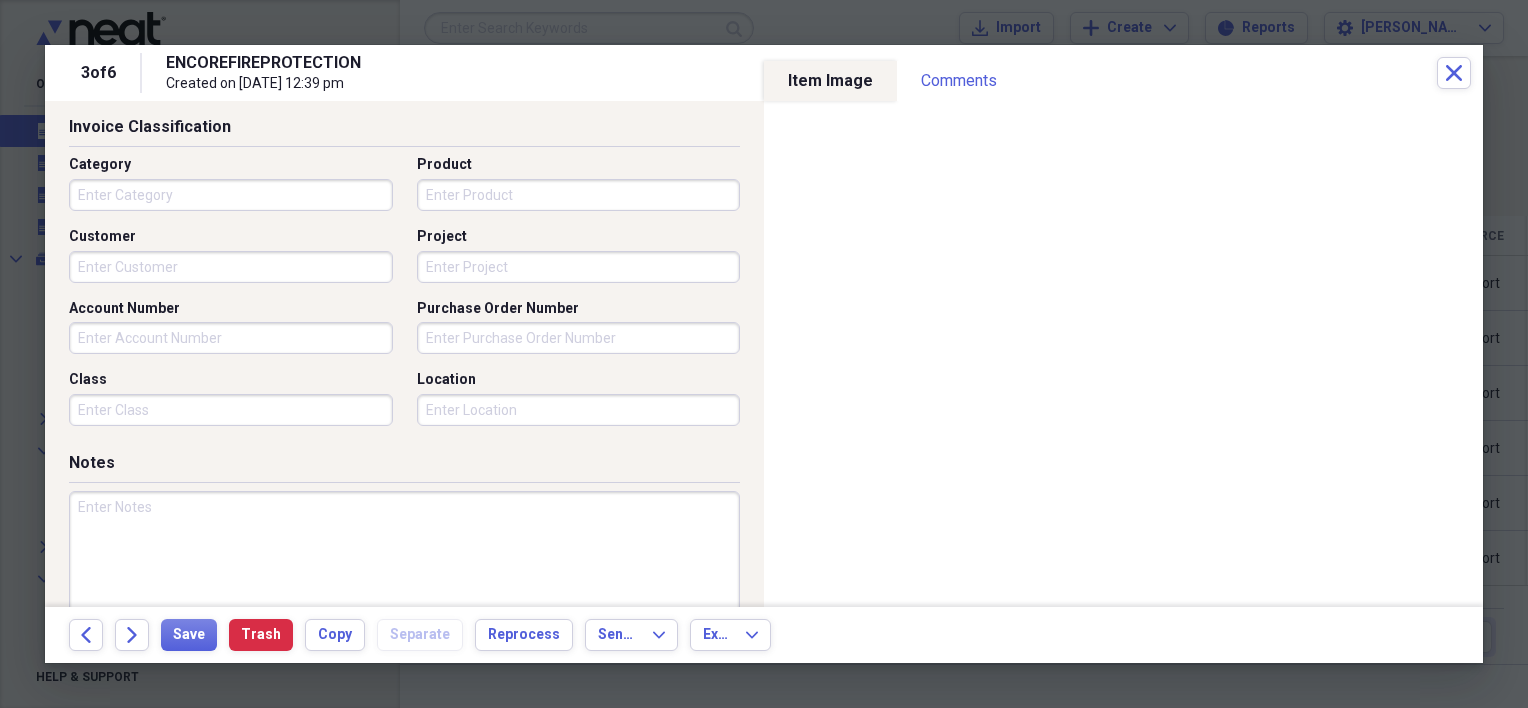 scroll, scrollTop: 500, scrollLeft: 0, axis: vertical 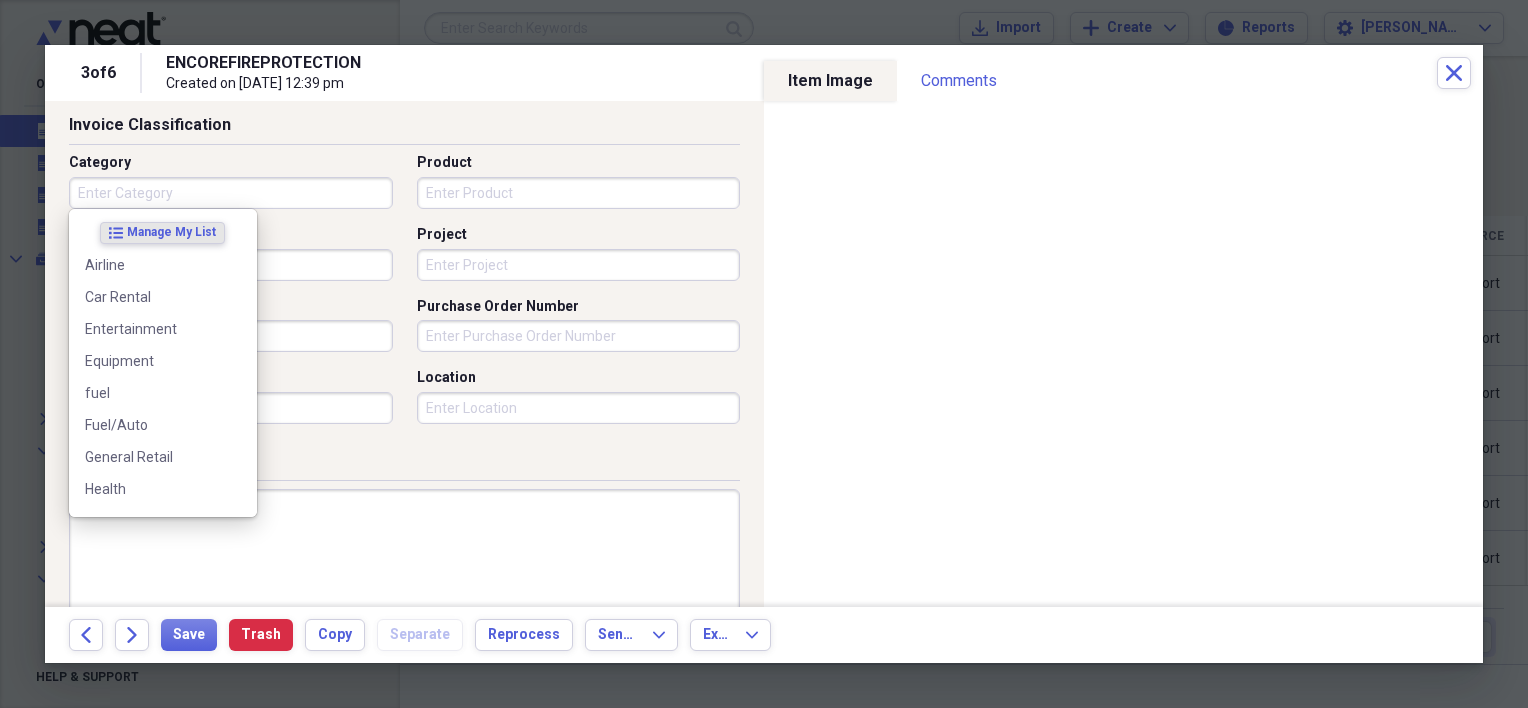 click on "Category" at bounding box center [231, 193] 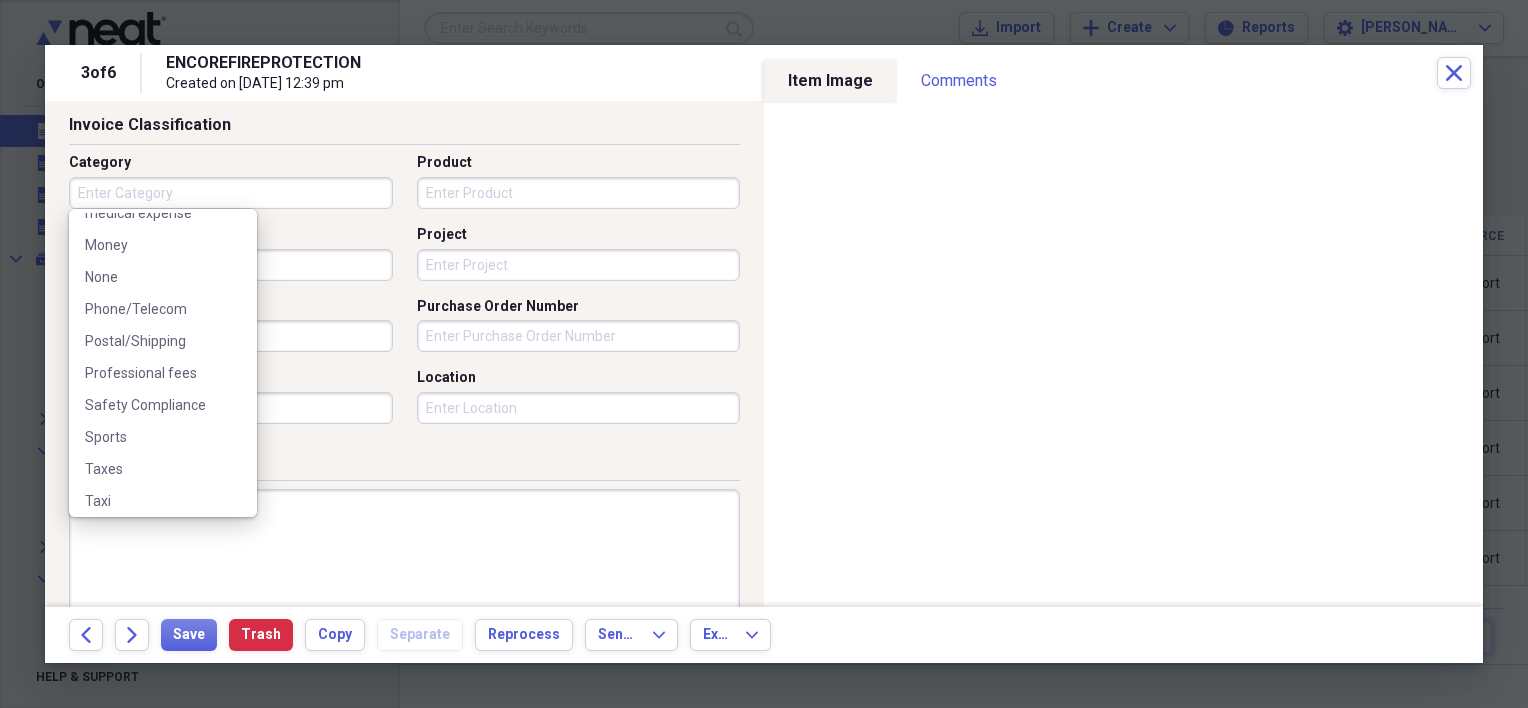 scroll, scrollTop: 600, scrollLeft: 0, axis: vertical 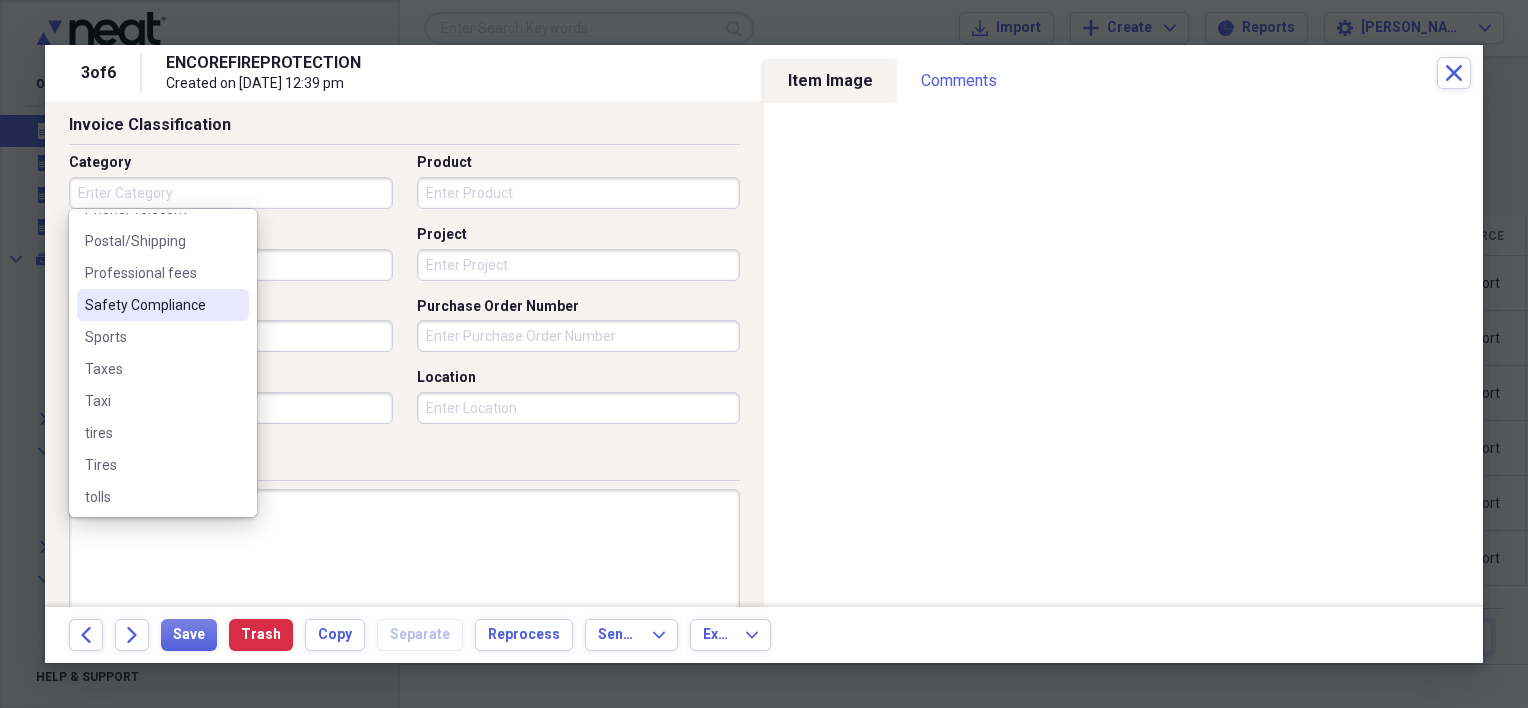 click on "Safety Compliance" at bounding box center (151, 305) 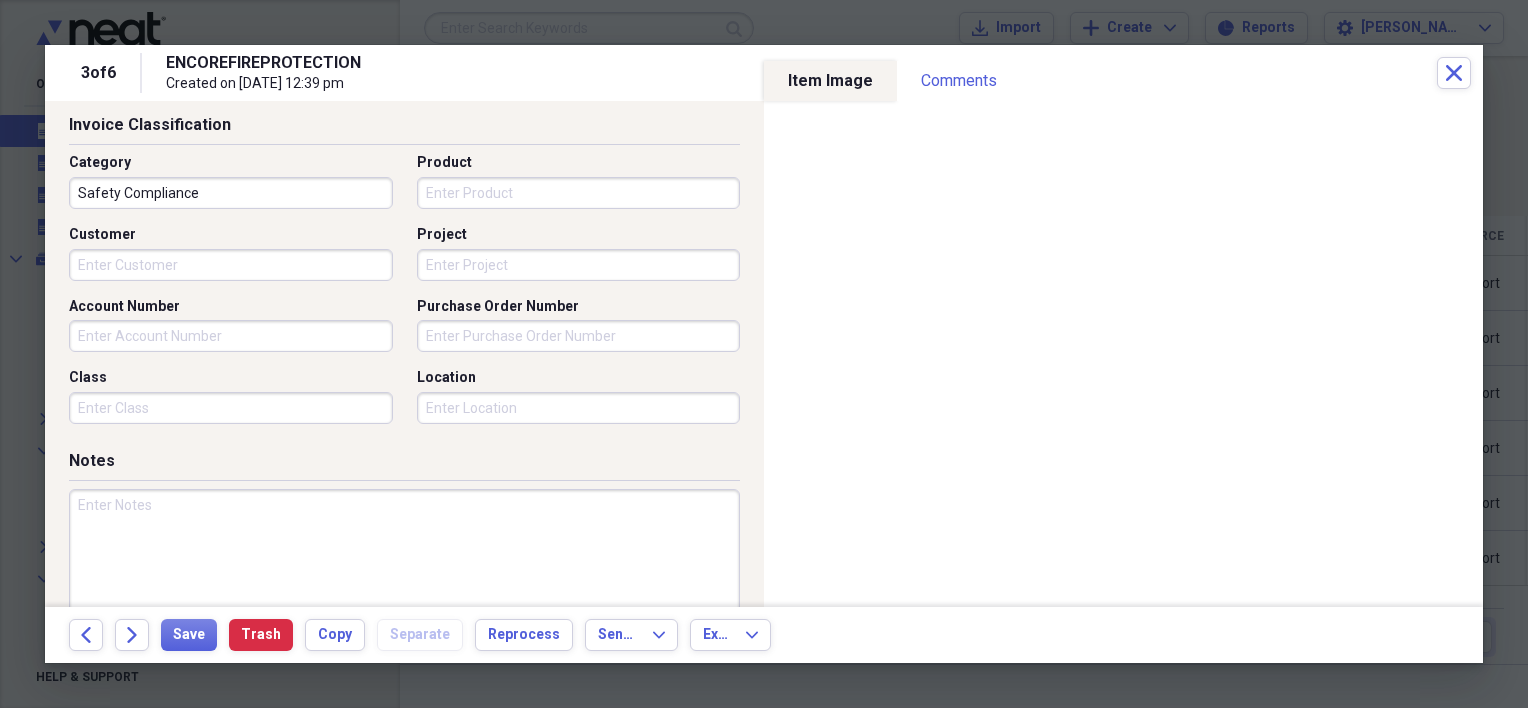 click on "Class" at bounding box center (231, 408) 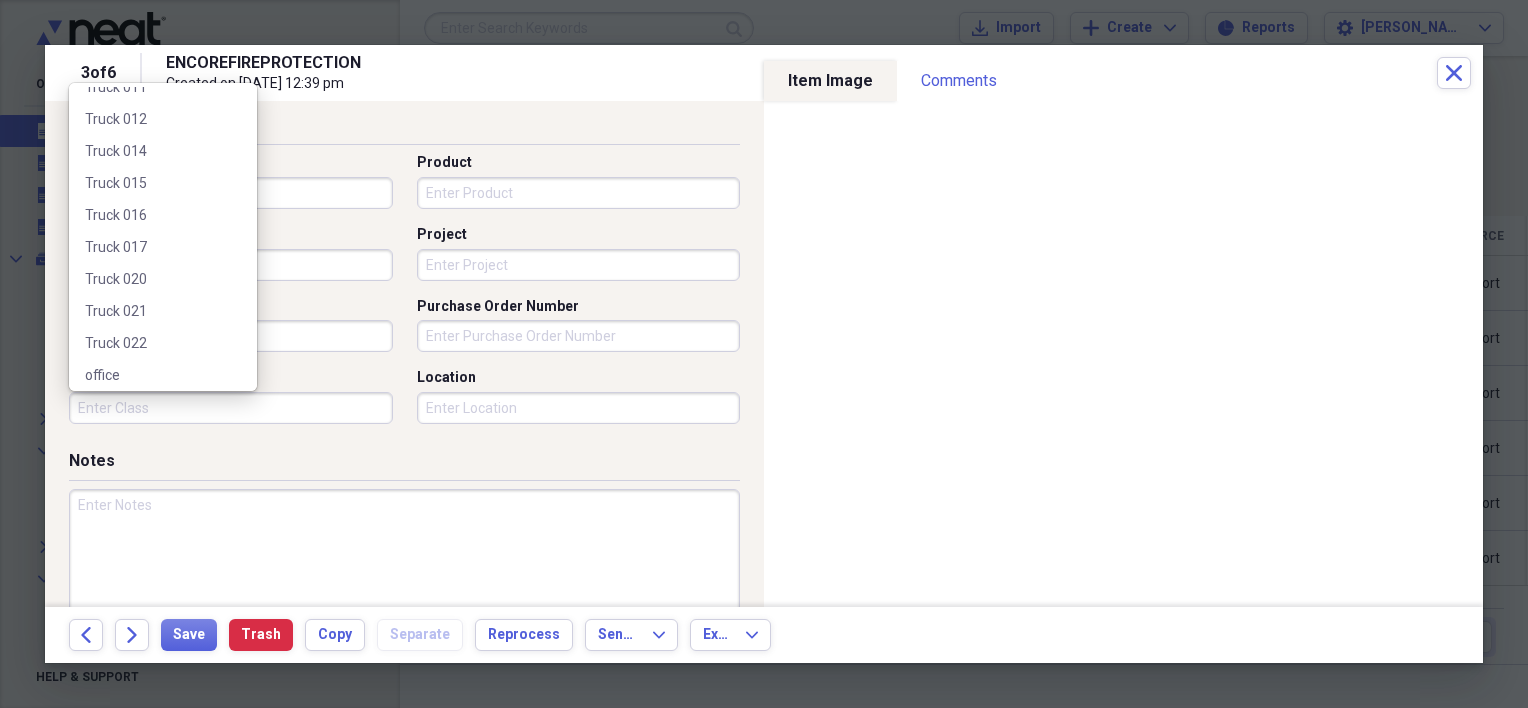 scroll, scrollTop: 600, scrollLeft: 0, axis: vertical 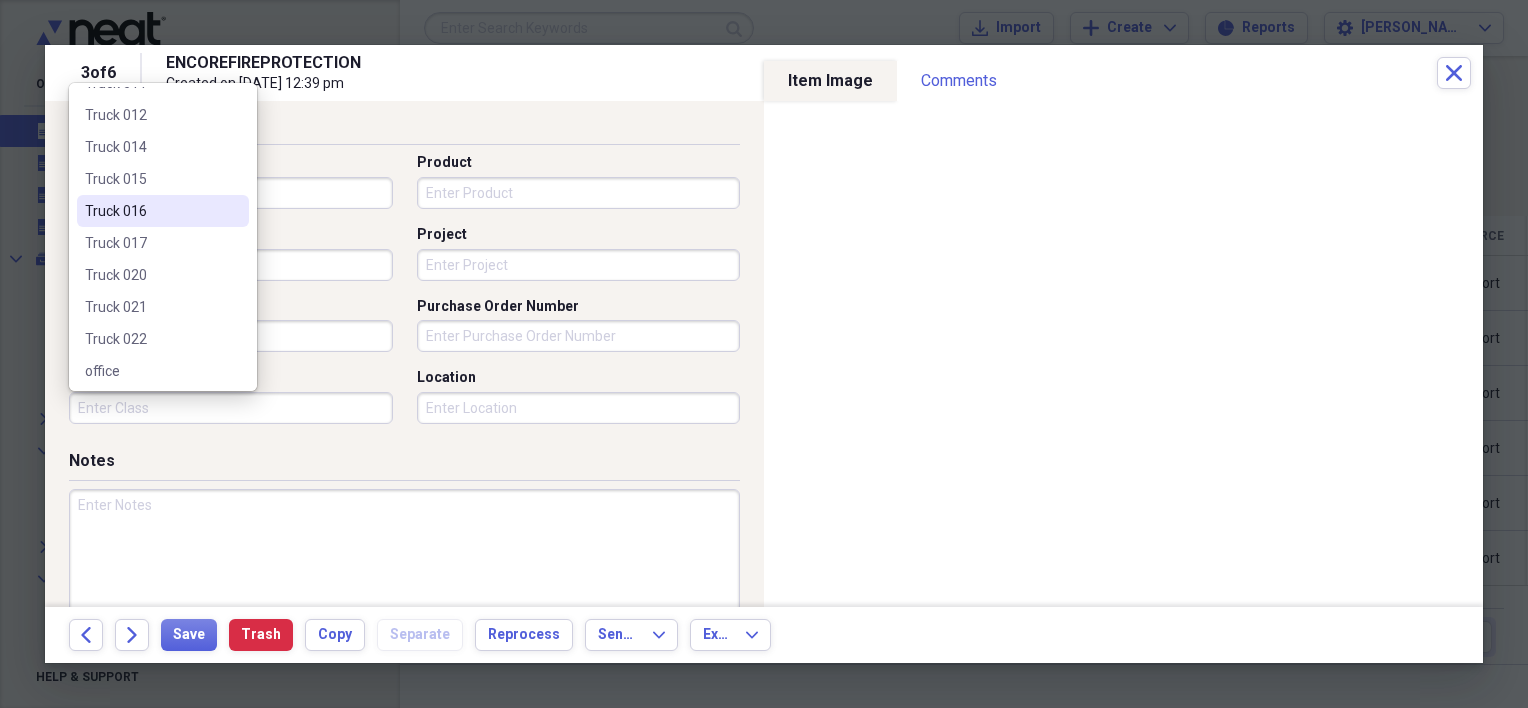 click on "Truck 016" at bounding box center [151, 211] 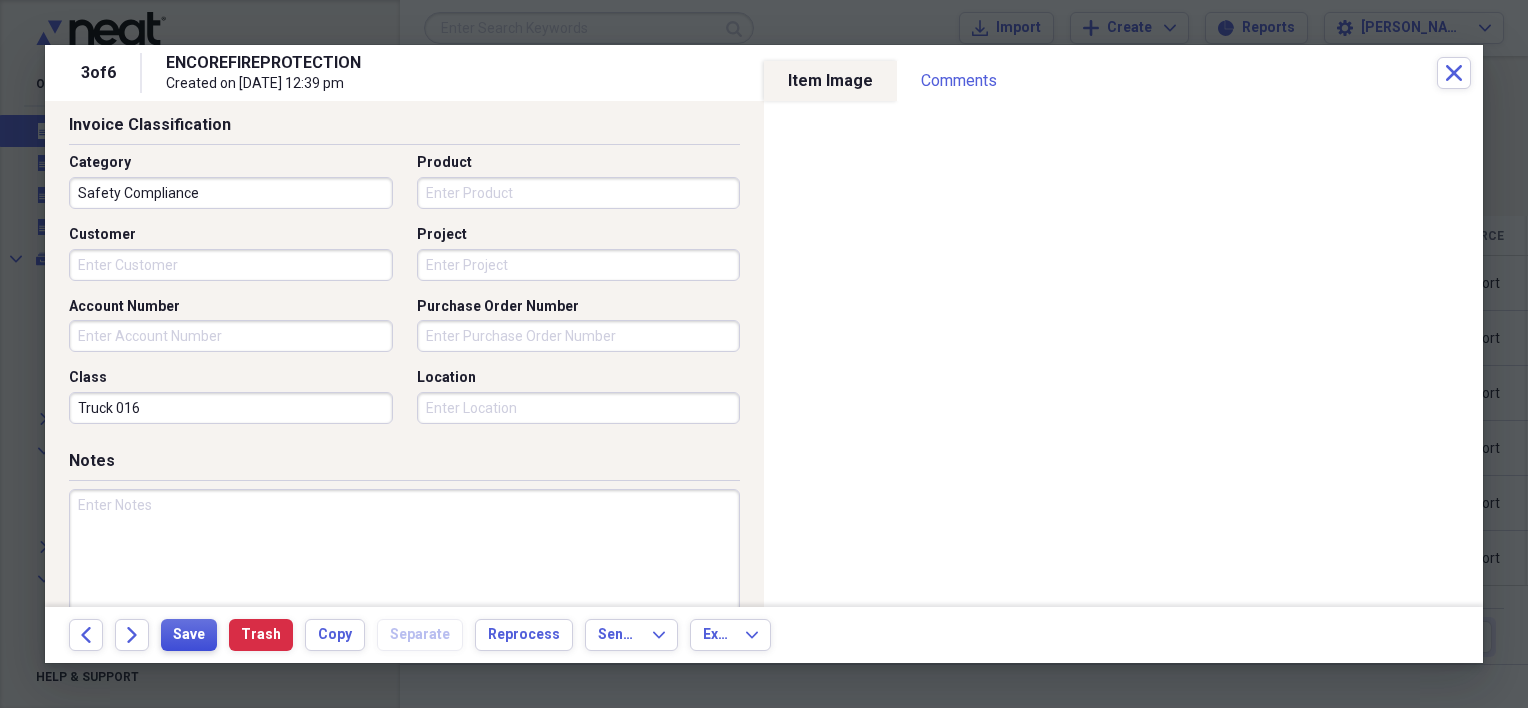 click on "Save" at bounding box center [189, 635] 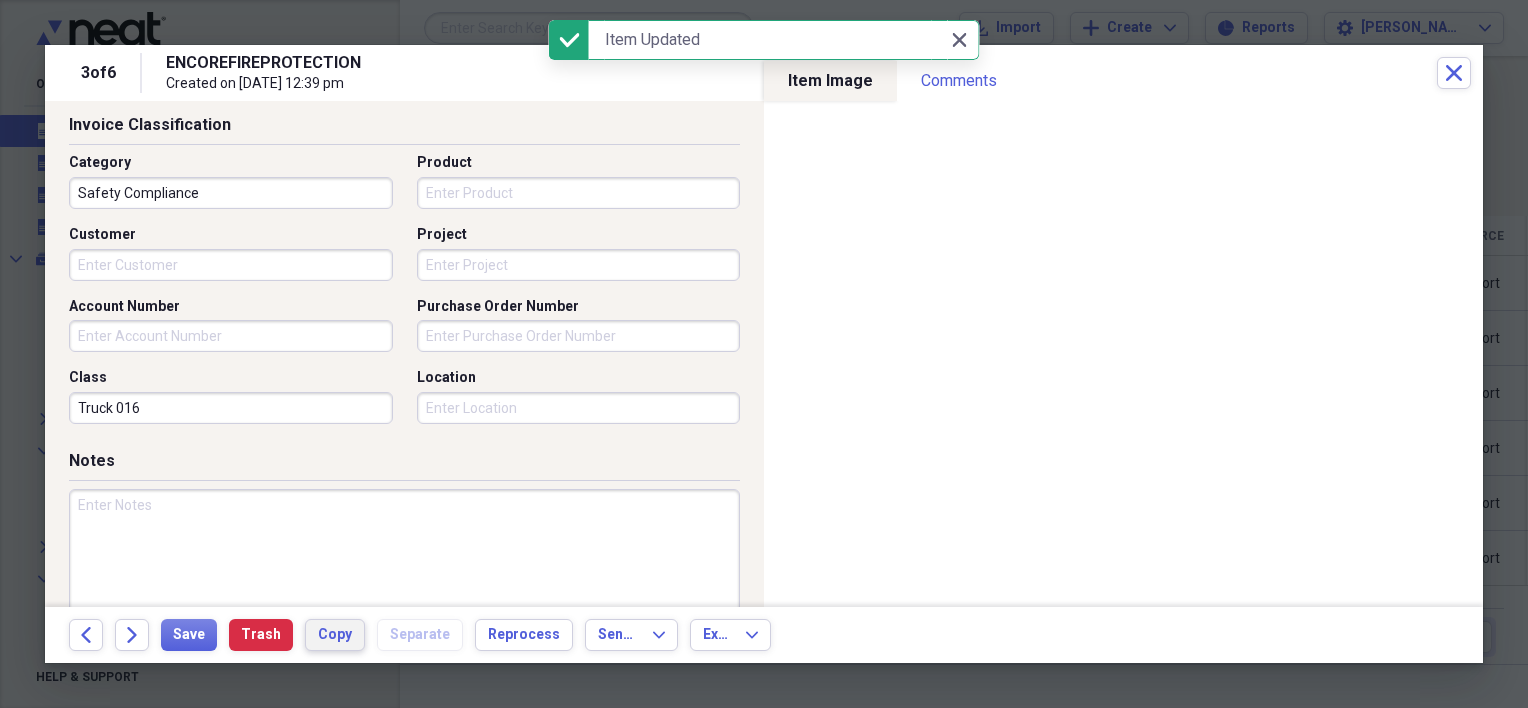 click on "Copy" at bounding box center [335, 635] 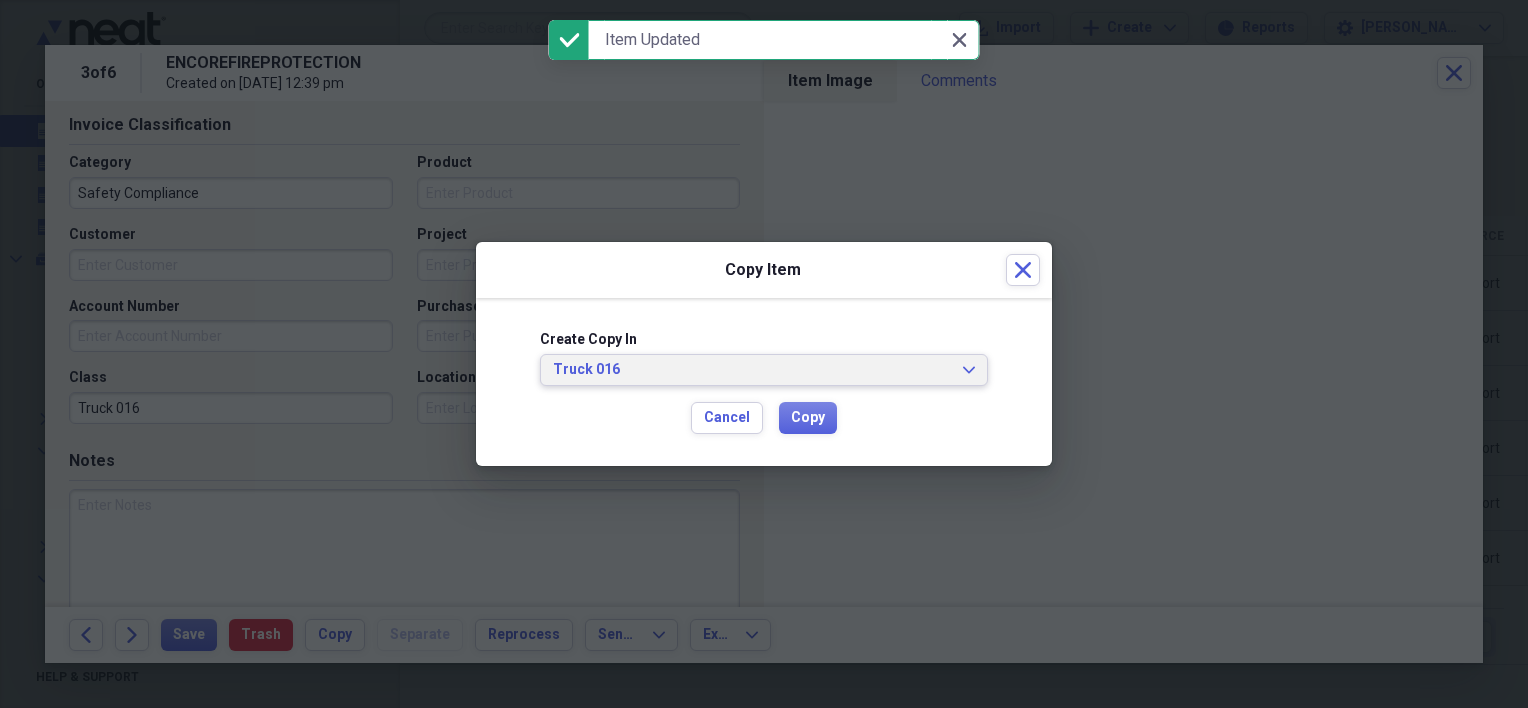 click on "Truck 016" at bounding box center [752, 370] 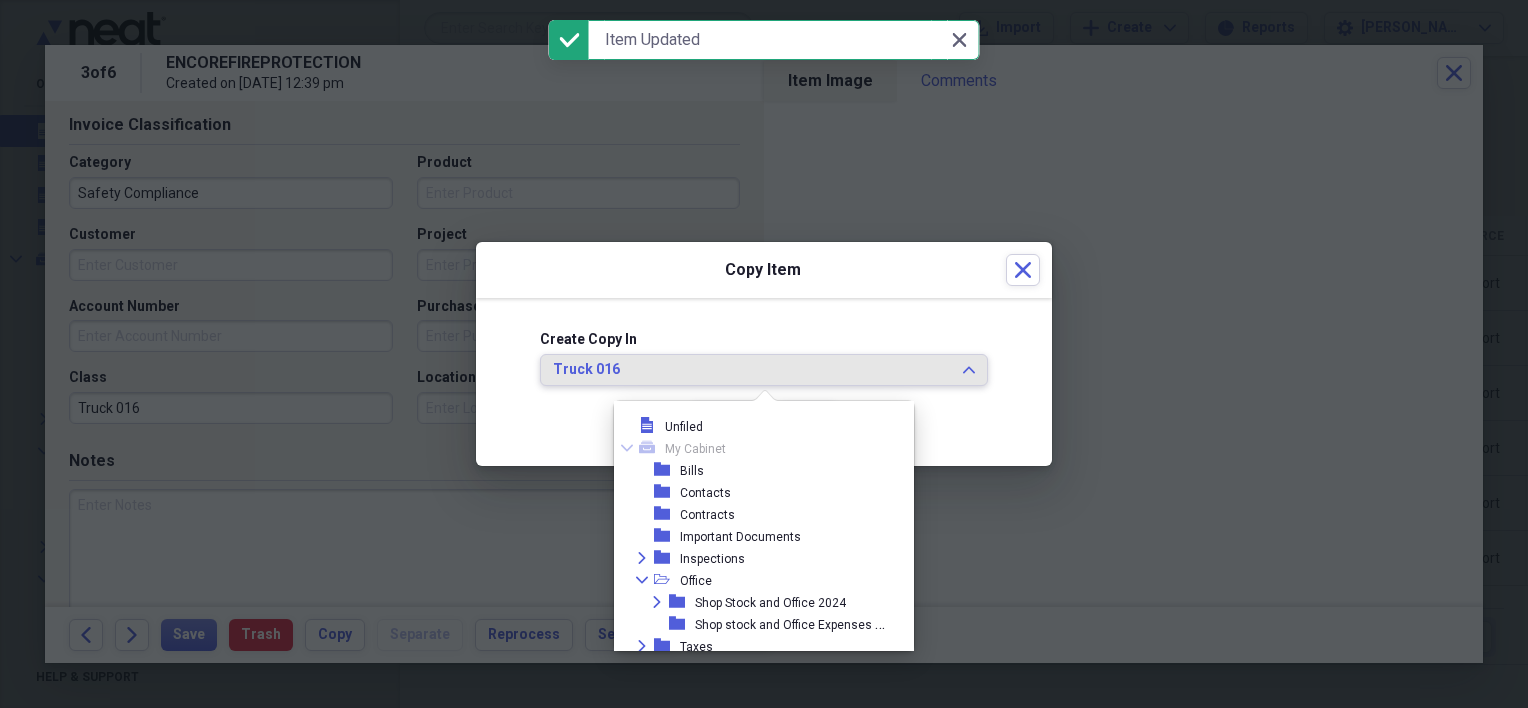 scroll, scrollTop: 824, scrollLeft: 0, axis: vertical 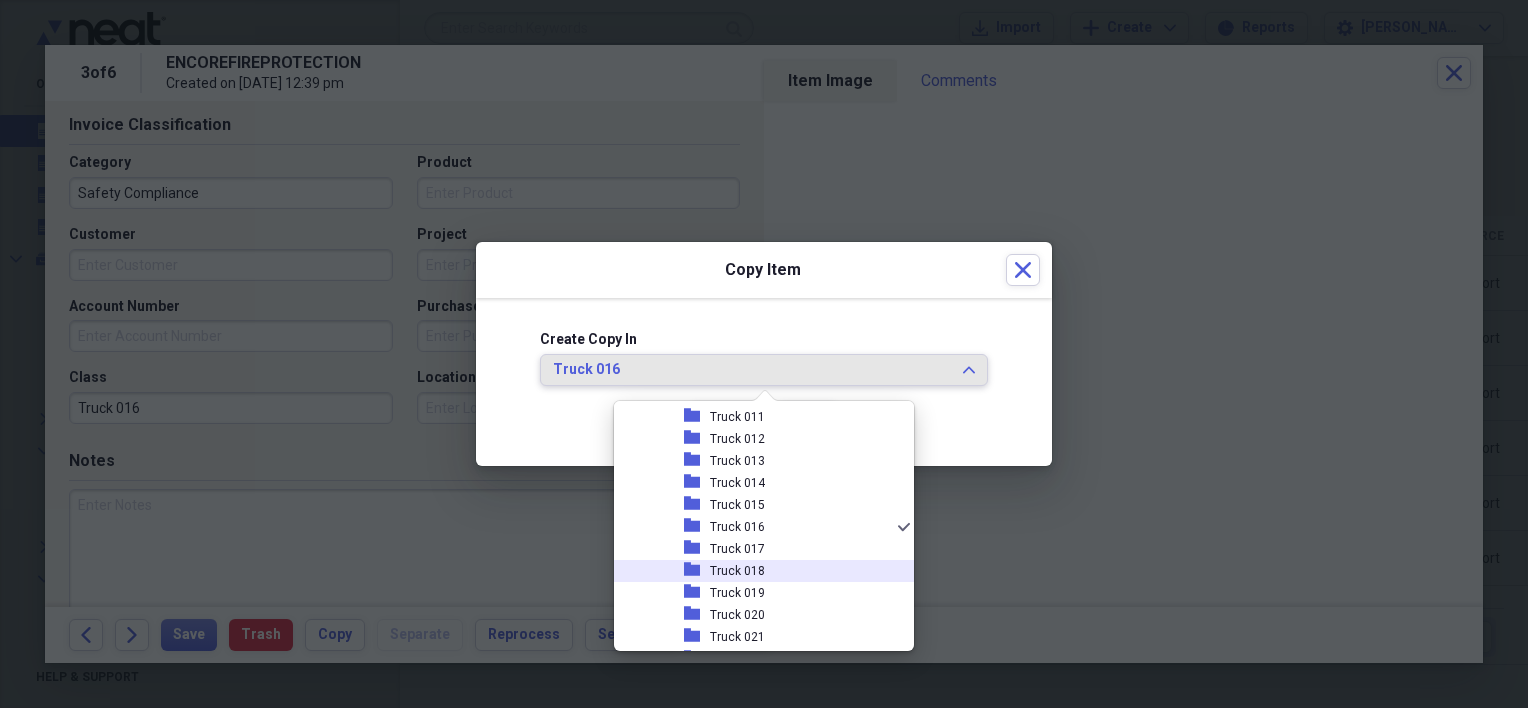 click on "folder Truck 018" at bounding box center (756, 571) 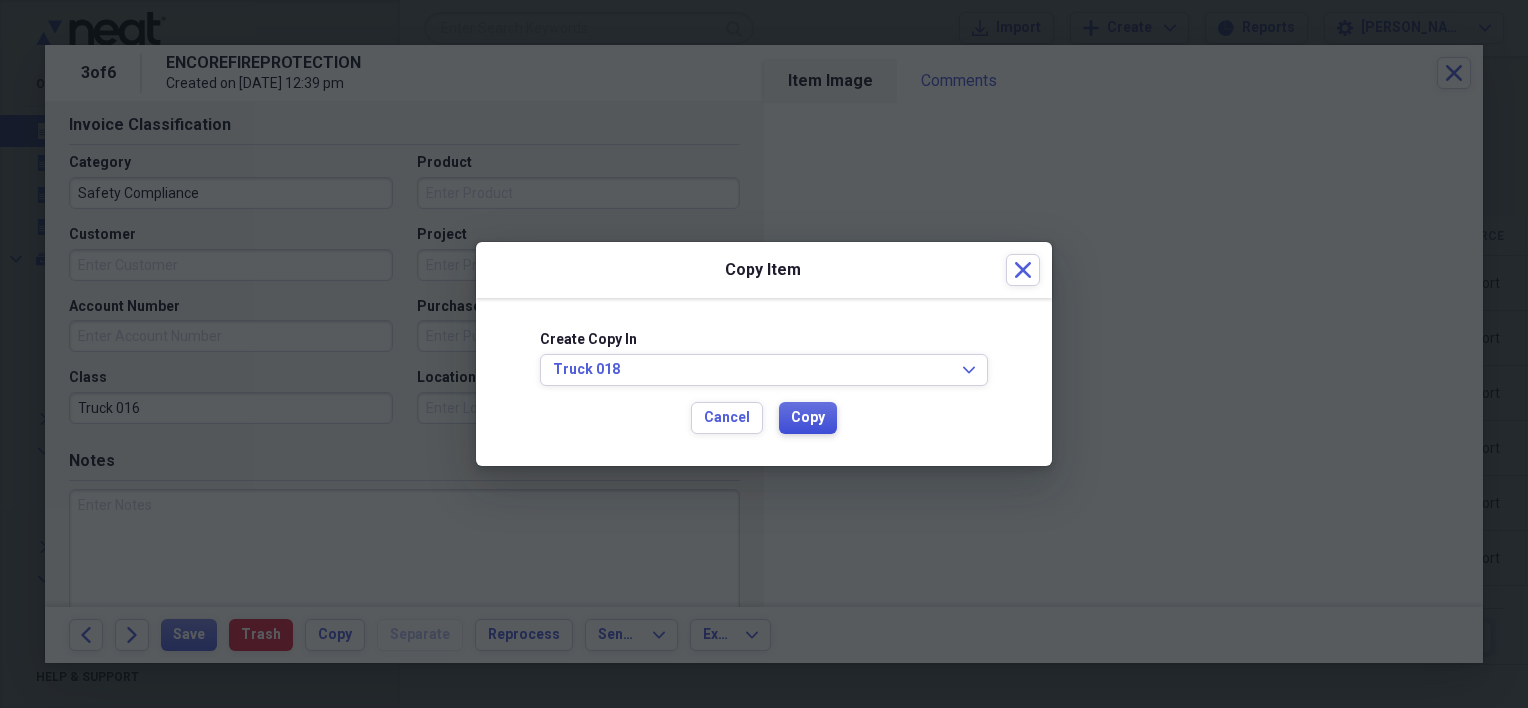 click on "Copy" at bounding box center [808, 418] 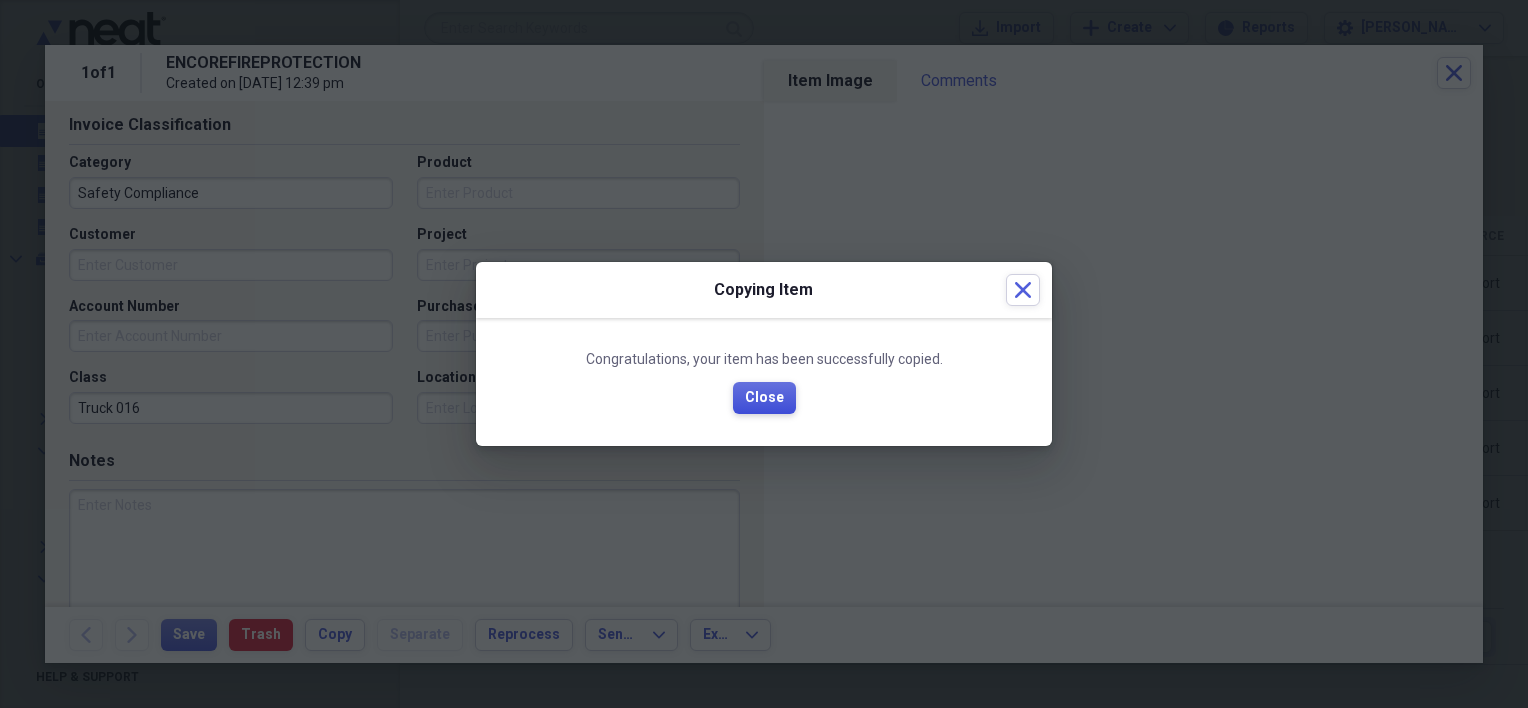 click on "Close" at bounding box center [764, 398] 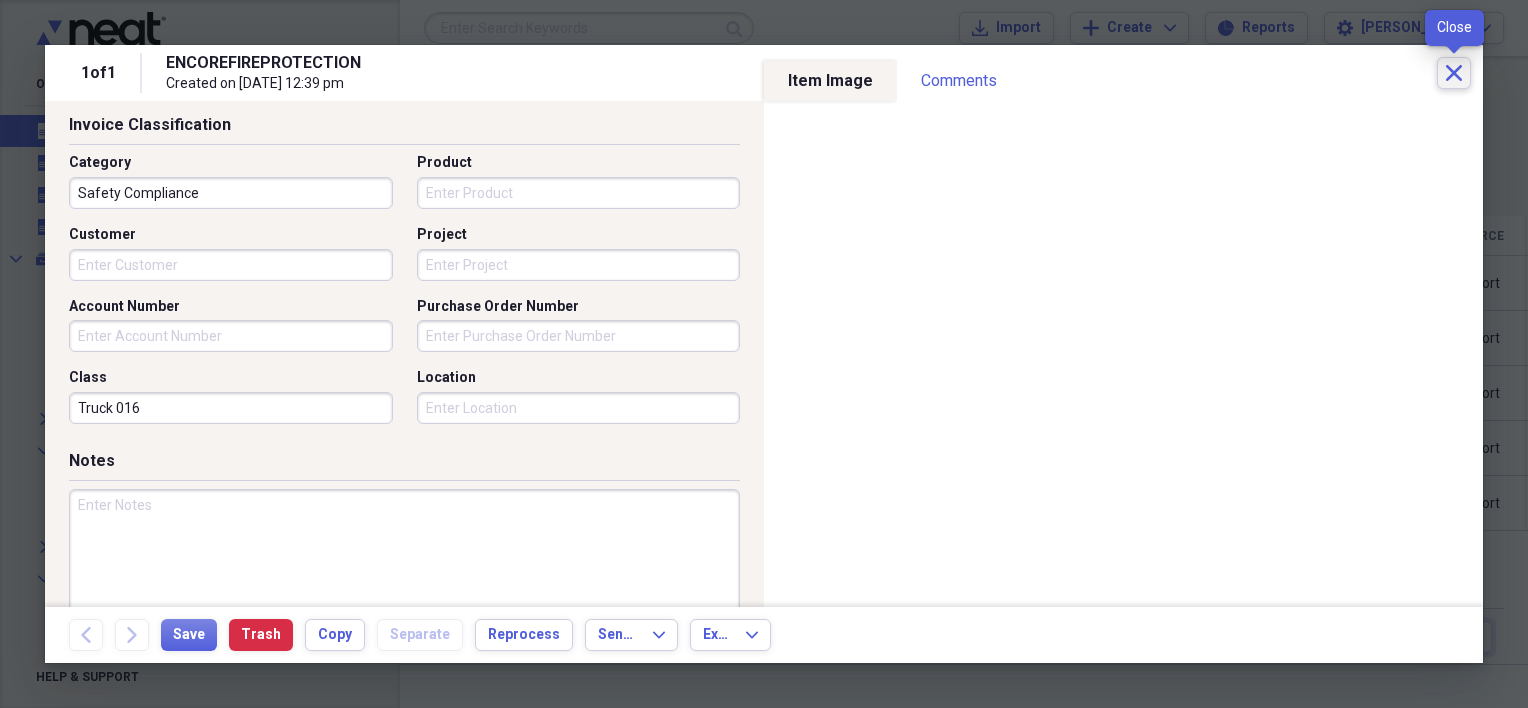 click on "Close" 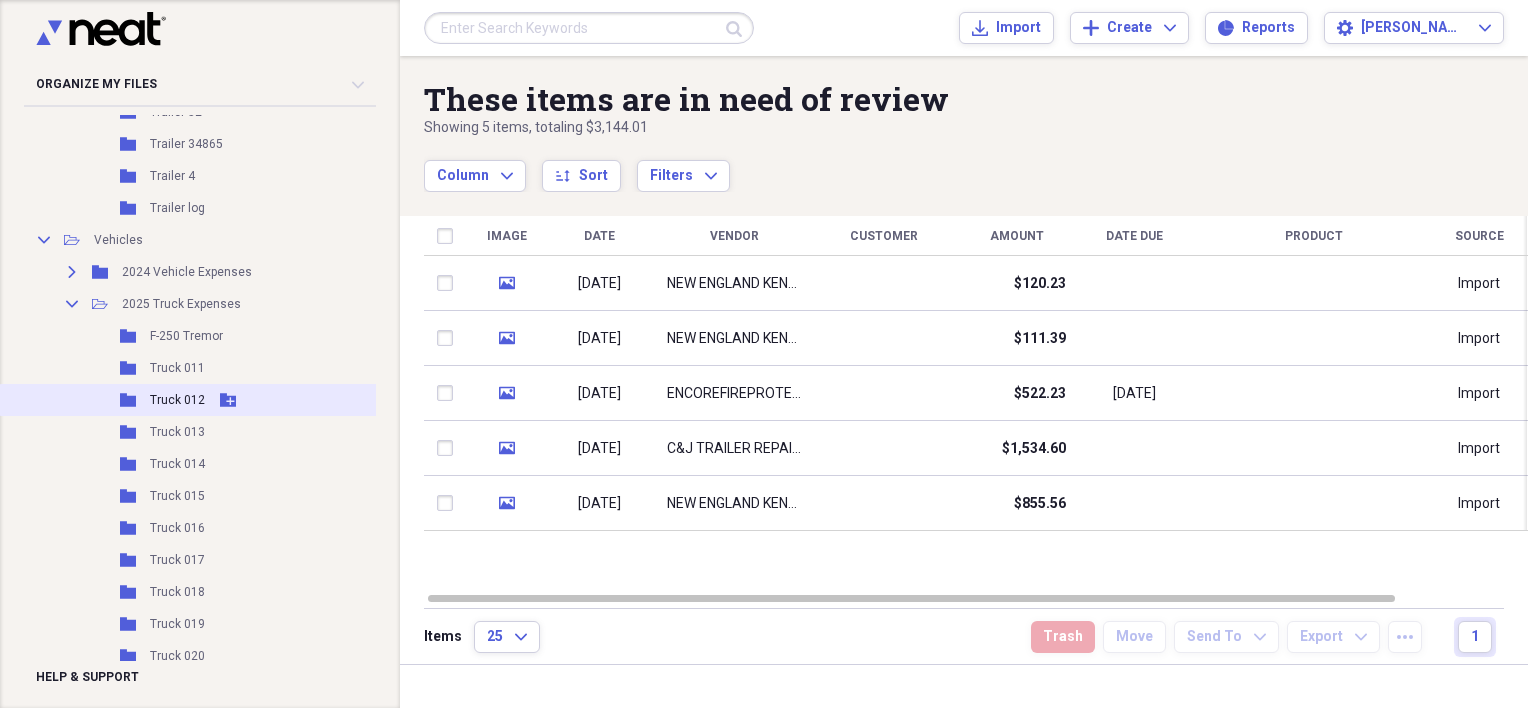 scroll, scrollTop: 1100, scrollLeft: 0, axis: vertical 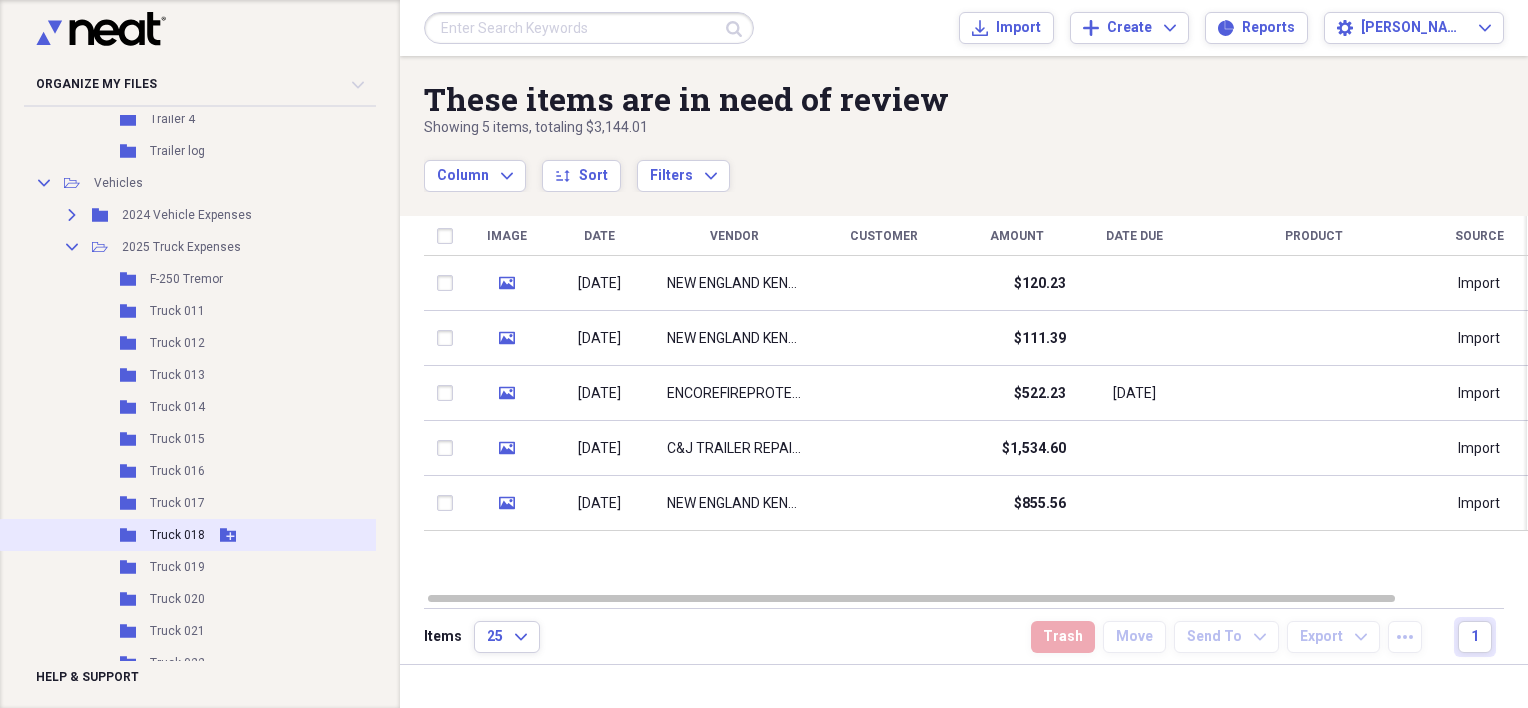 click on "Truck 018" at bounding box center (177, 535) 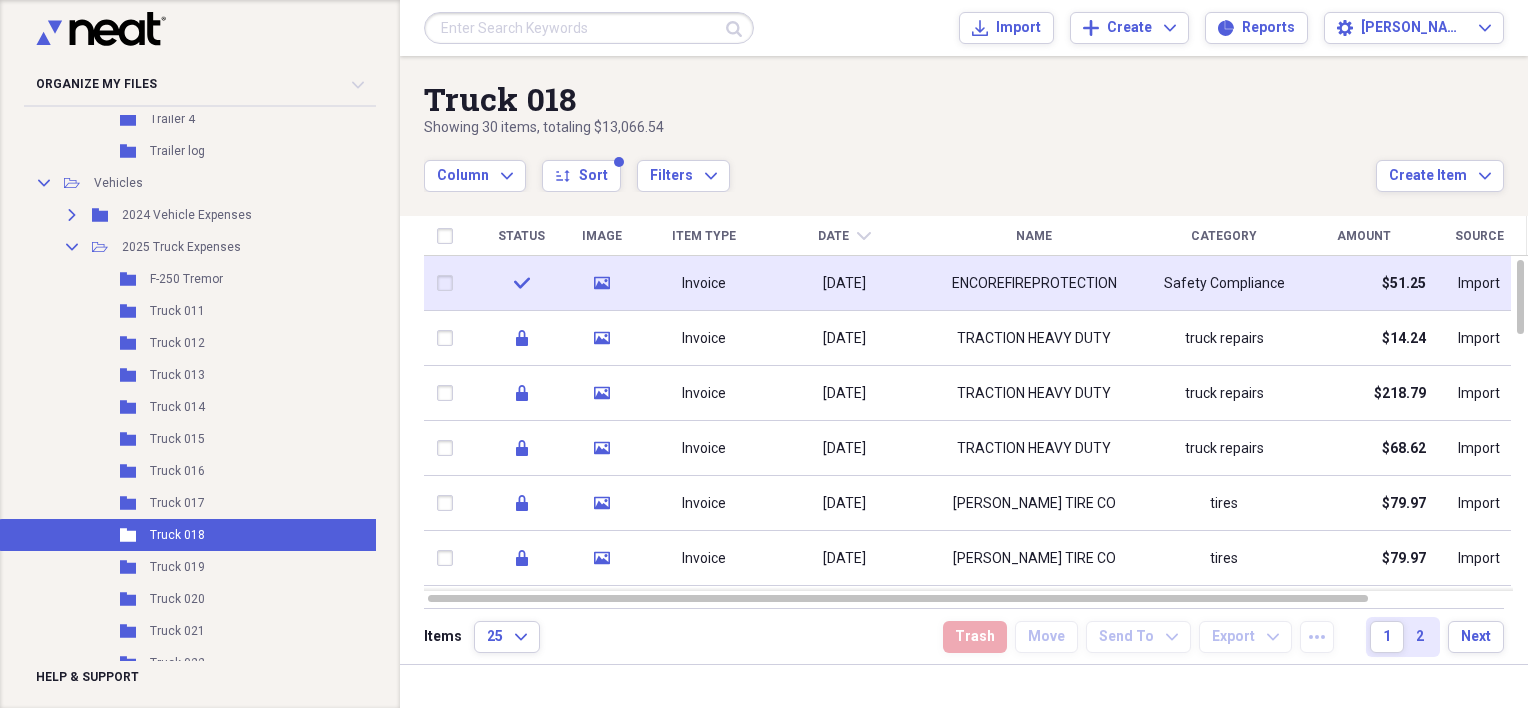 click on "ENCOREFIREPROTECTION" at bounding box center (1034, 284) 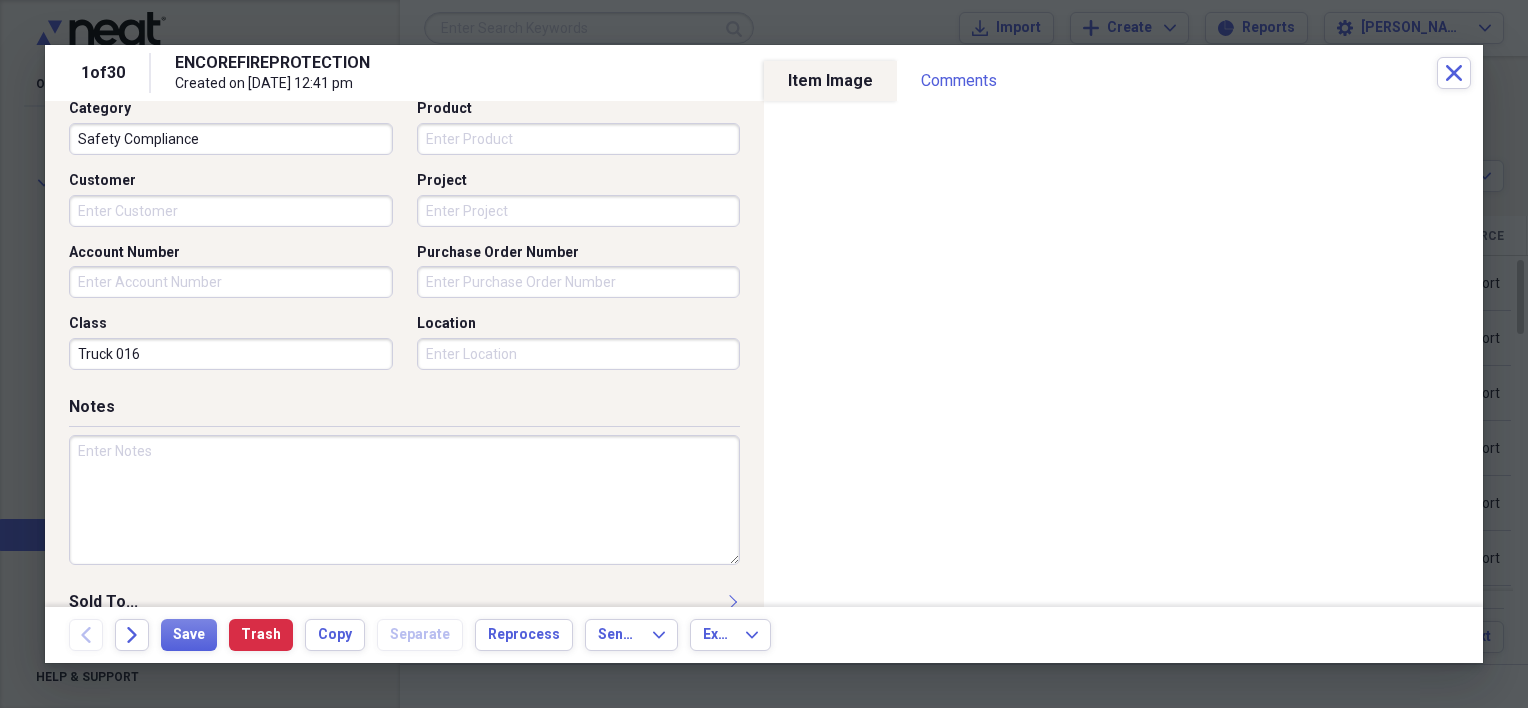 scroll, scrollTop: 600, scrollLeft: 0, axis: vertical 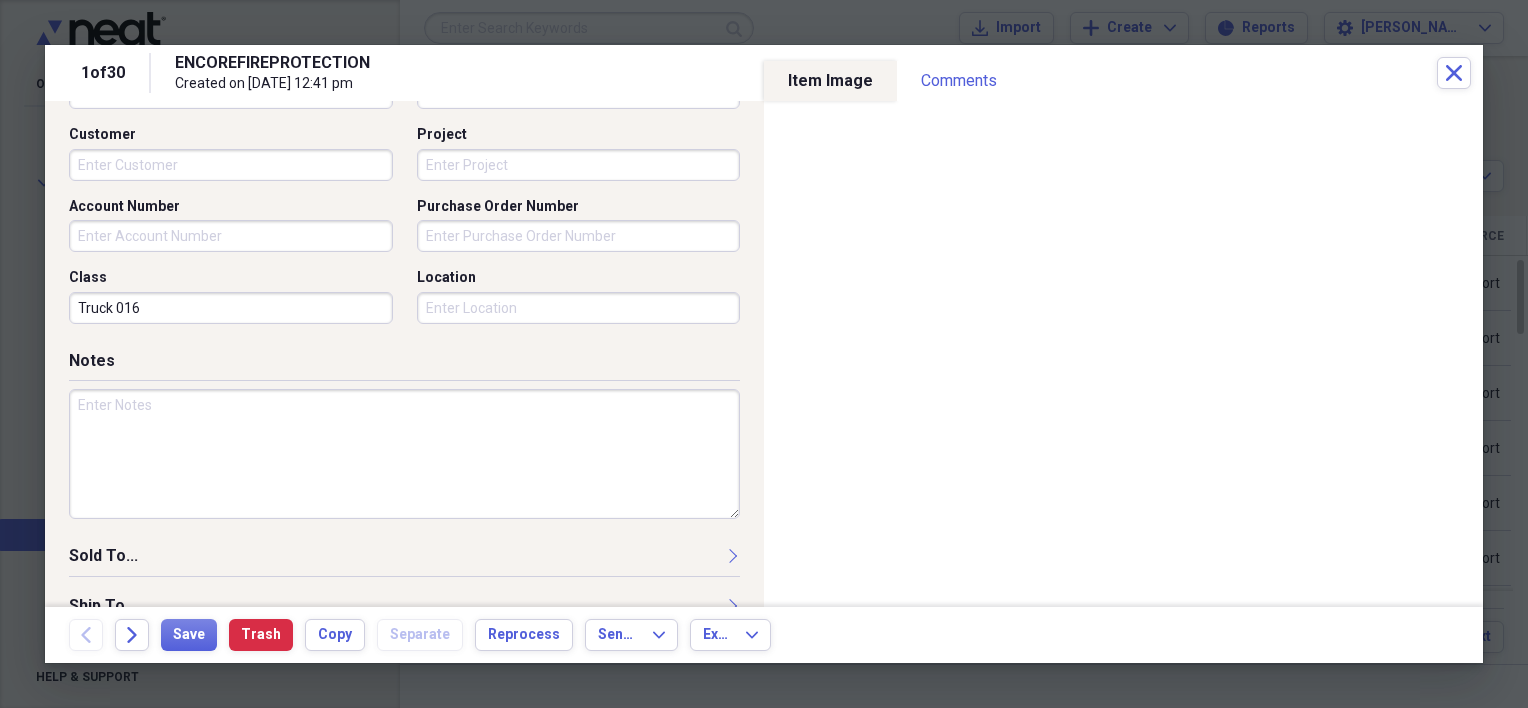 click on "Truck 016" at bounding box center (231, 308) 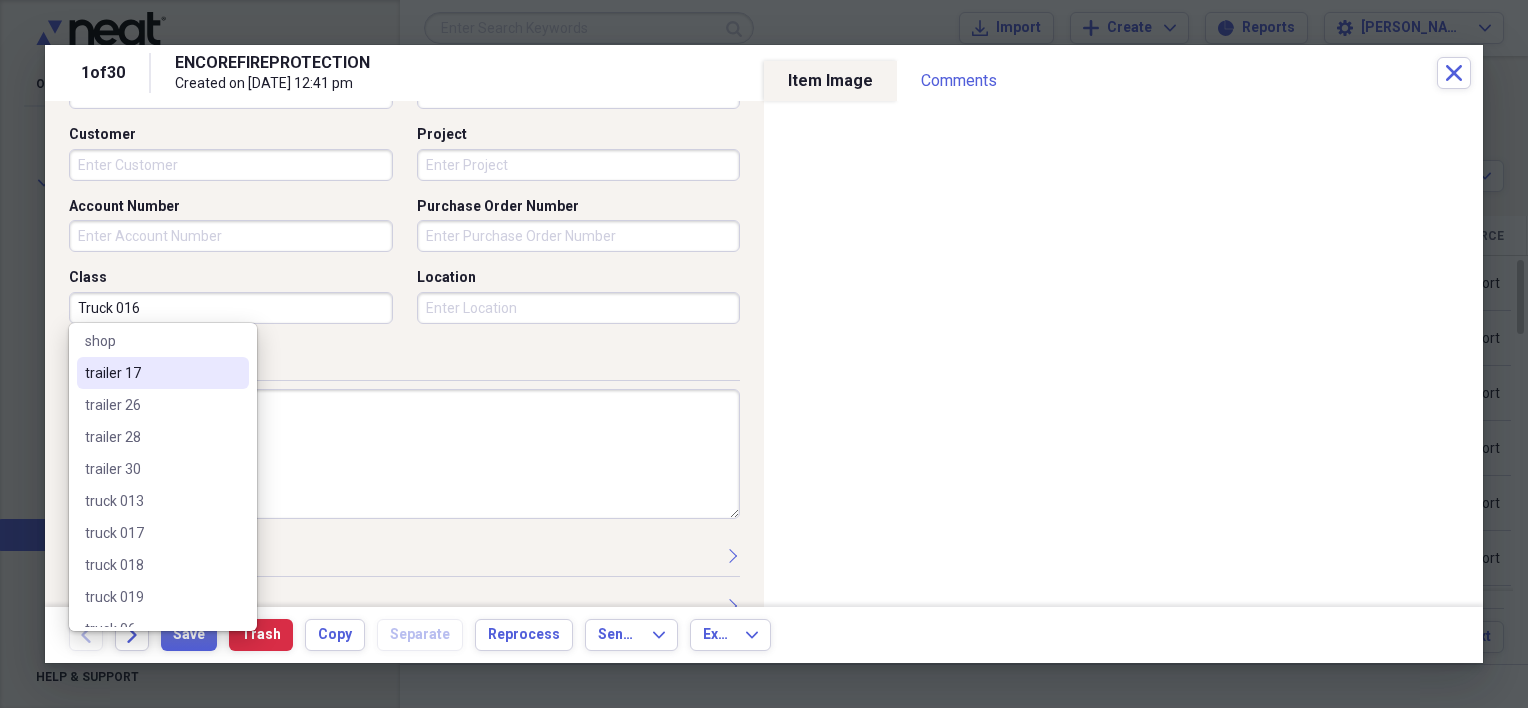scroll, scrollTop: 924, scrollLeft: 0, axis: vertical 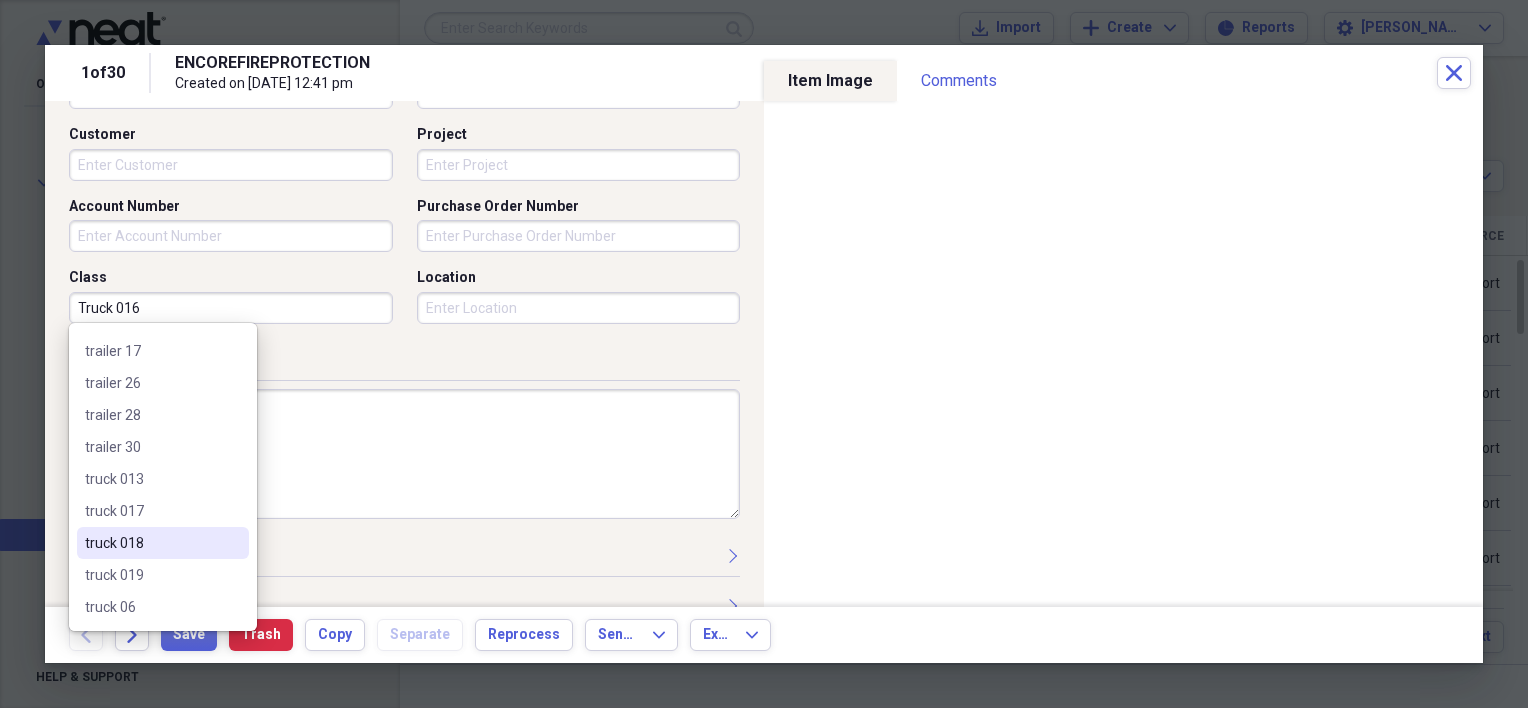 click on "truck 018" at bounding box center (151, 543) 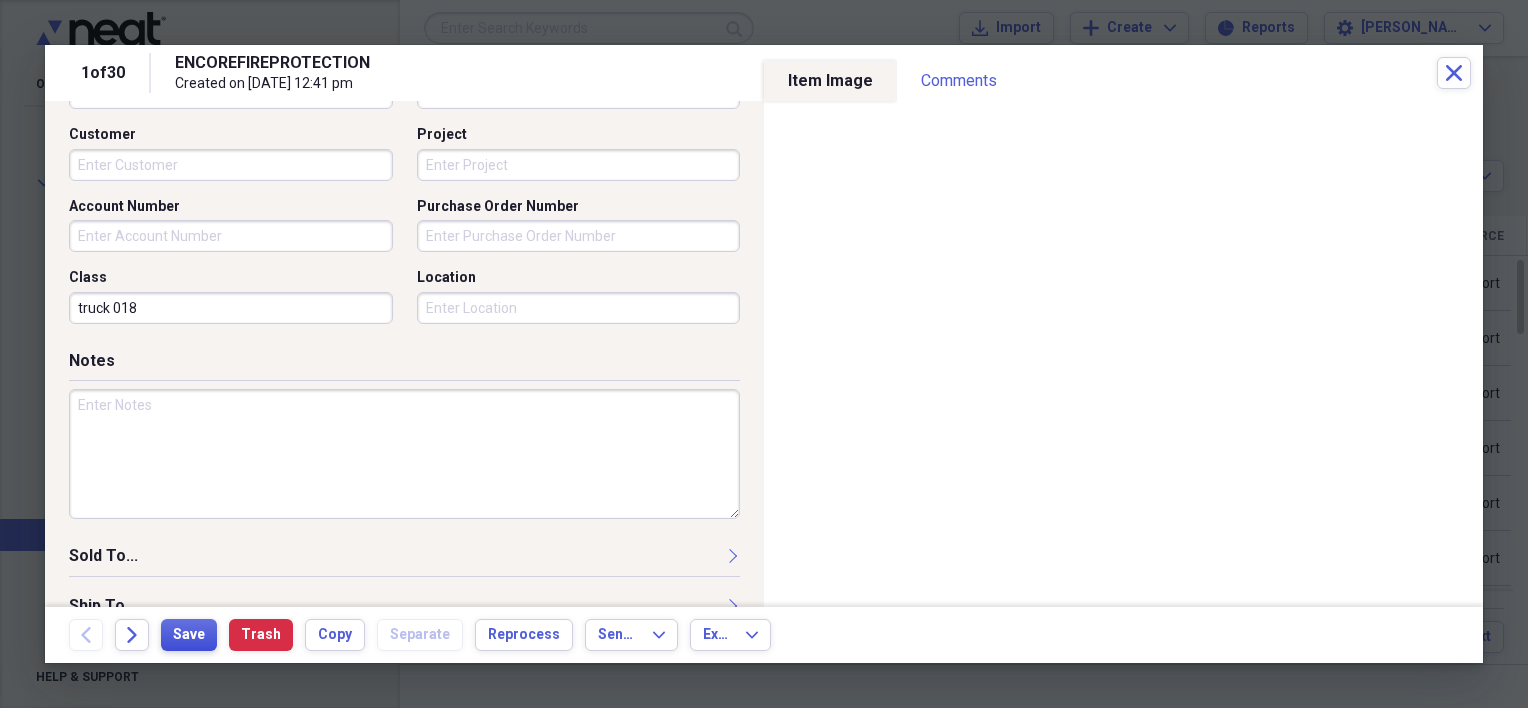 click on "Save" at bounding box center (189, 635) 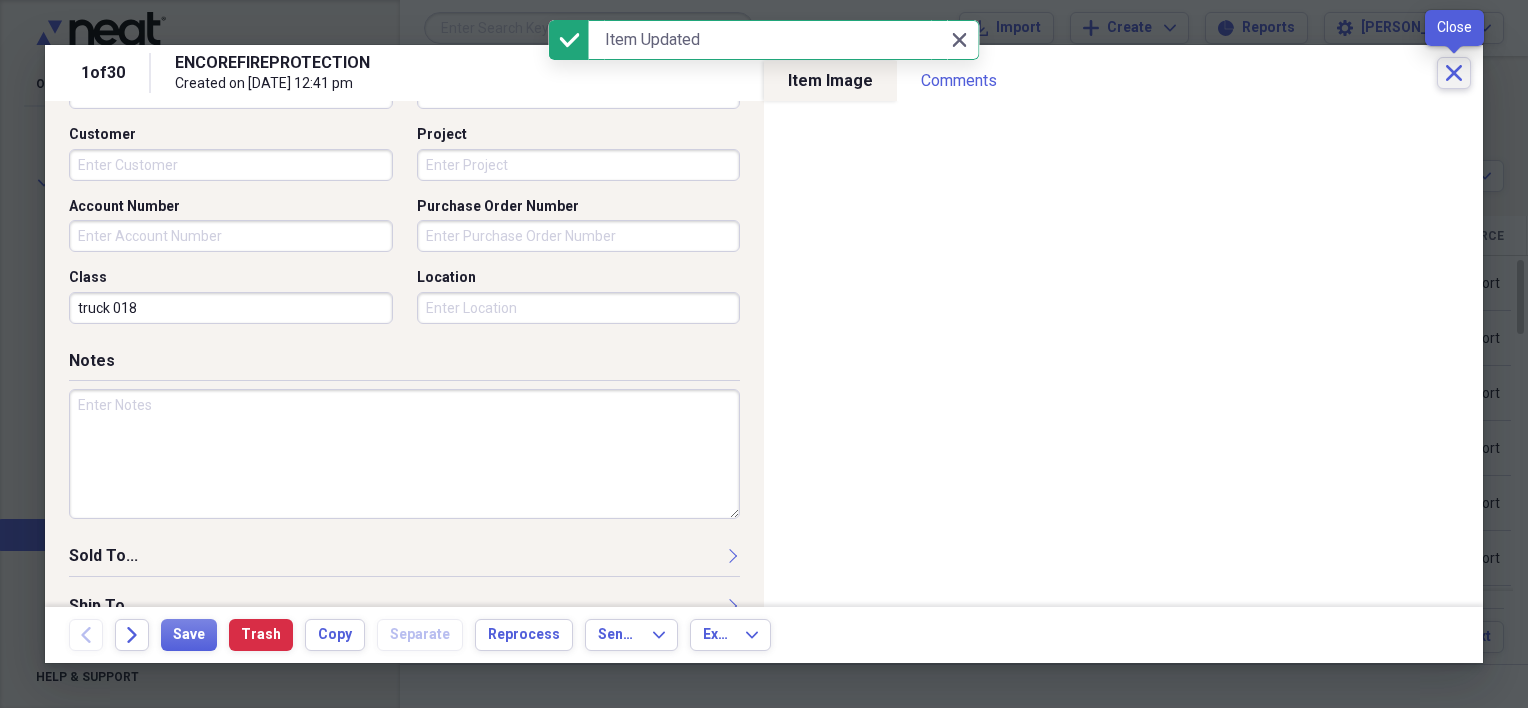 click 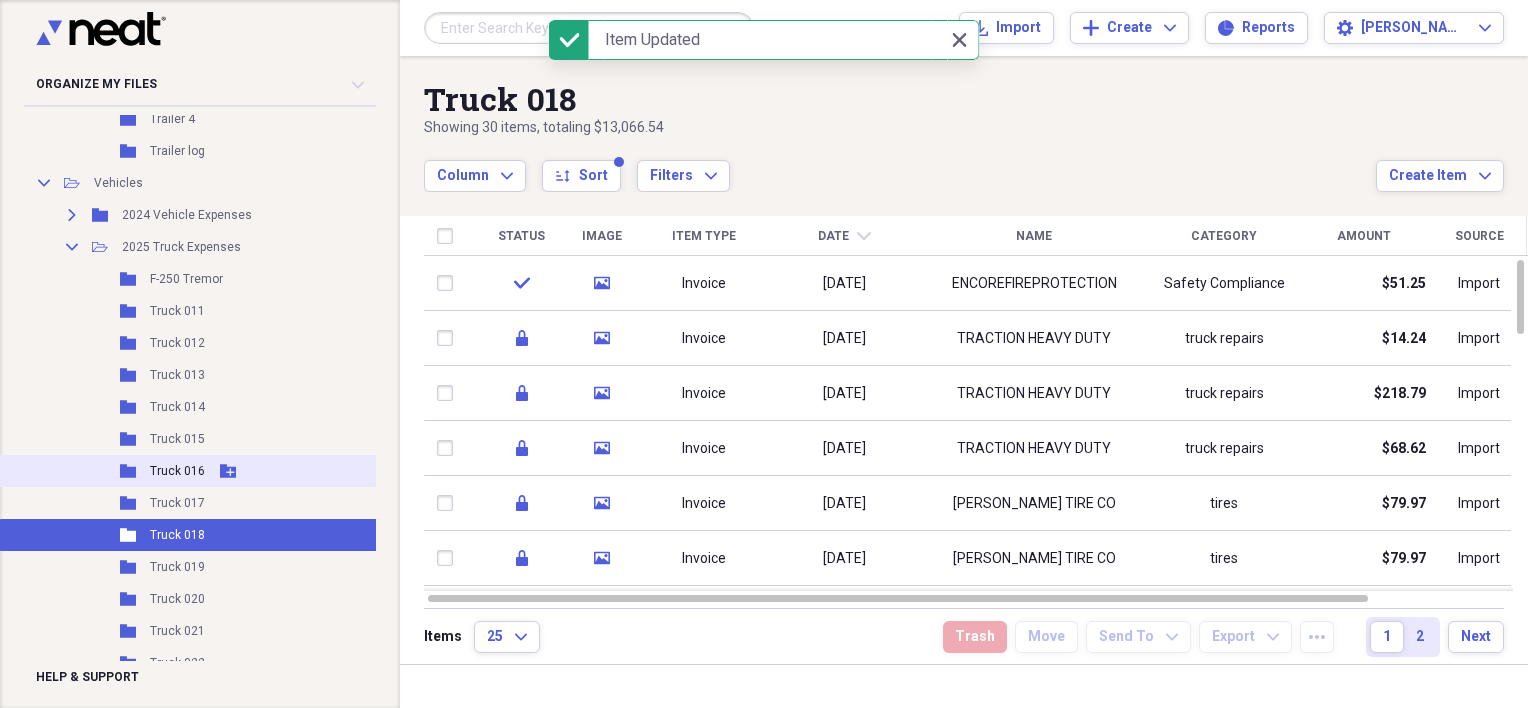 click on "Truck 016" at bounding box center [177, 471] 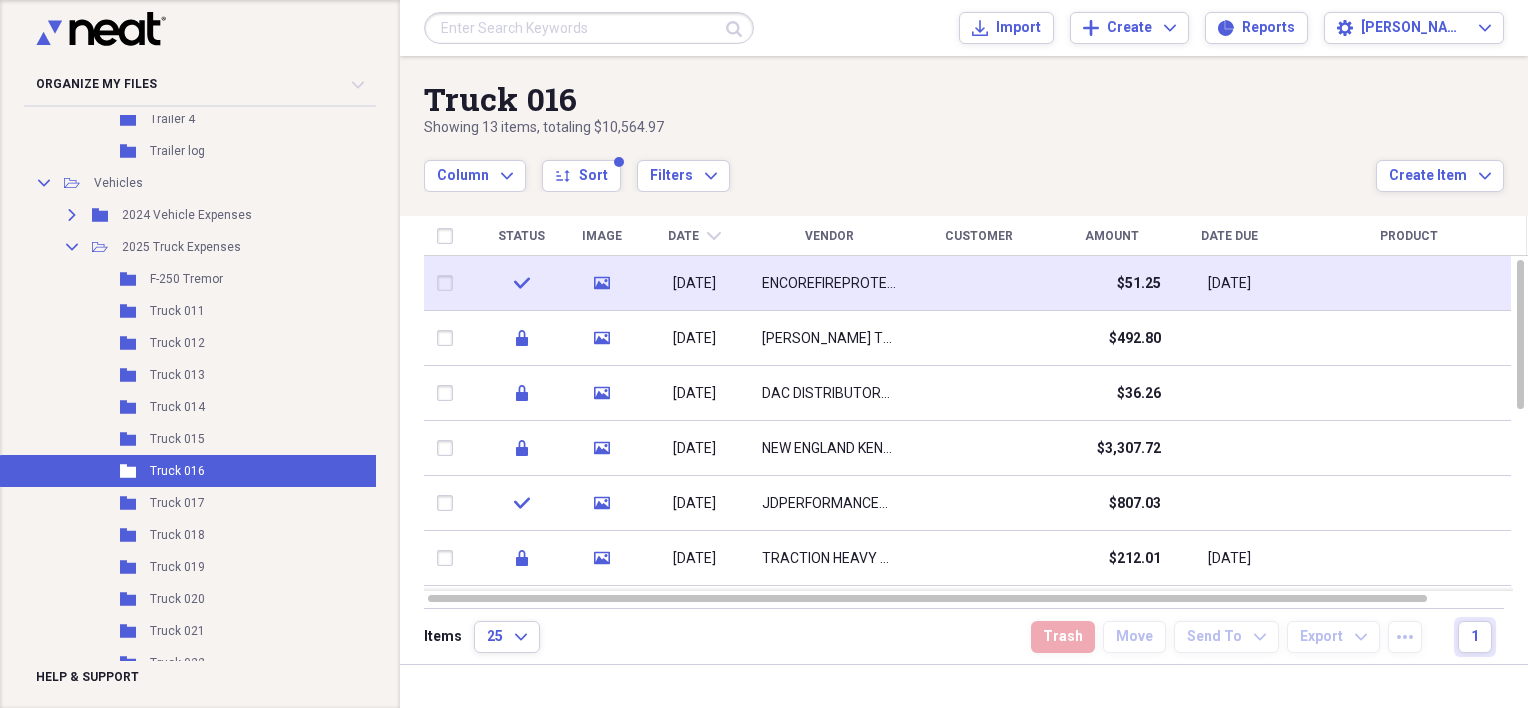 click on "ENCOREFIREPROTECTION" at bounding box center [829, 284] 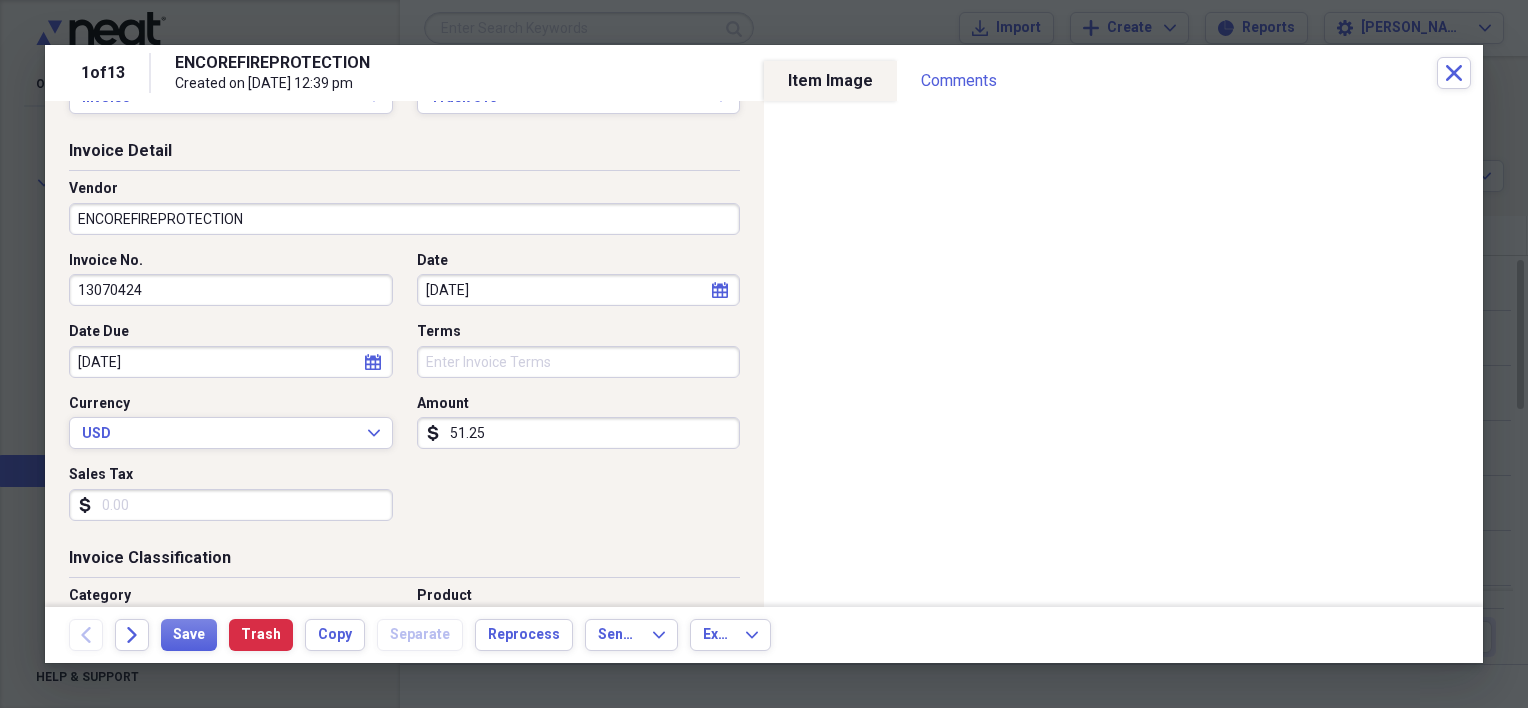 scroll, scrollTop: 0, scrollLeft: 0, axis: both 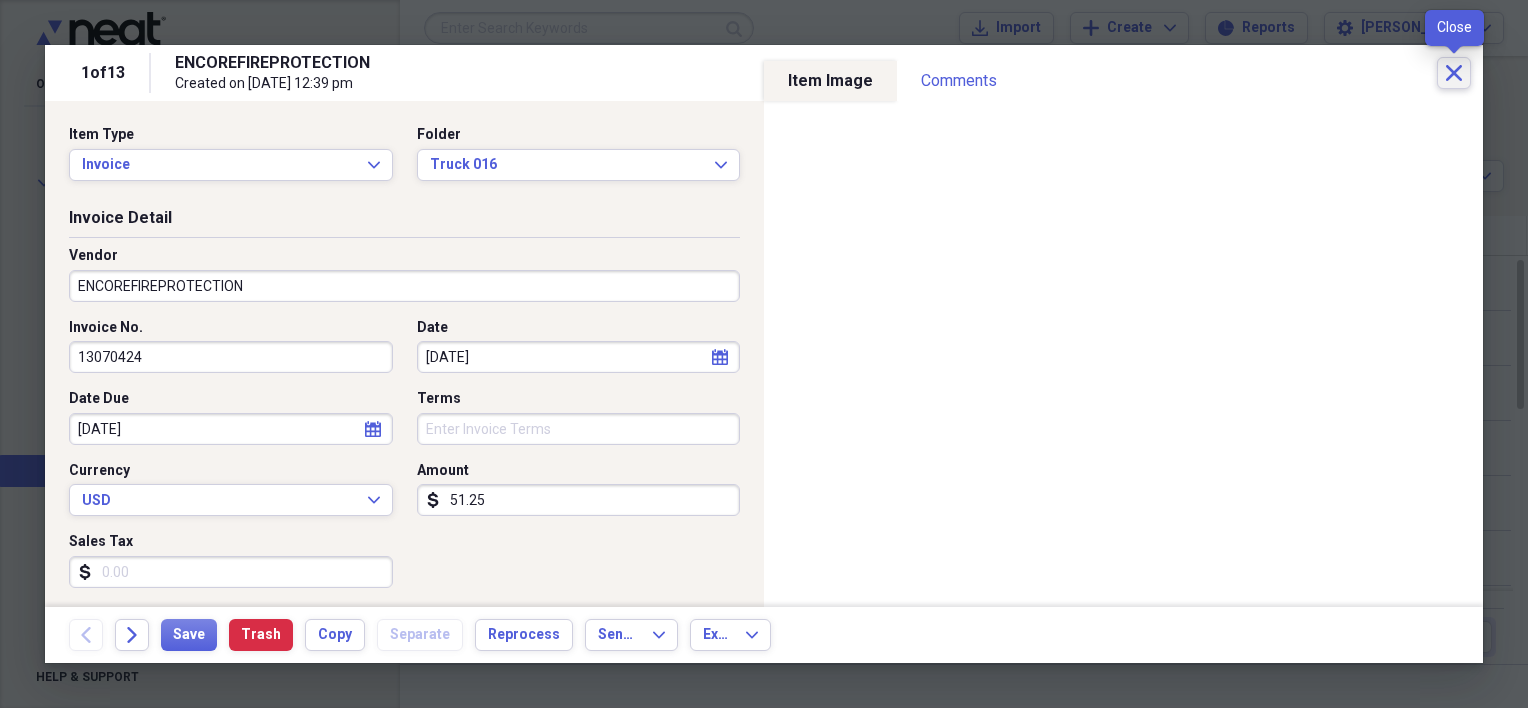 click 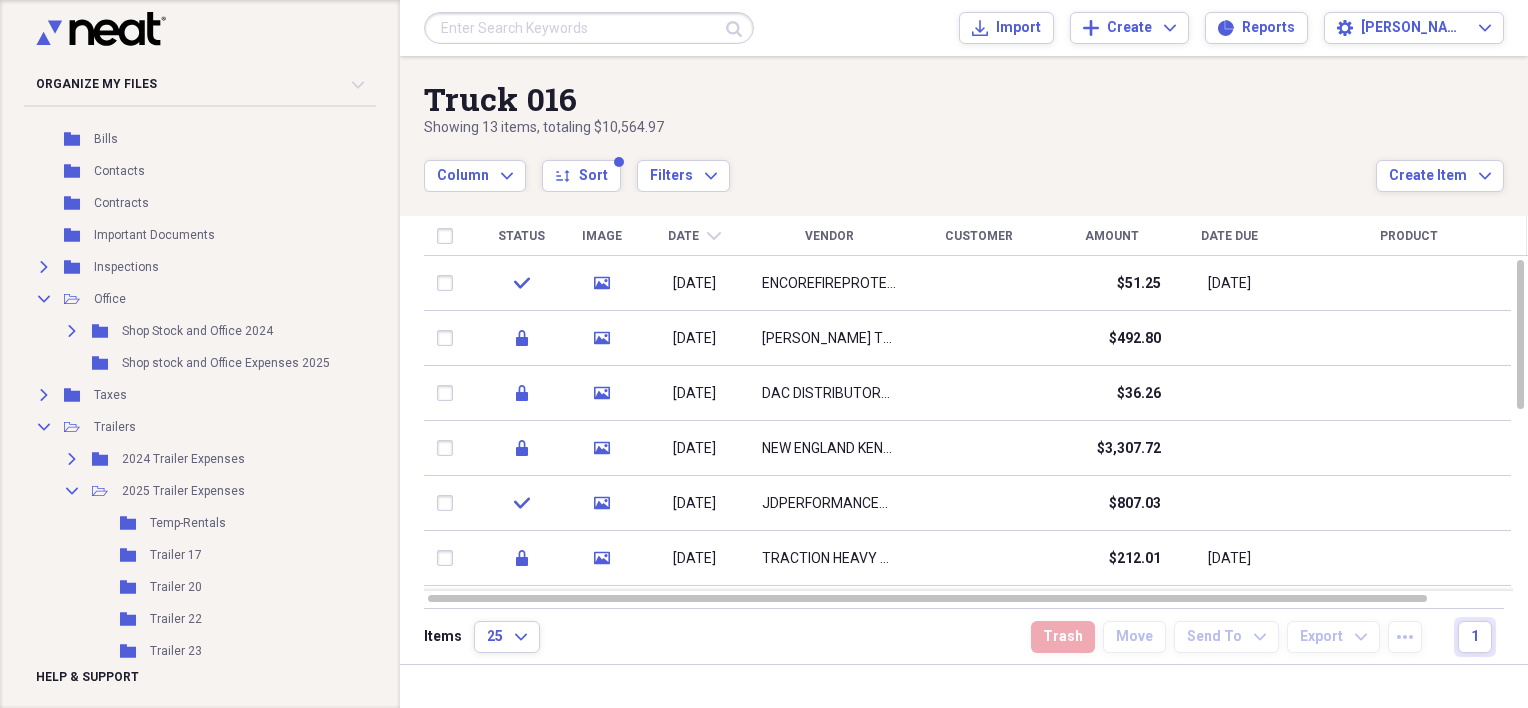 scroll, scrollTop: 0, scrollLeft: 0, axis: both 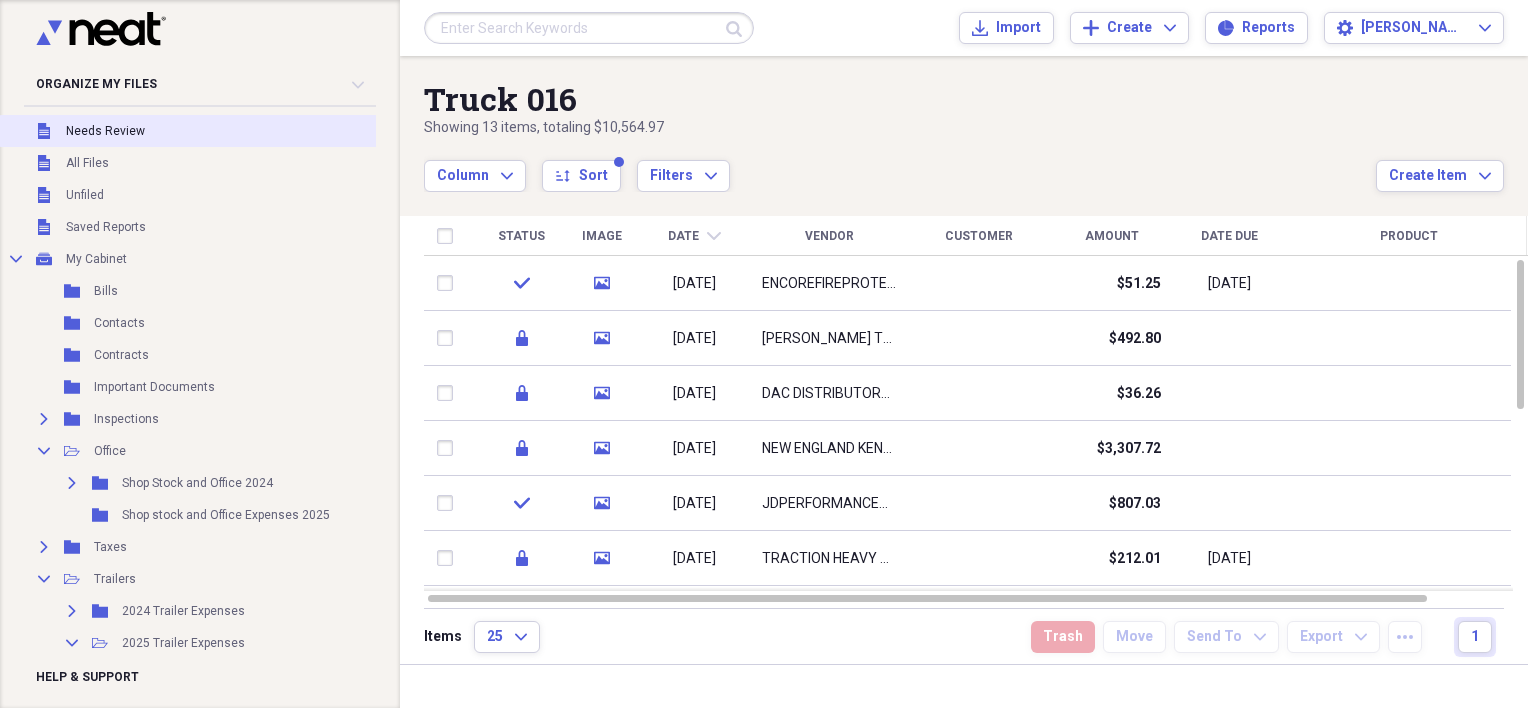 click on "Needs Review" at bounding box center [105, 131] 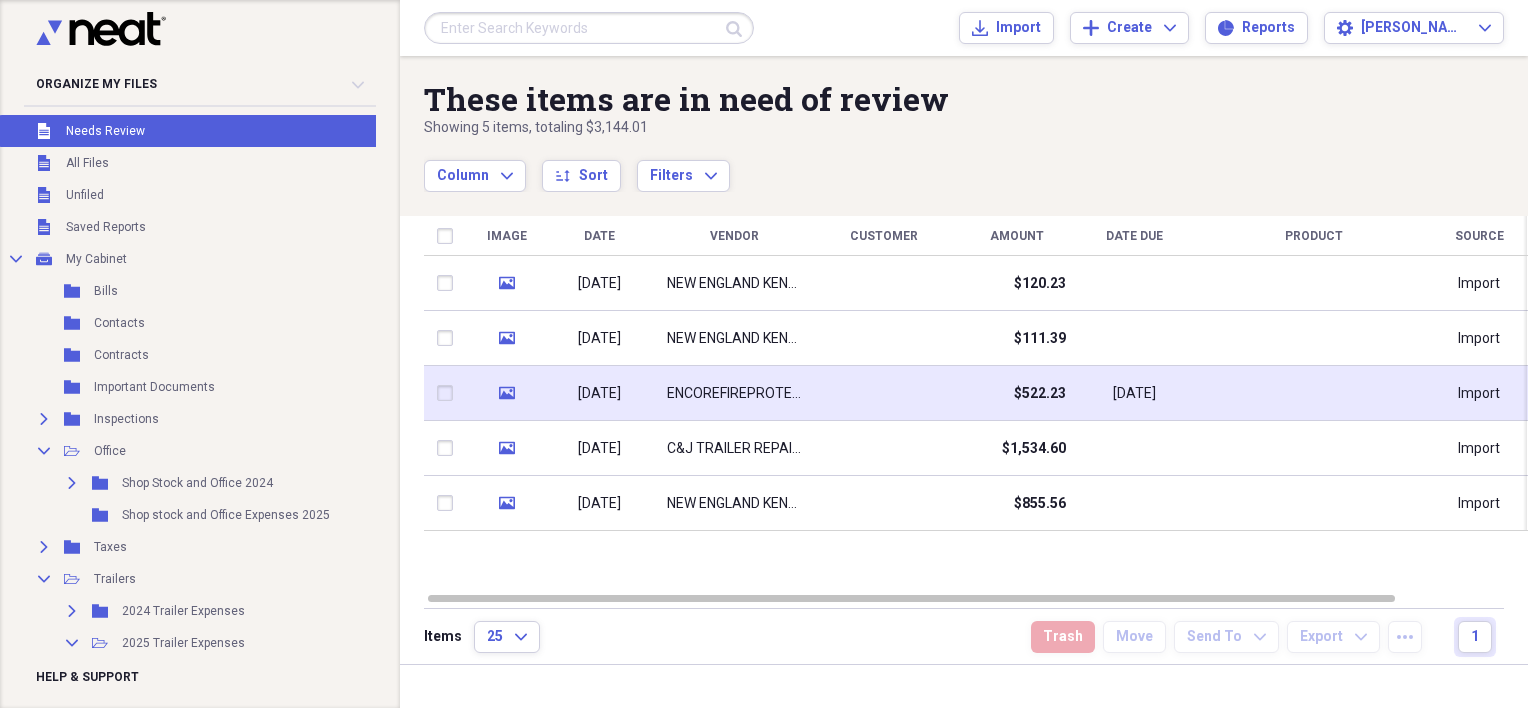 click on "ENCOREFIREPROTECTION" at bounding box center [734, 394] 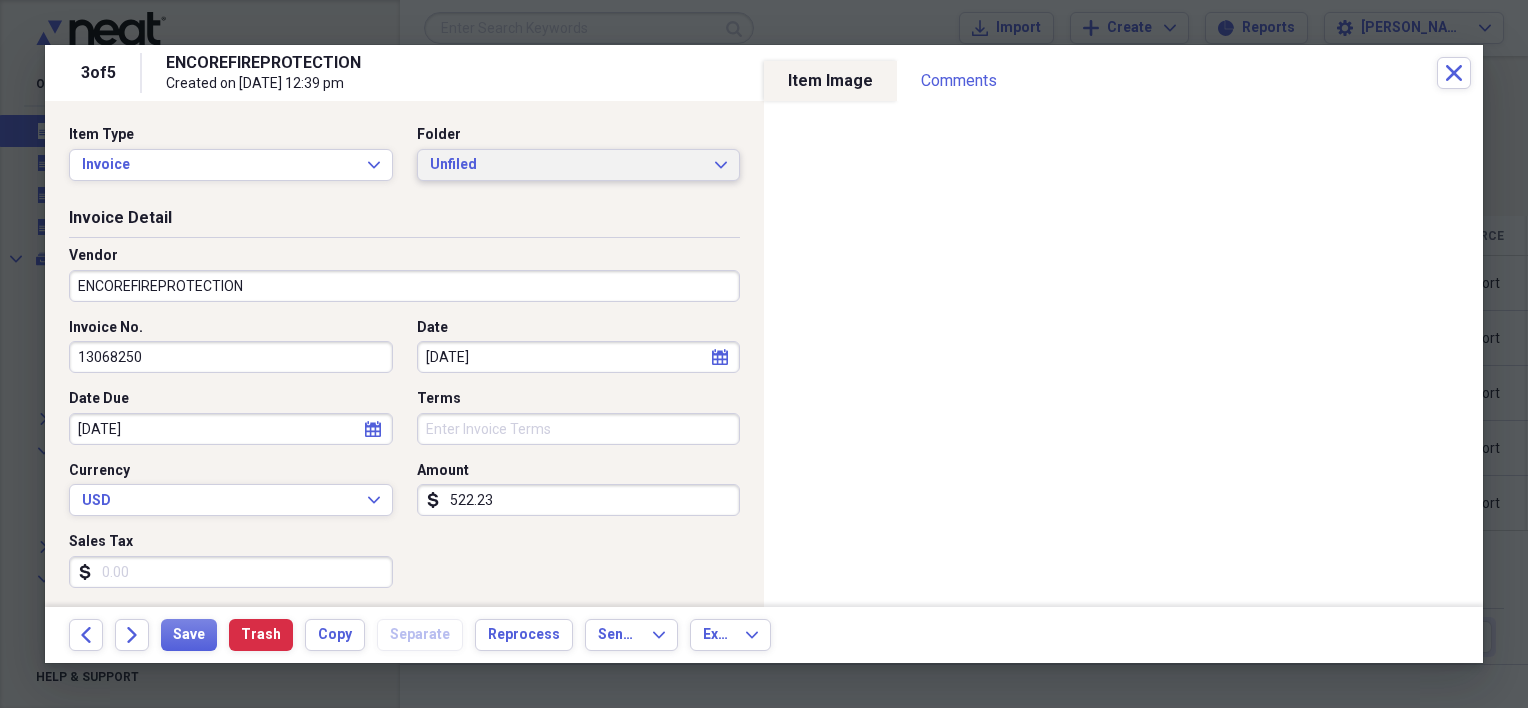 click on "Unfiled" at bounding box center [567, 165] 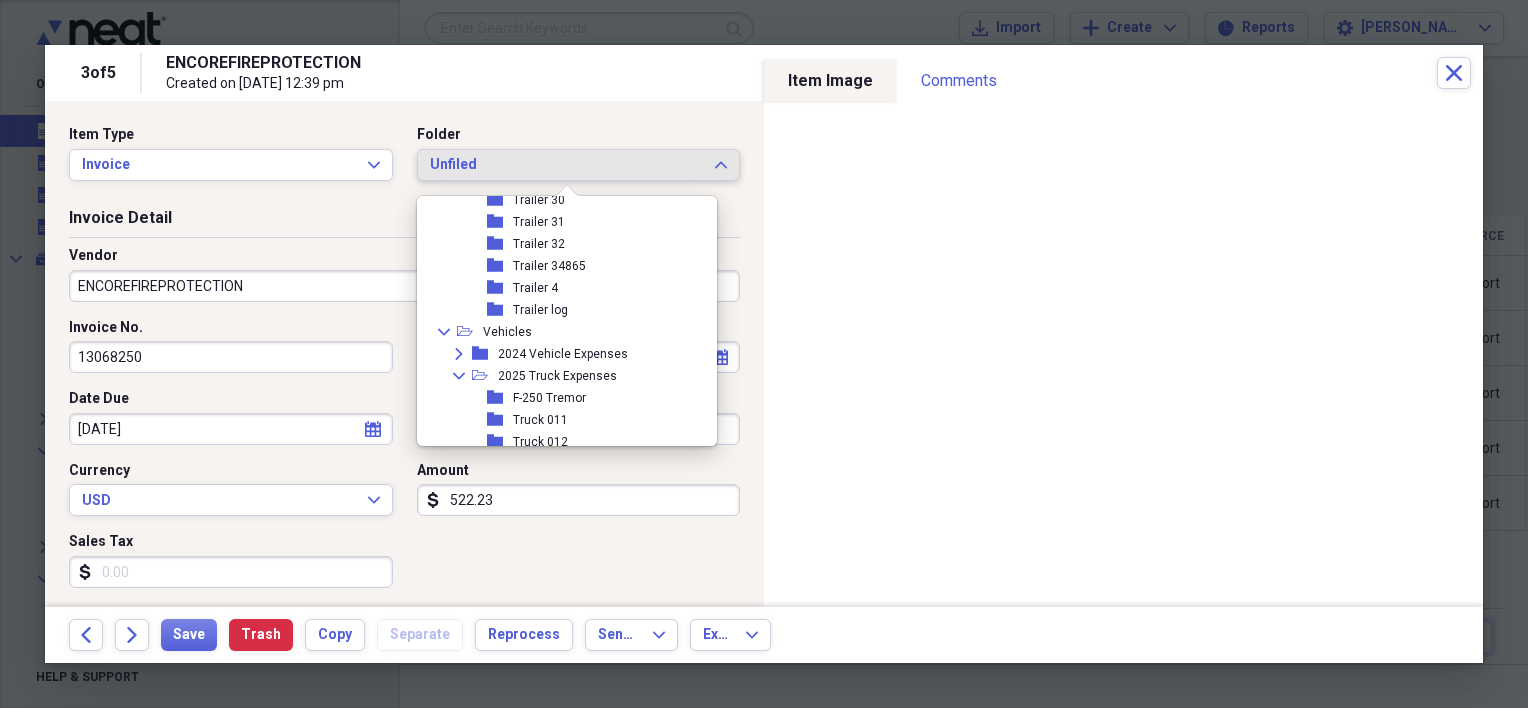 scroll, scrollTop: 700, scrollLeft: 0, axis: vertical 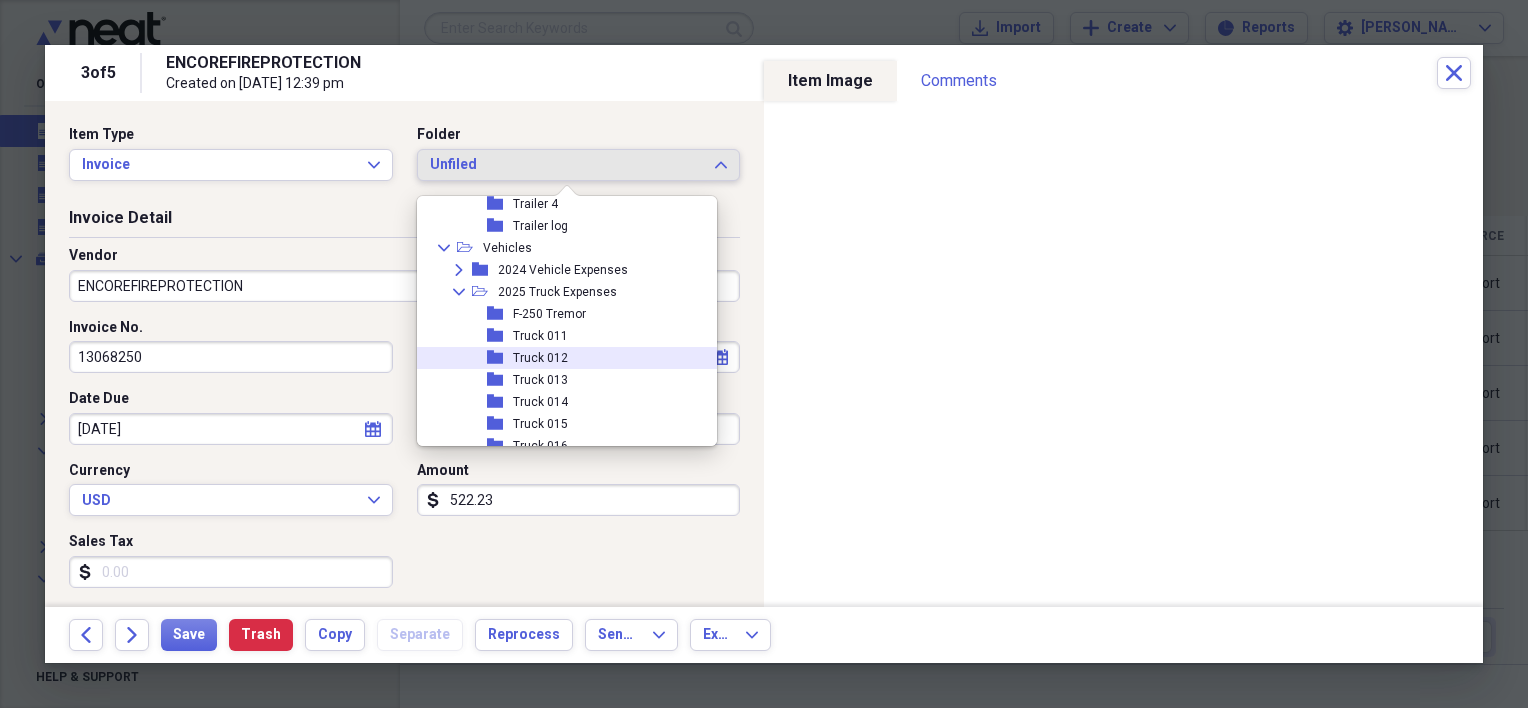 click on "Truck 012" at bounding box center (540, 358) 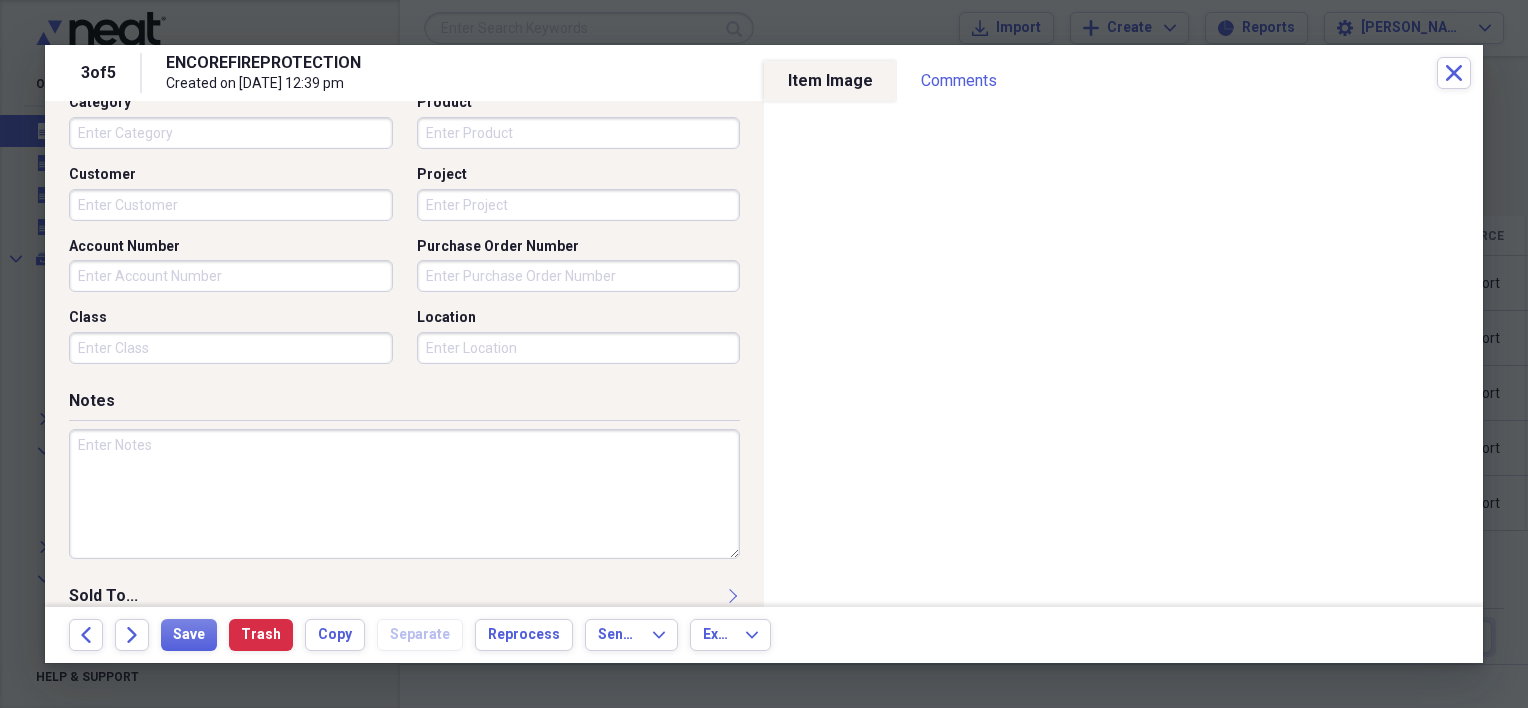 scroll, scrollTop: 484, scrollLeft: 0, axis: vertical 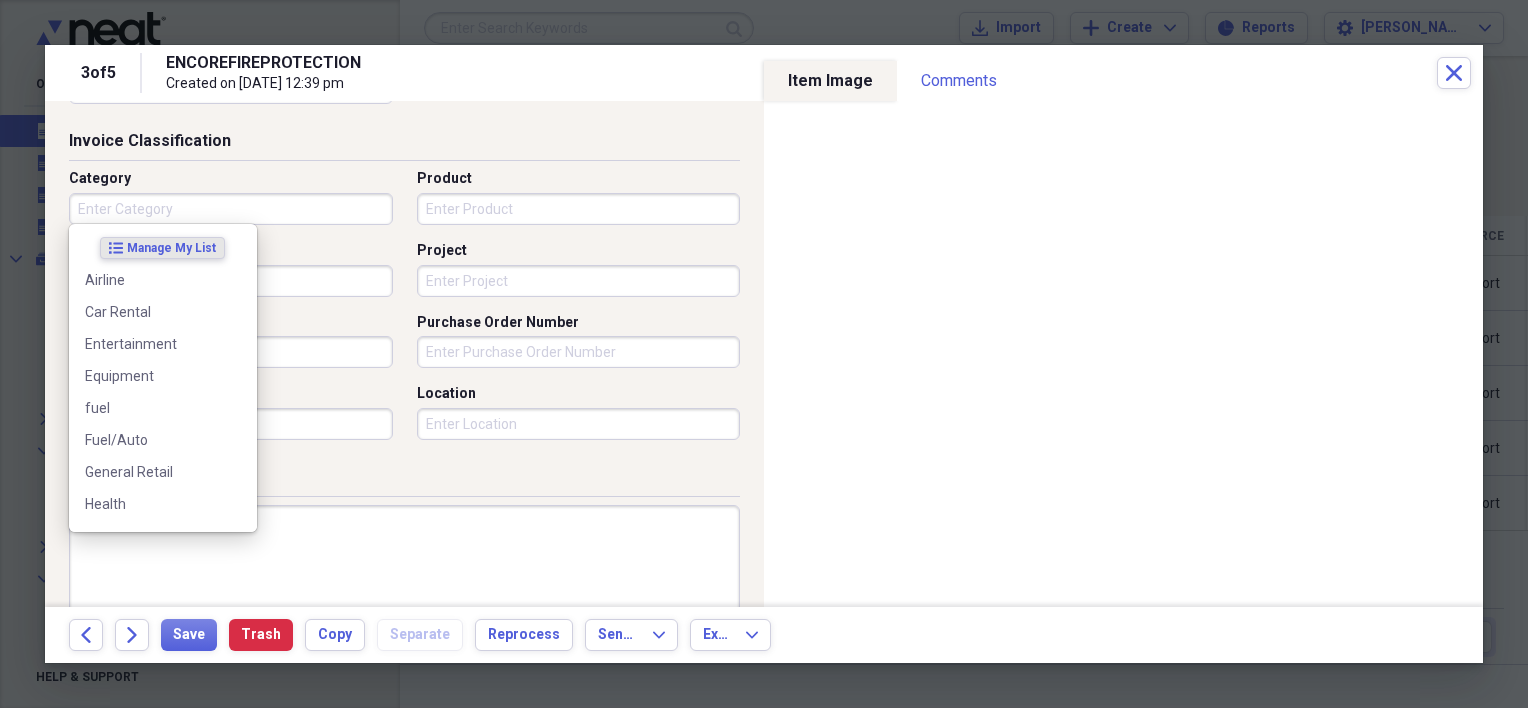 click on "Category" at bounding box center [231, 209] 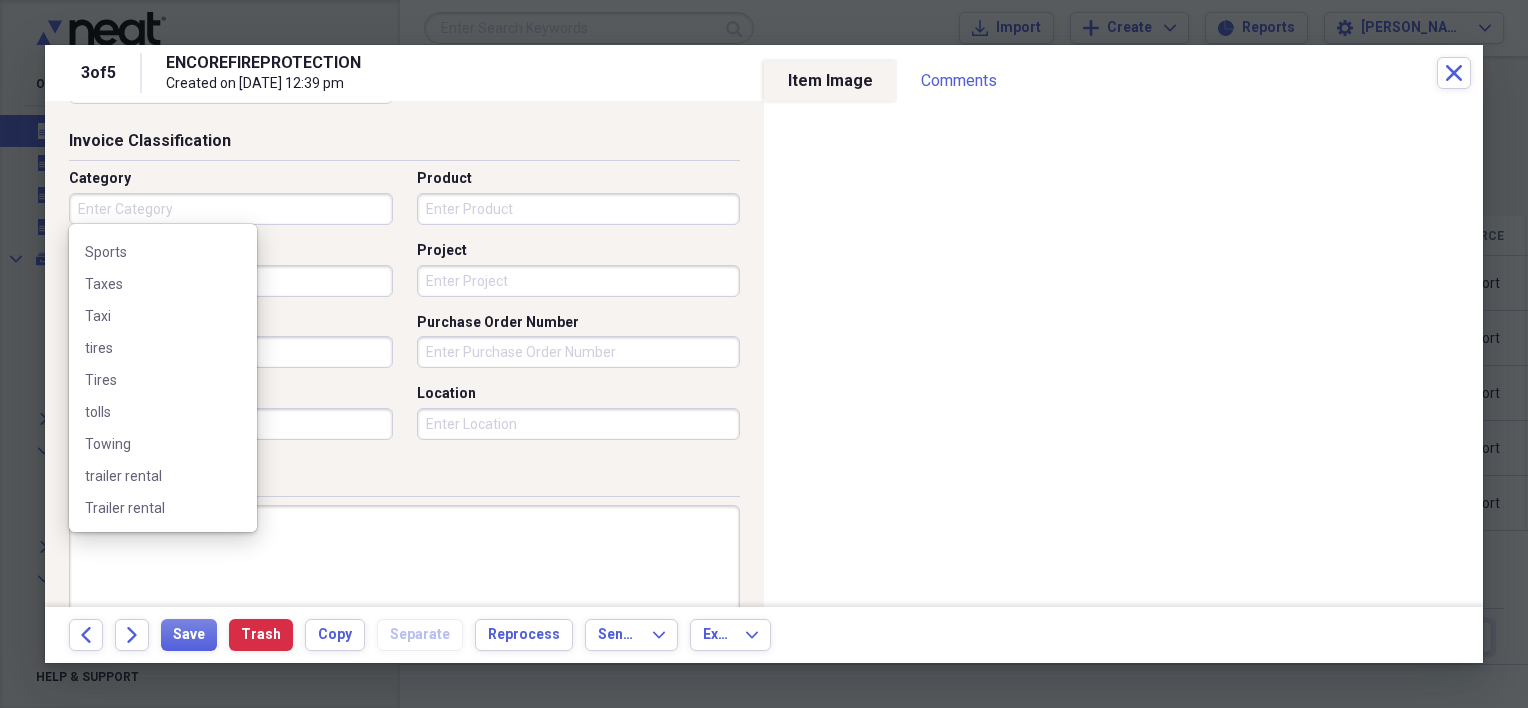 scroll, scrollTop: 600, scrollLeft: 0, axis: vertical 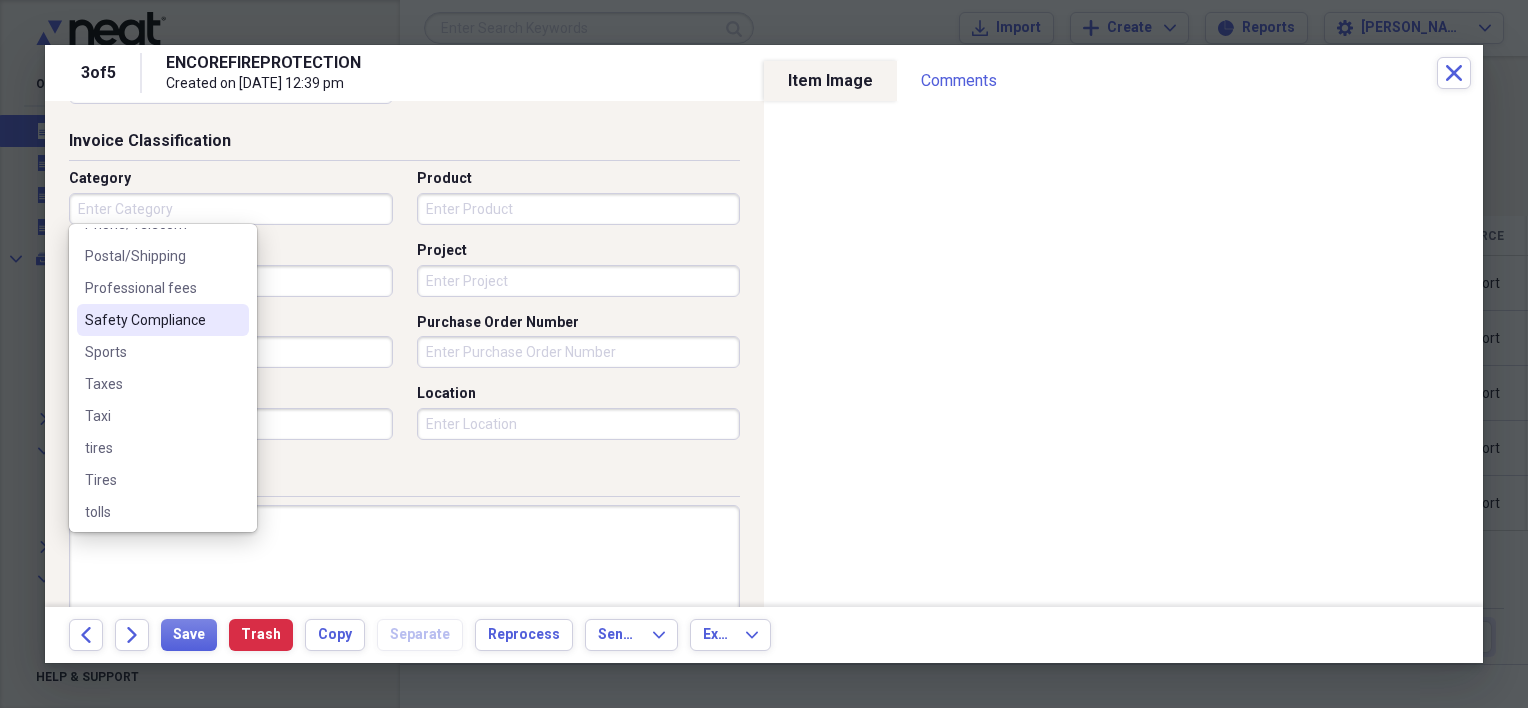 click on "Safety Compliance" at bounding box center [151, 320] 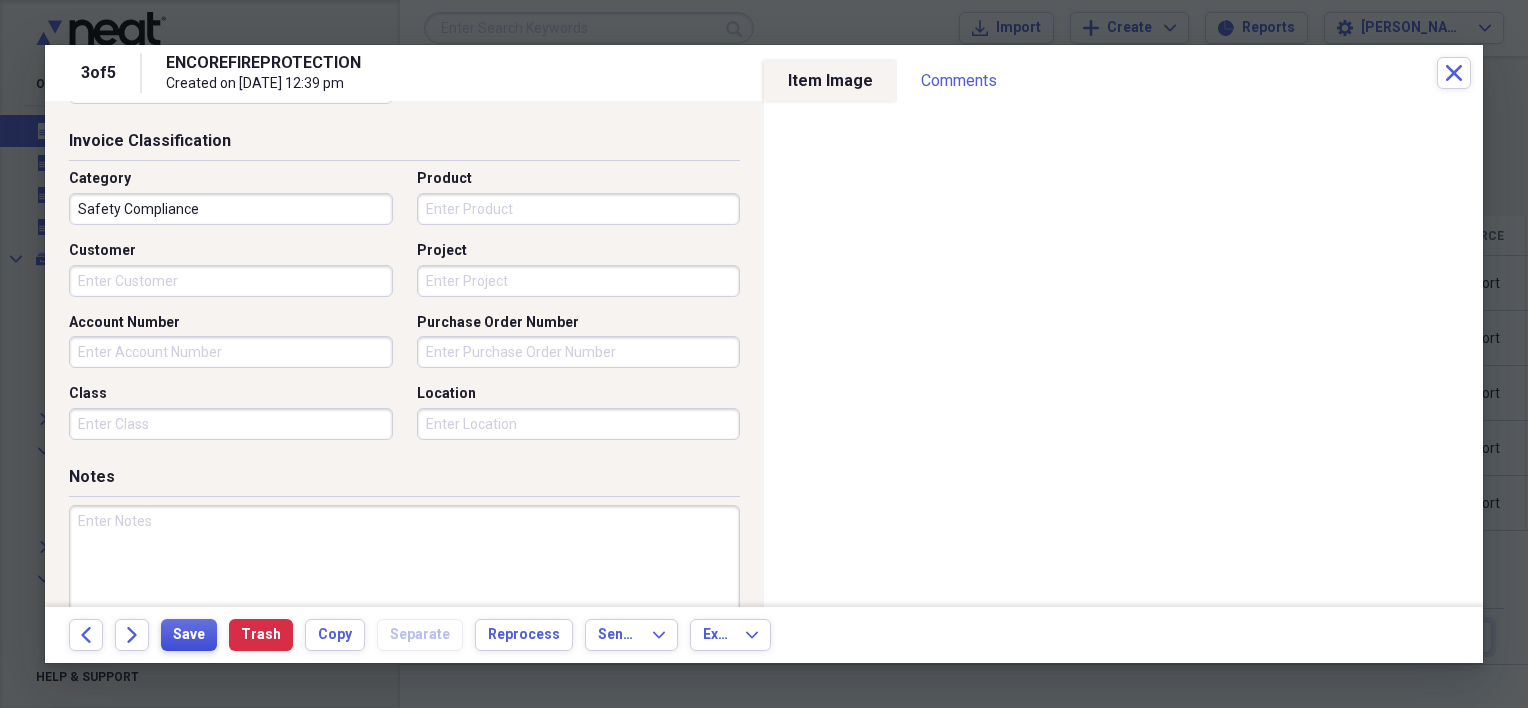 click on "Save" at bounding box center [189, 635] 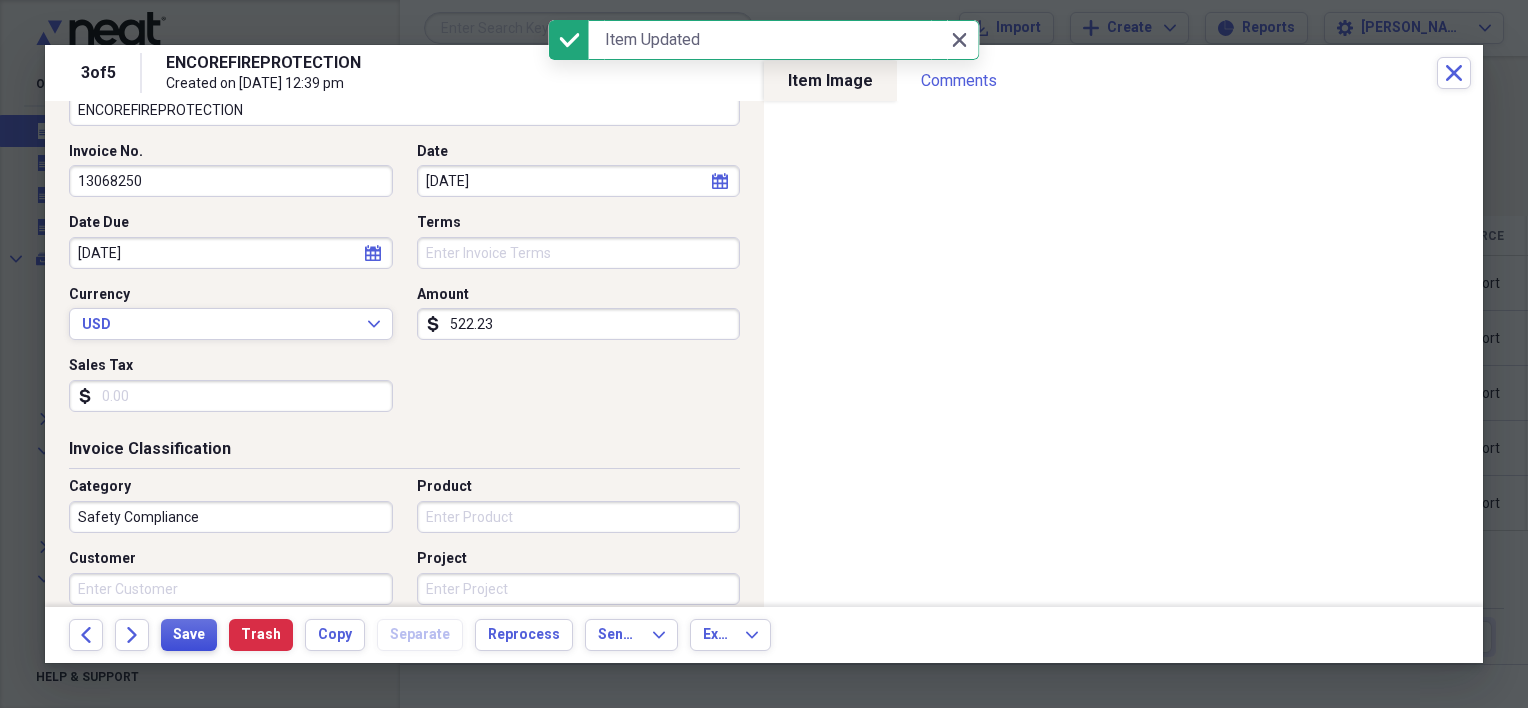 scroll, scrollTop: 0, scrollLeft: 0, axis: both 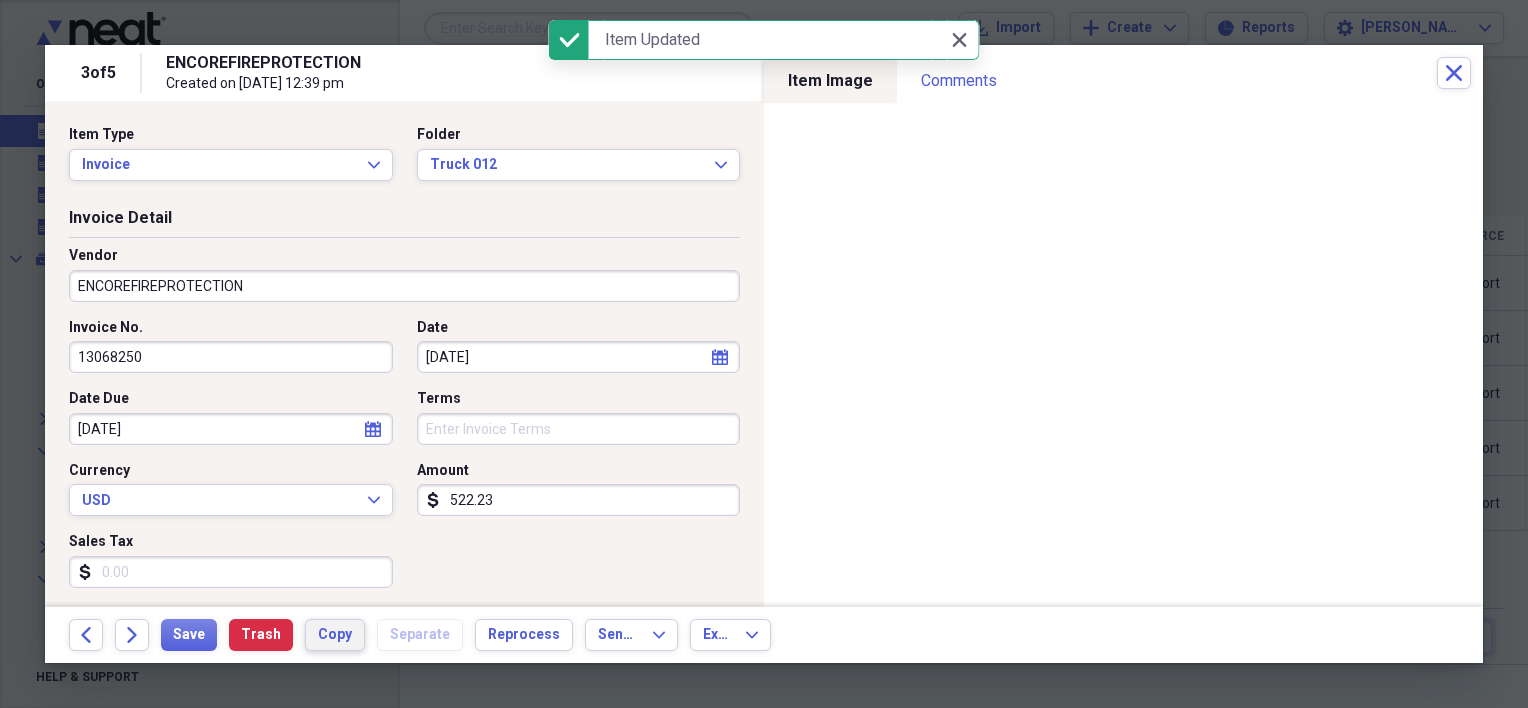click on "Copy" at bounding box center [335, 635] 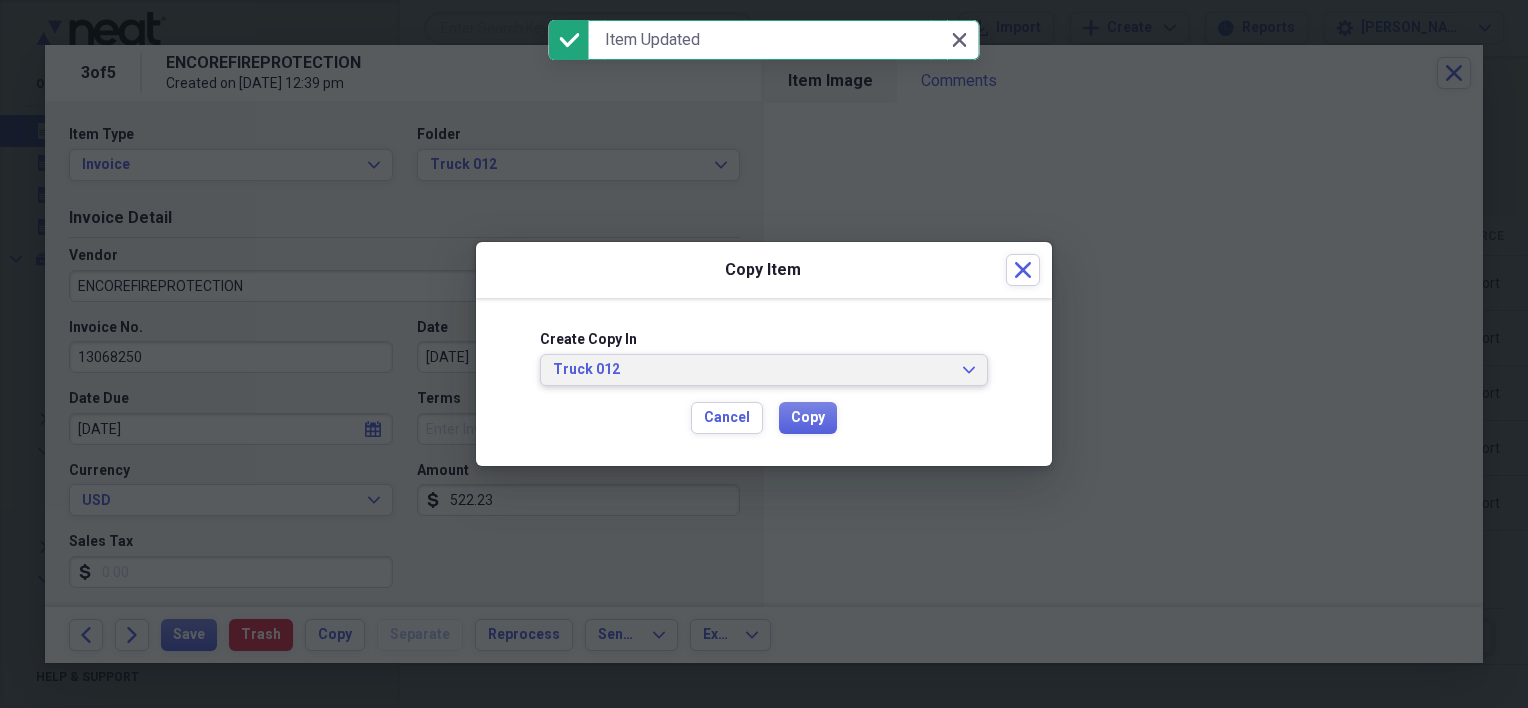 click on "Truck 012" at bounding box center (752, 370) 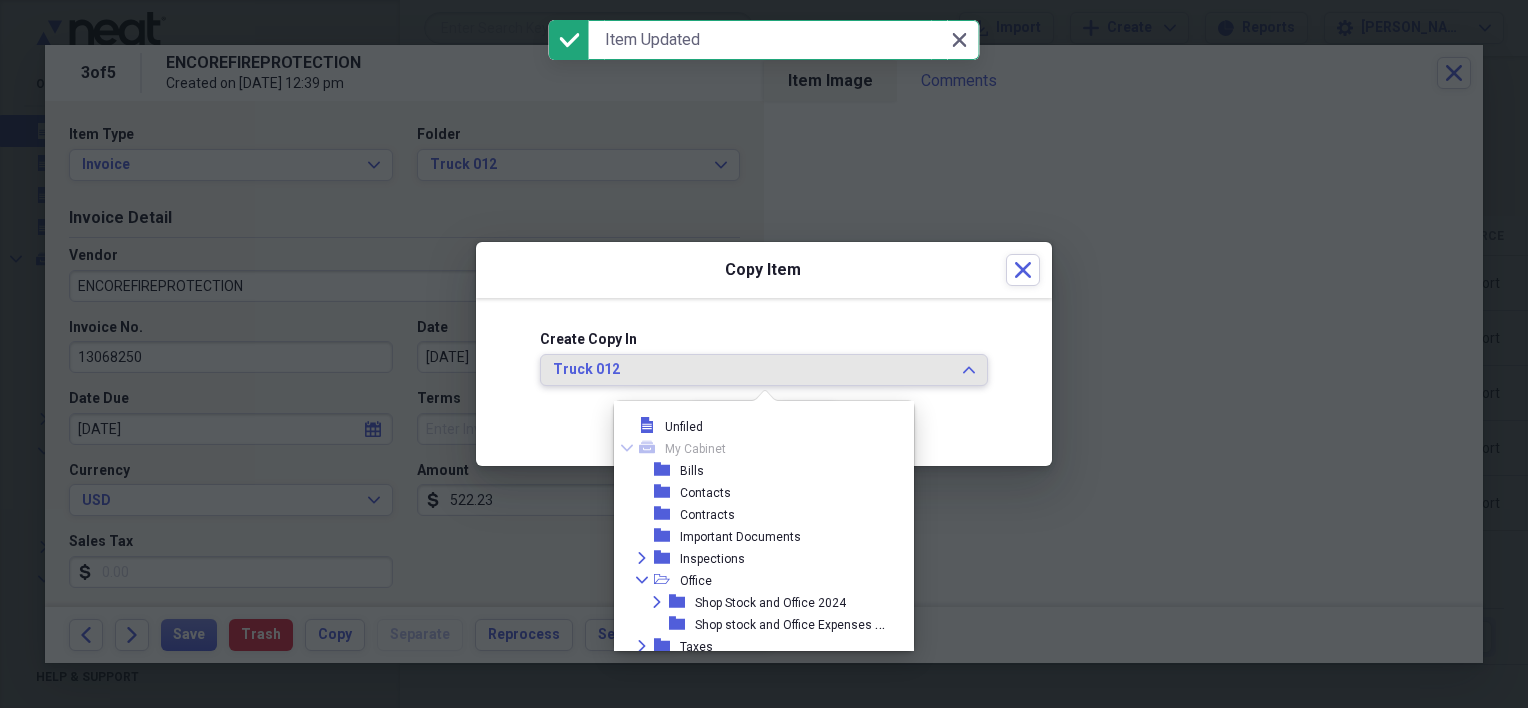 scroll, scrollTop: 736, scrollLeft: 0, axis: vertical 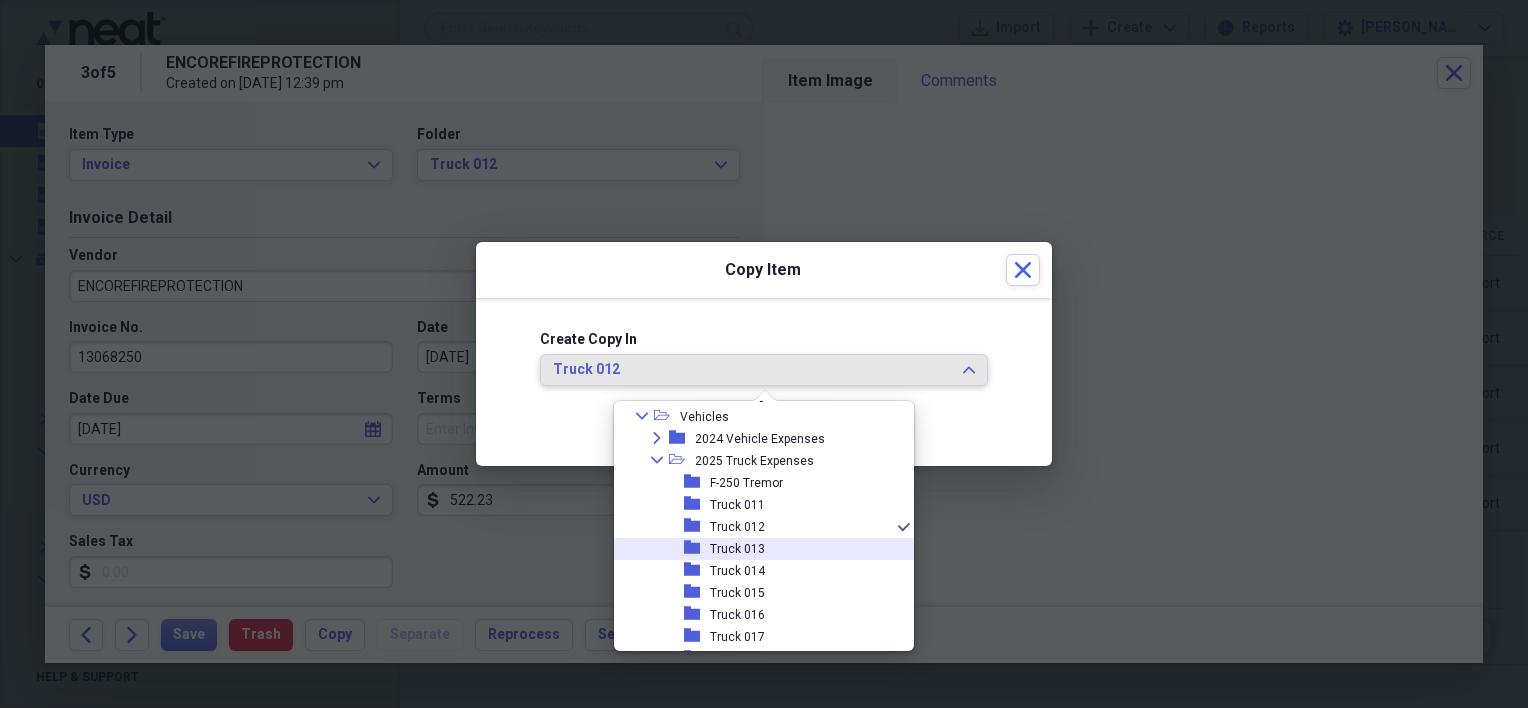 click on "Truck 013" at bounding box center (737, 549) 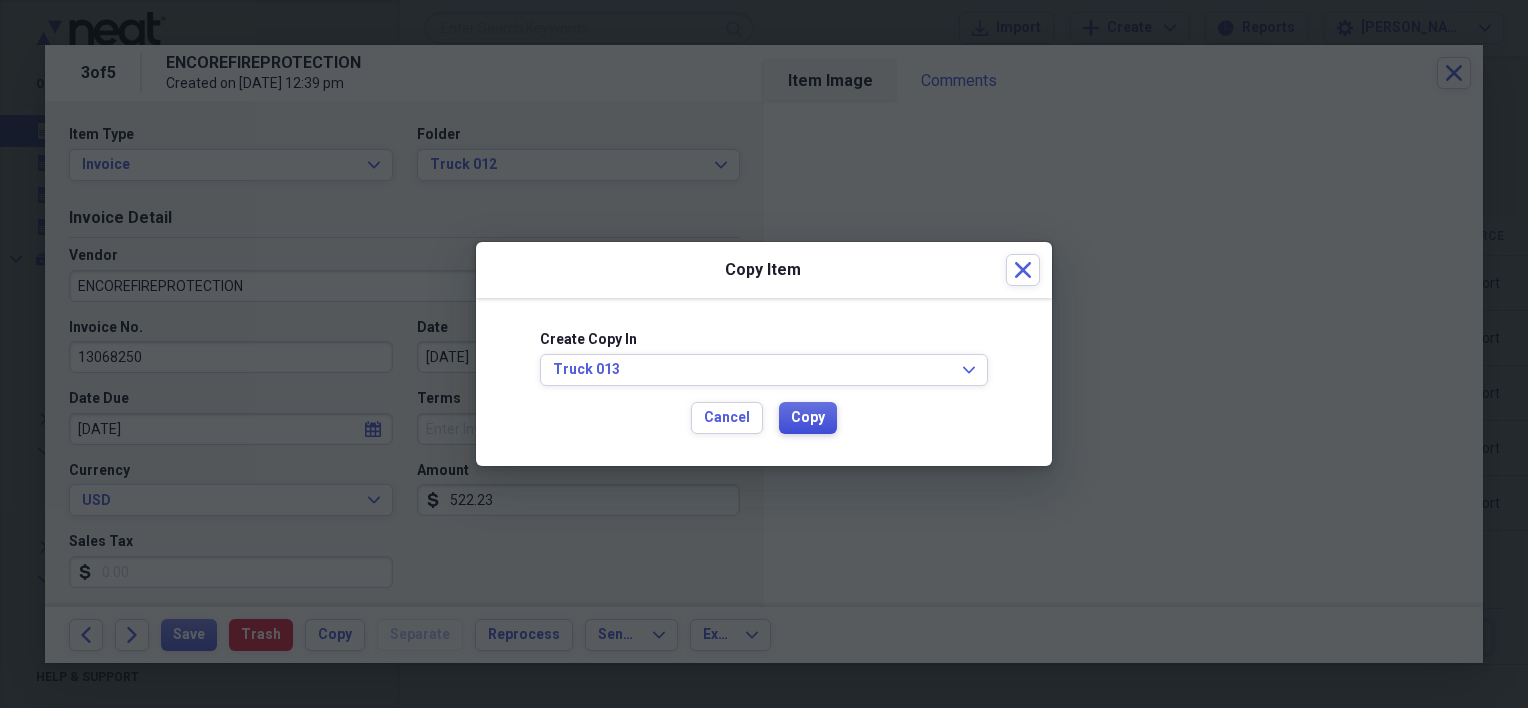 click on "Copy" at bounding box center (808, 418) 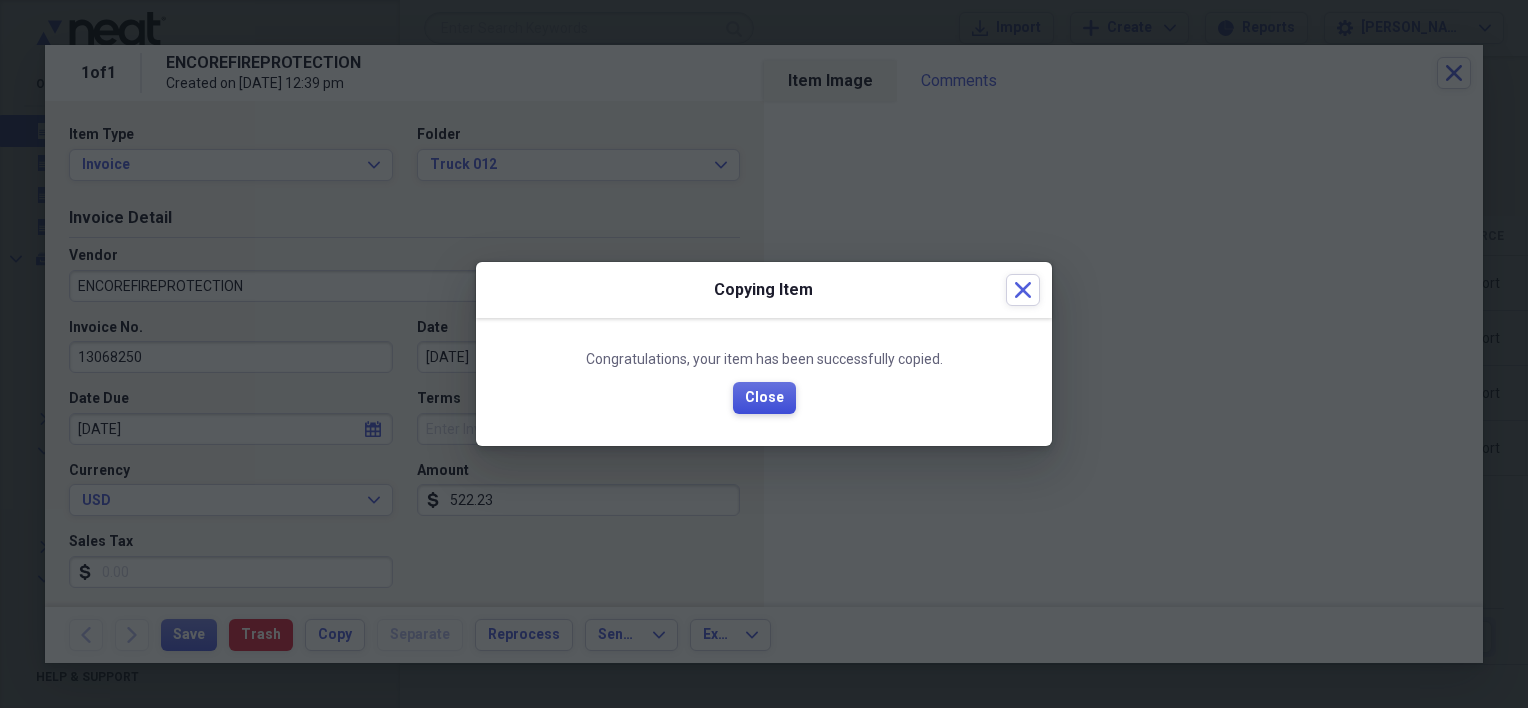 click on "Close" at bounding box center [764, 398] 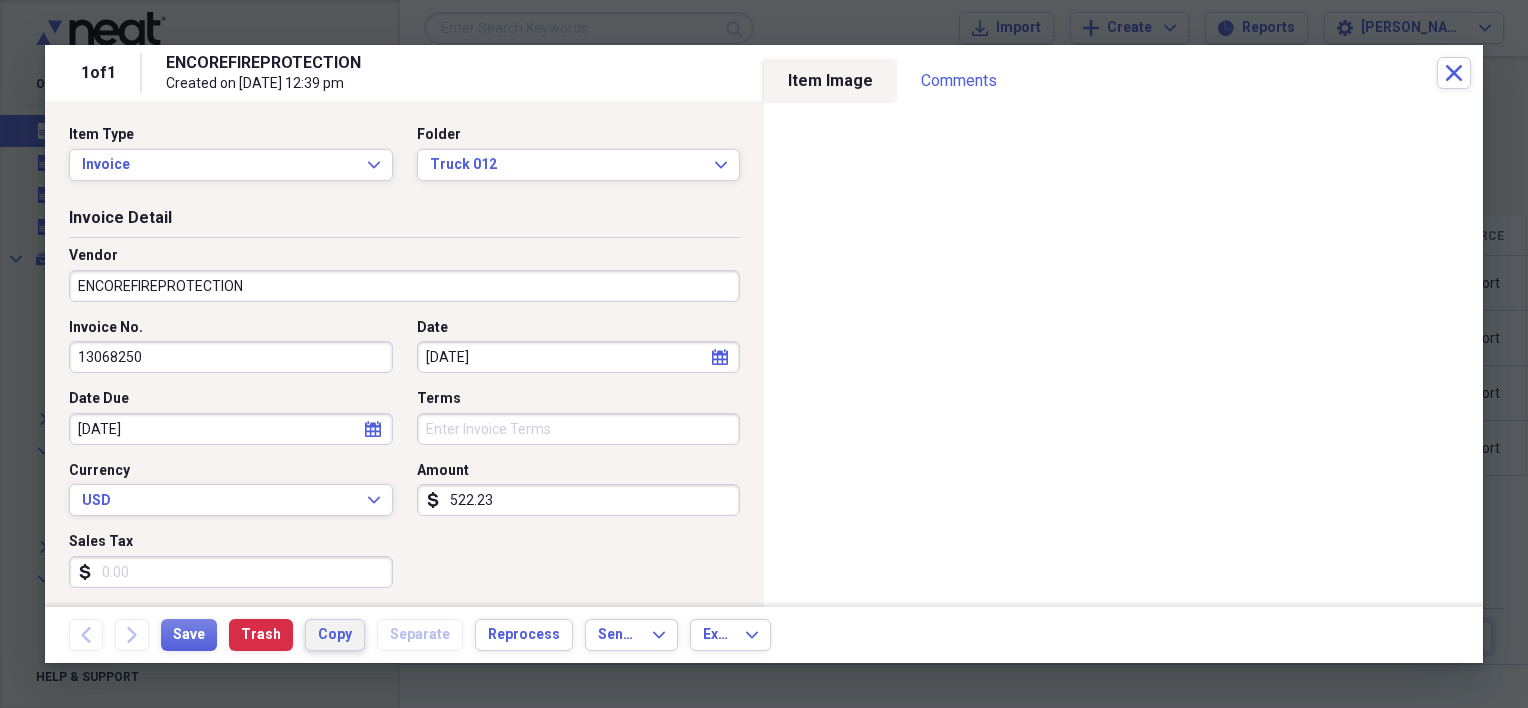 click on "Copy" at bounding box center [335, 635] 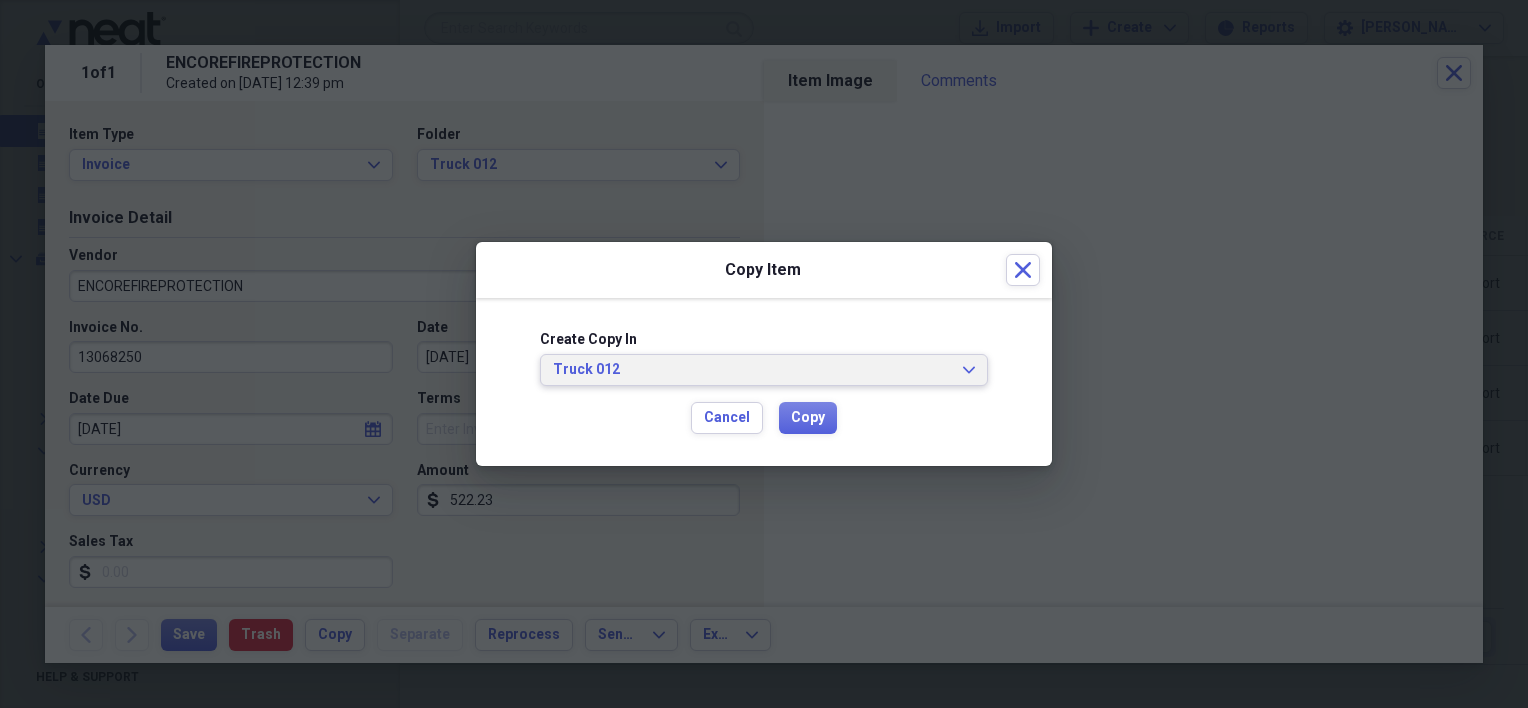click on "Truck 012 Expand" at bounding box center (764, 370) 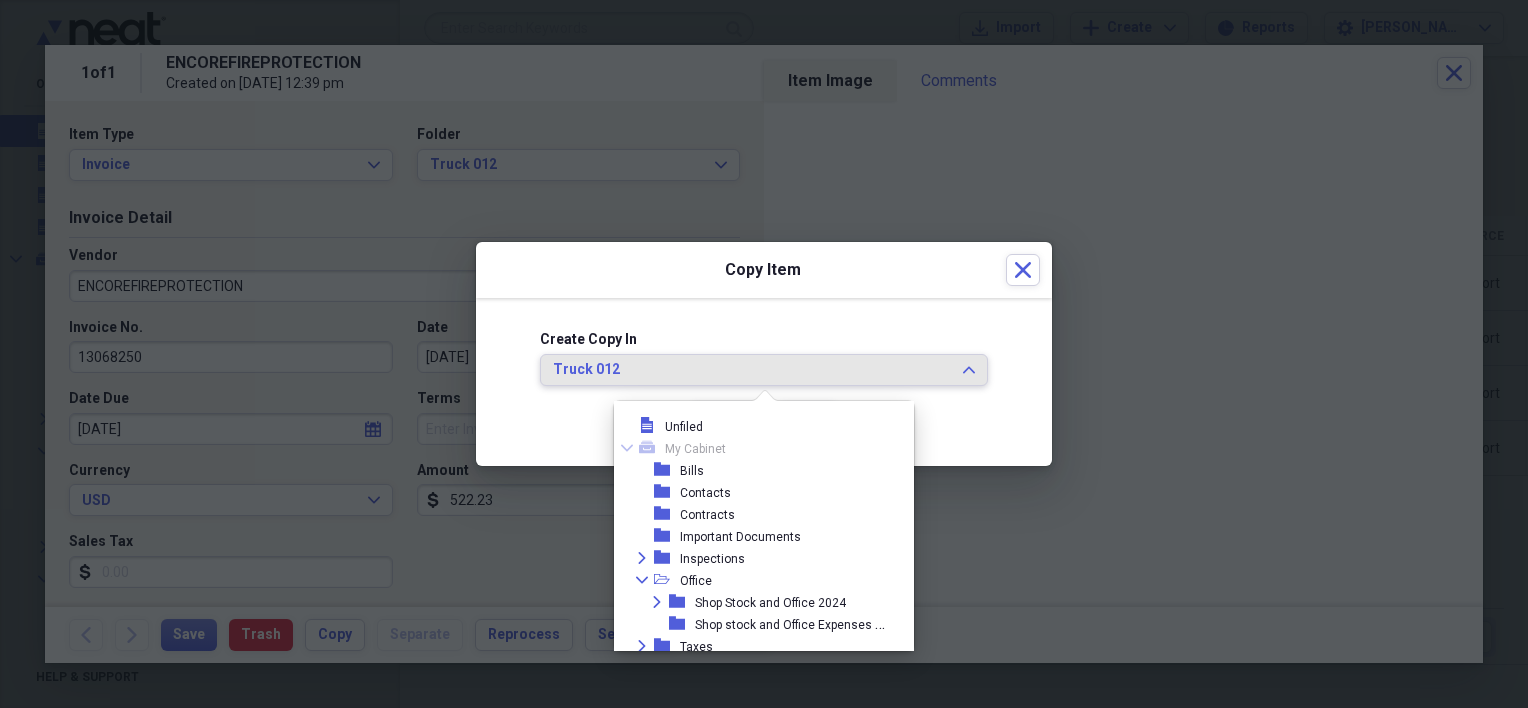 scroll, scrollTop: 736, scrollLeft: 0, axis: vertical 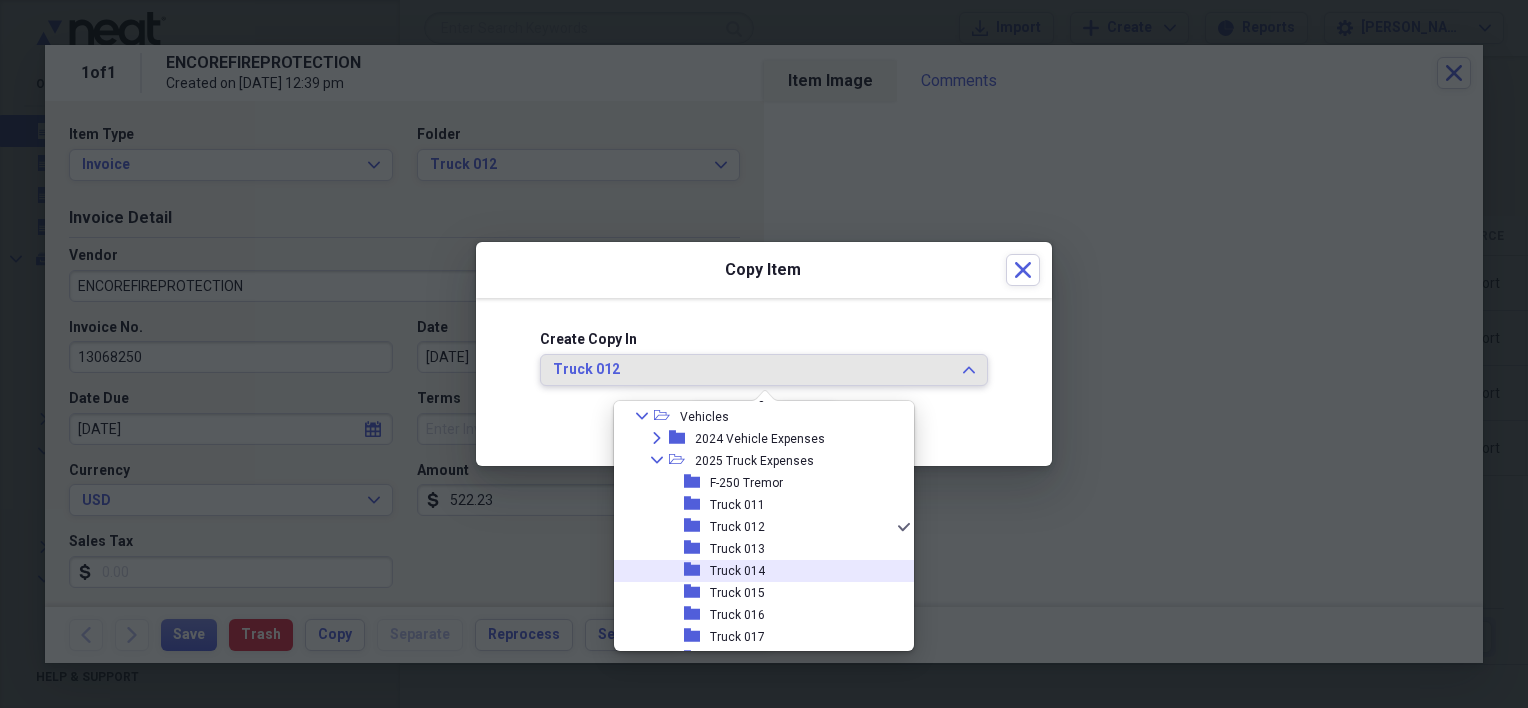 click on "Truck 014" at bounding box center (737, 571) 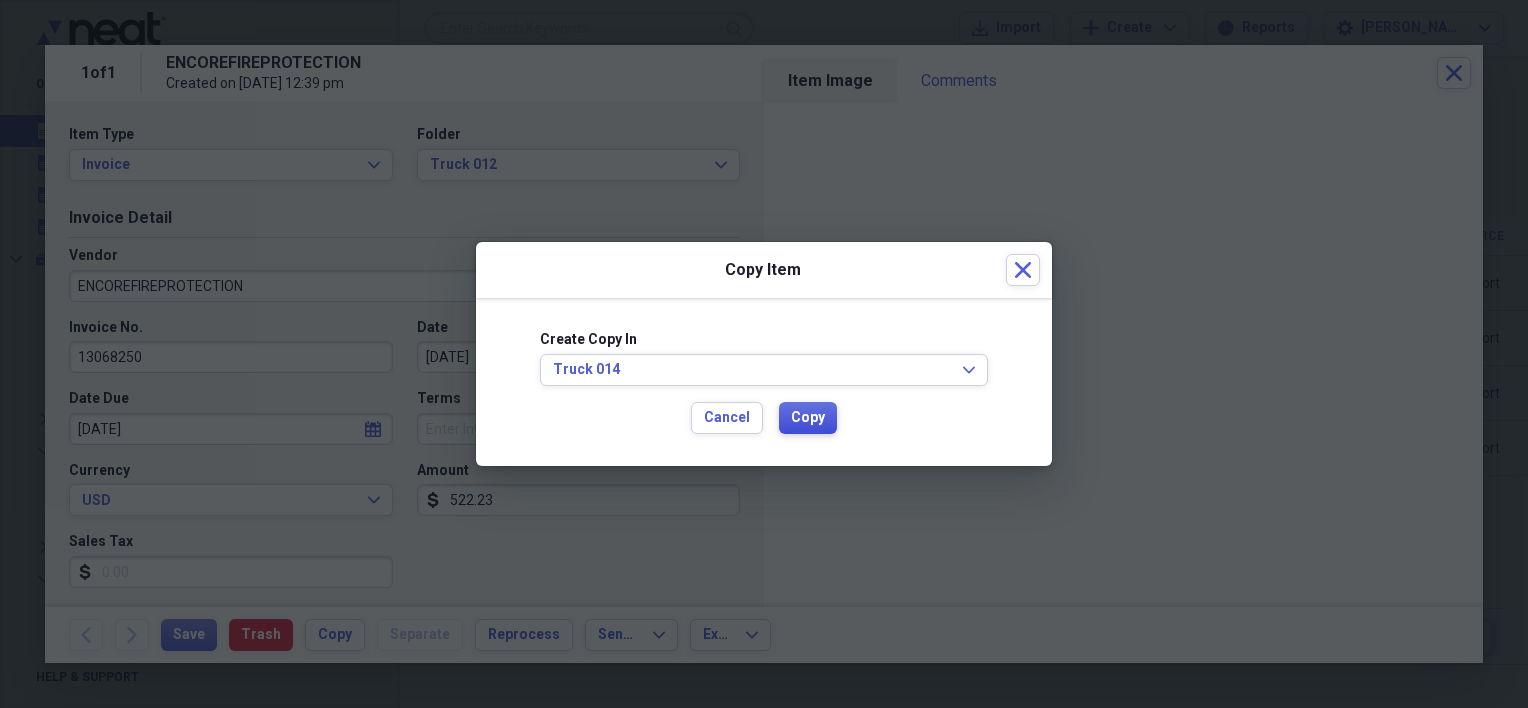 click on "Copy" at bounding box center [808, 418] 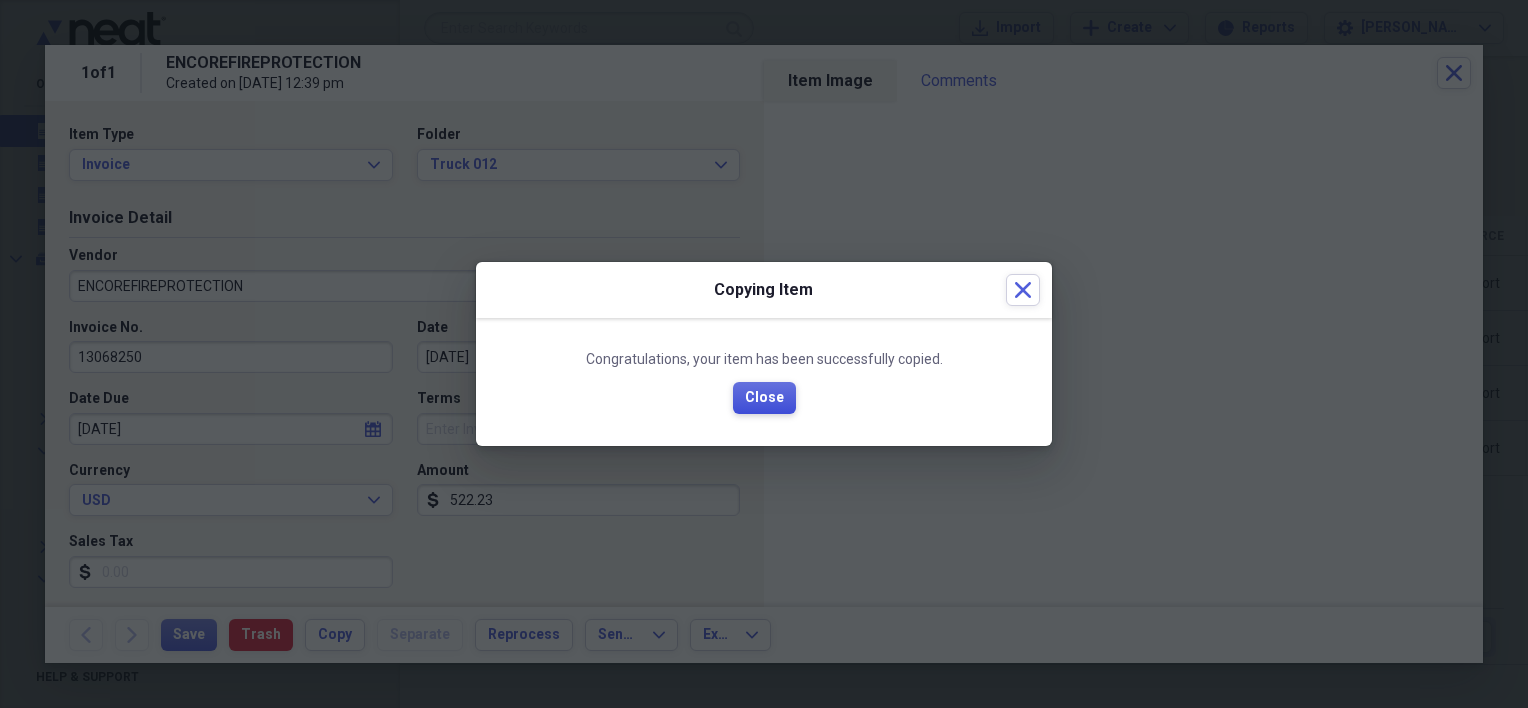 click on "Close" at bounding box center (764, 398) 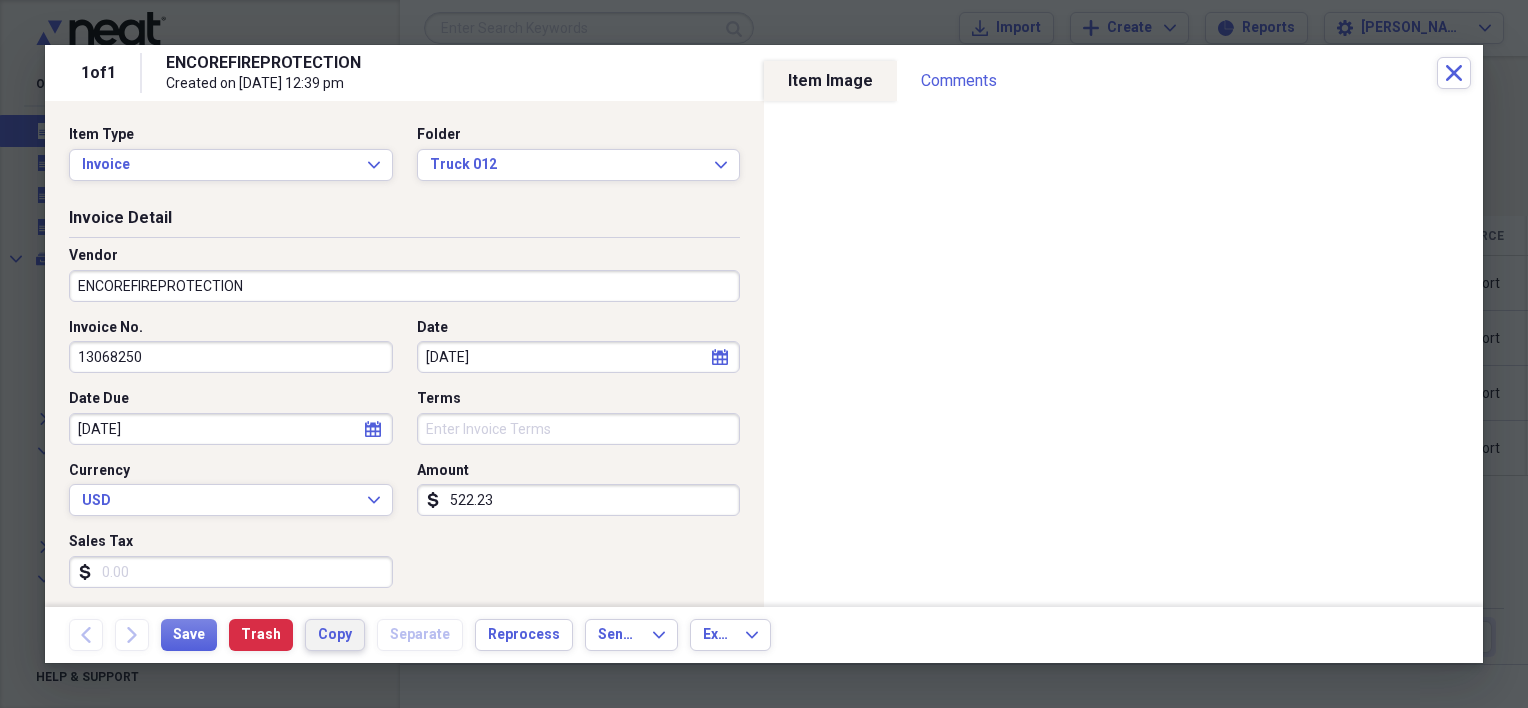 click on "Copy" at bounding box center (335, 635) 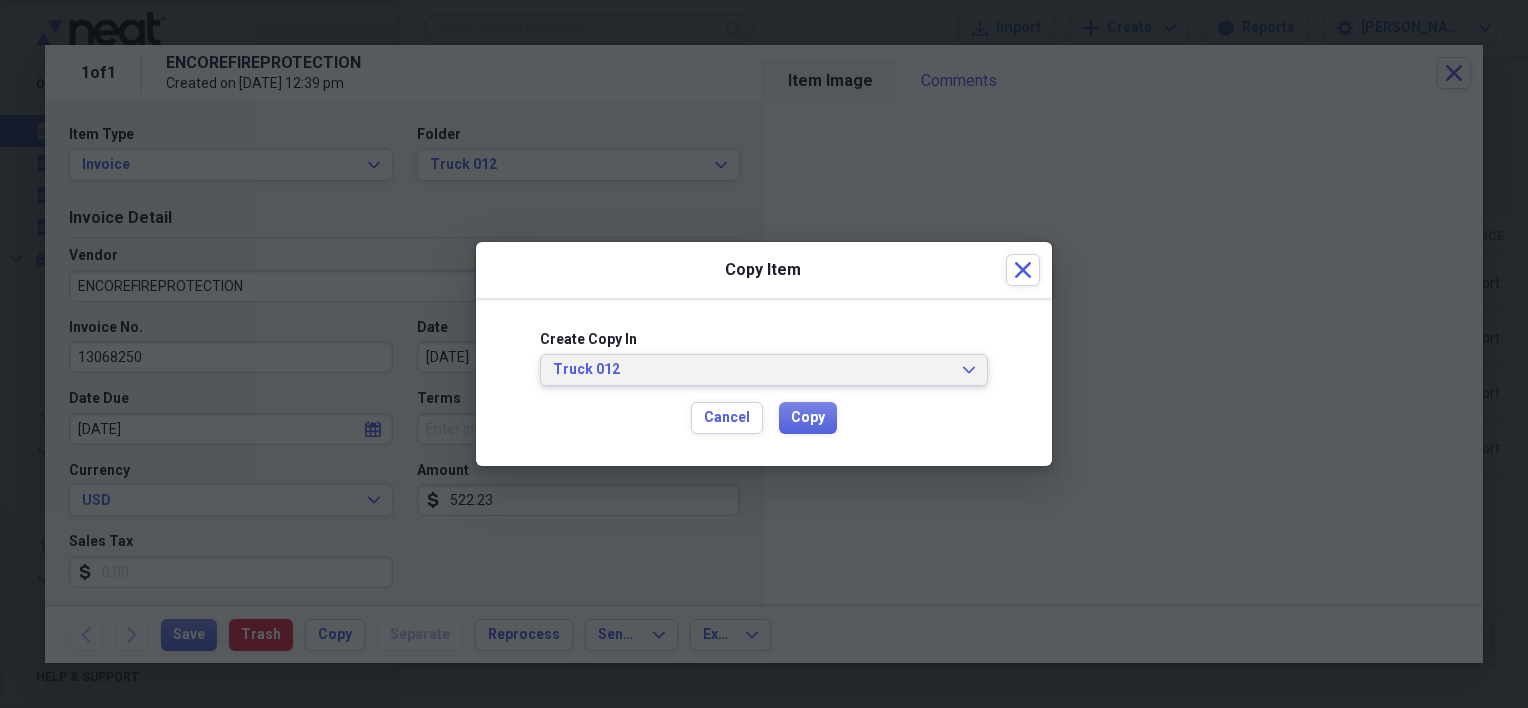 click on "Truck 012" at bounding box center [752, 370] 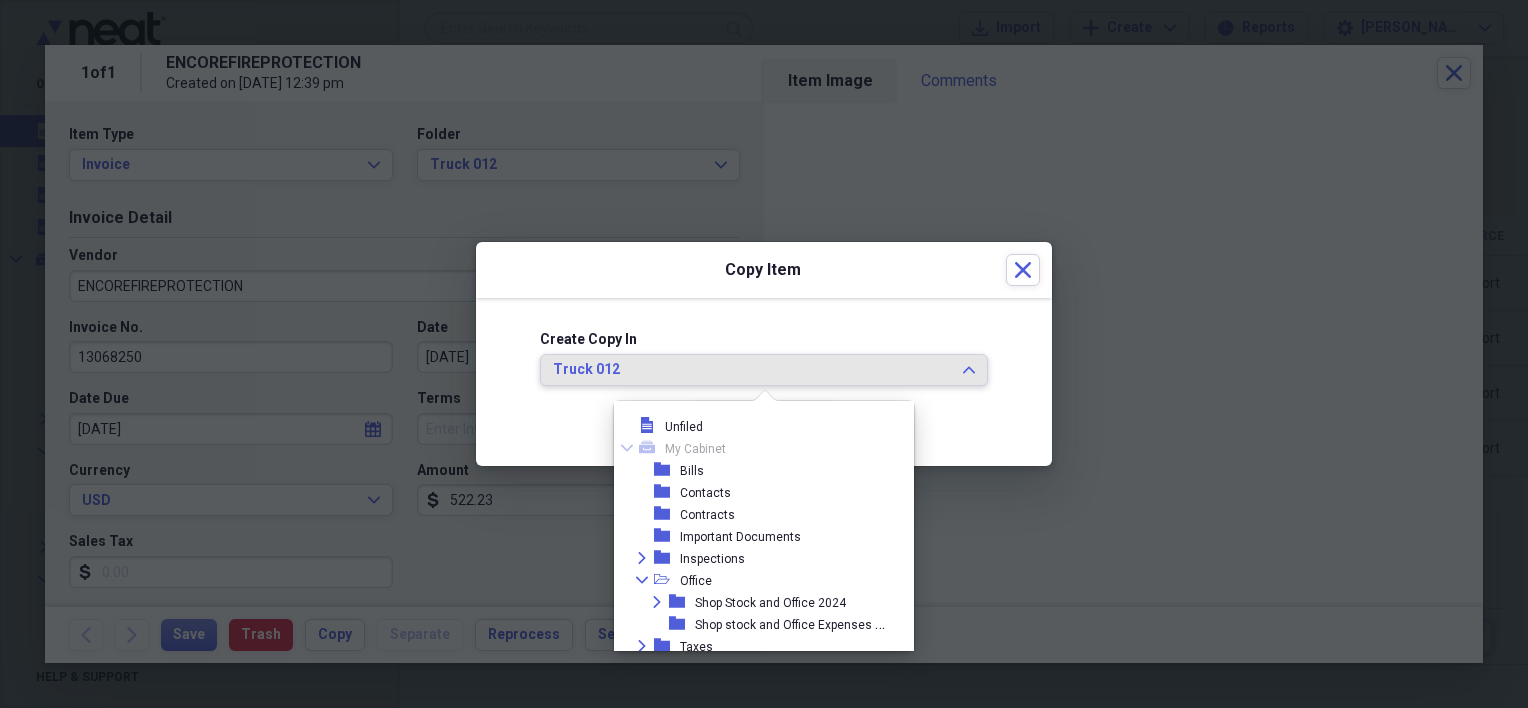 scroll, scrollTop: 736, scrollLeft: 0, axis: vertical 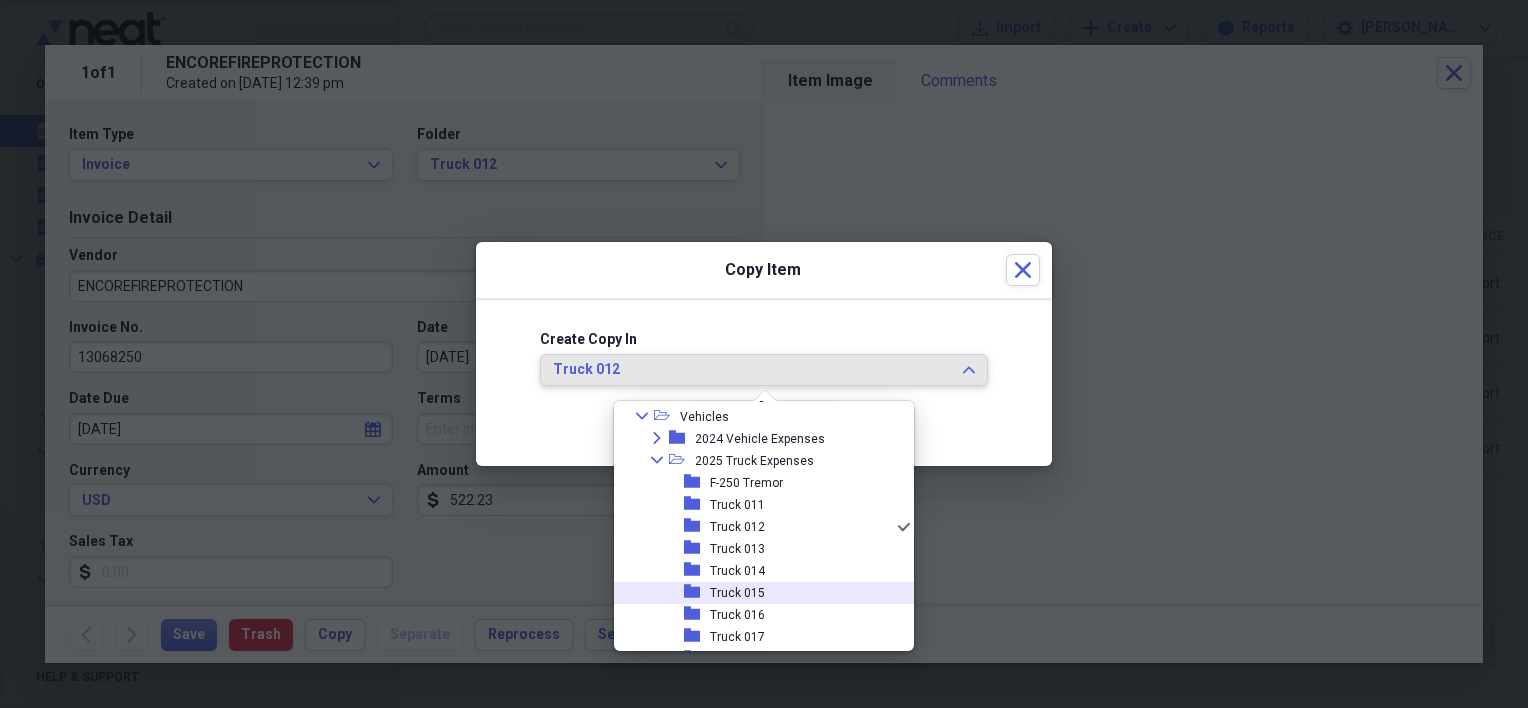 click on "Truck 015" at bounding box center [737, 593] 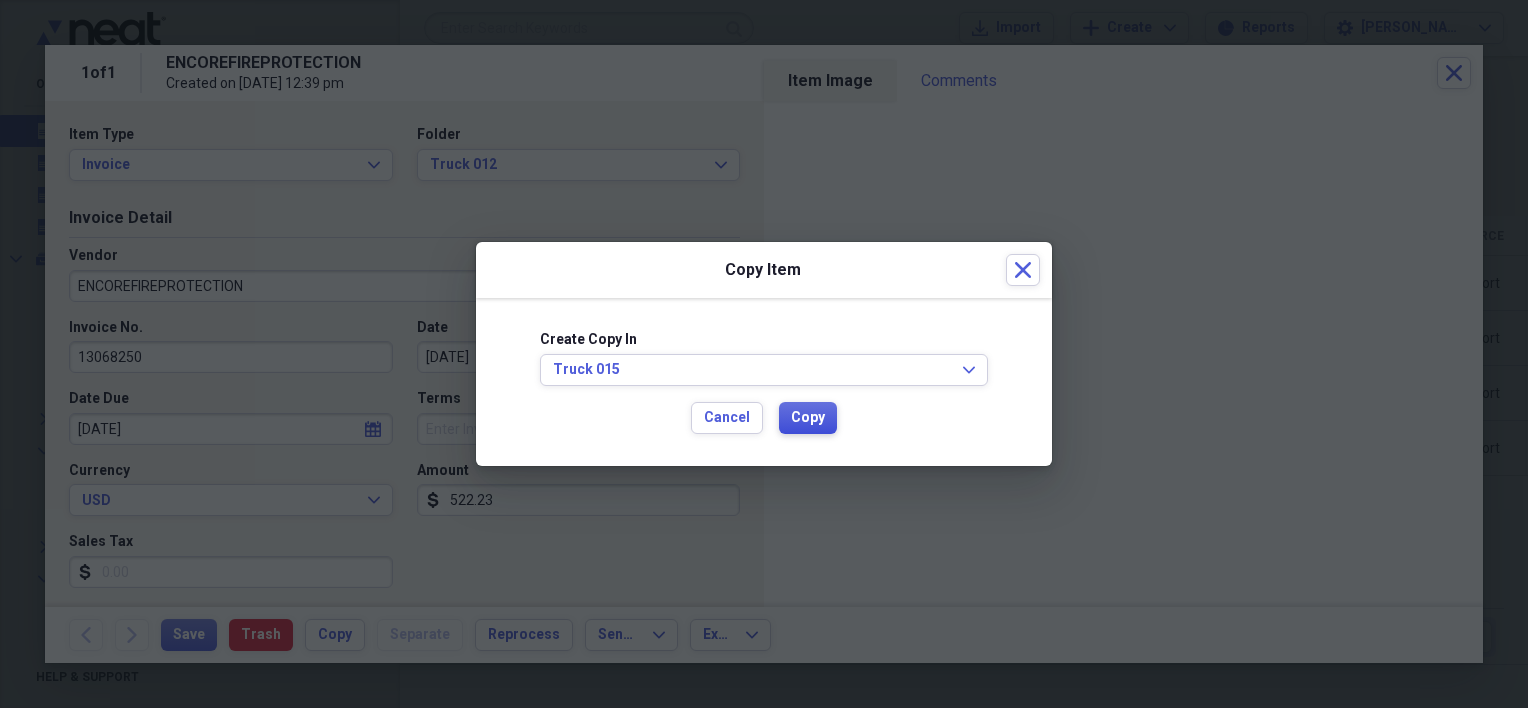 click on "Copy" at bounding box center [808, 418] 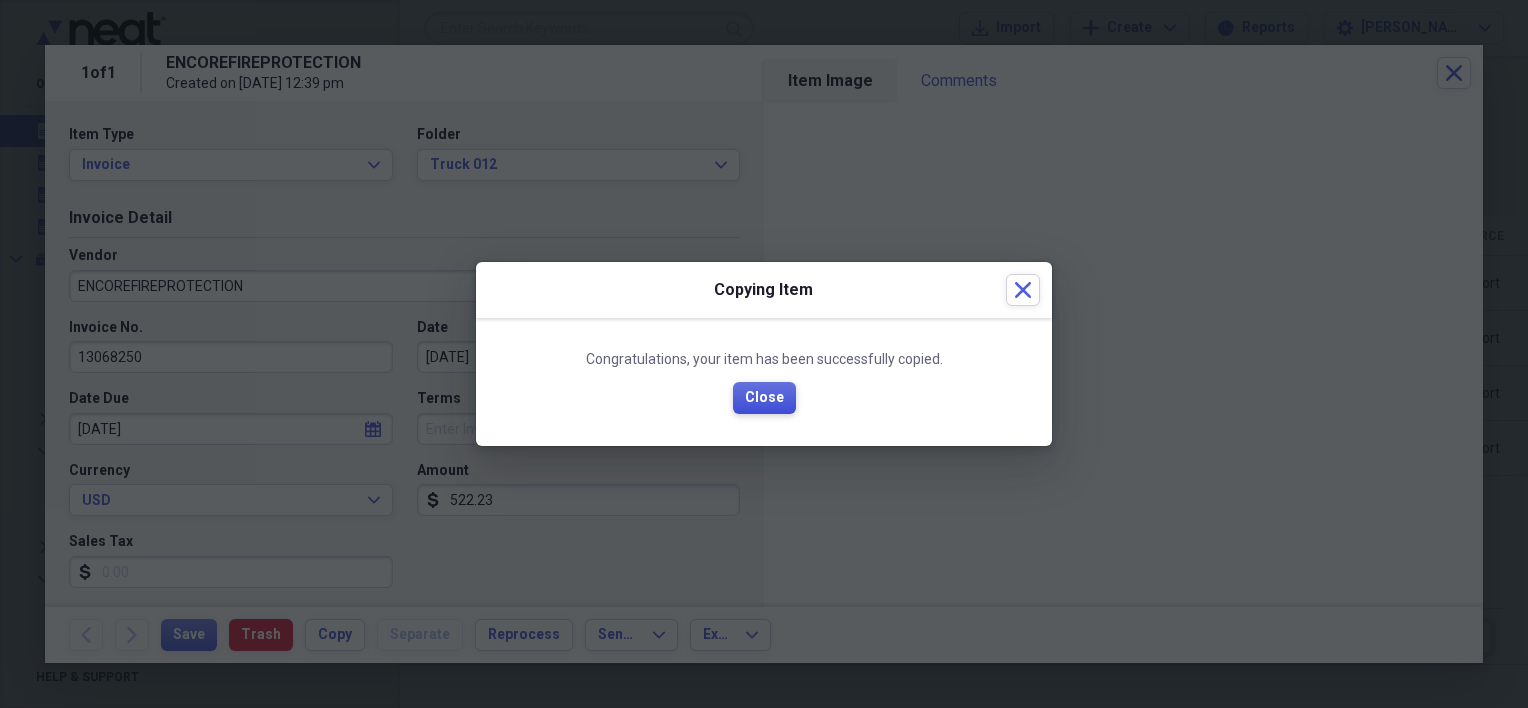 click on "Close" at bounding box center (764, 398) 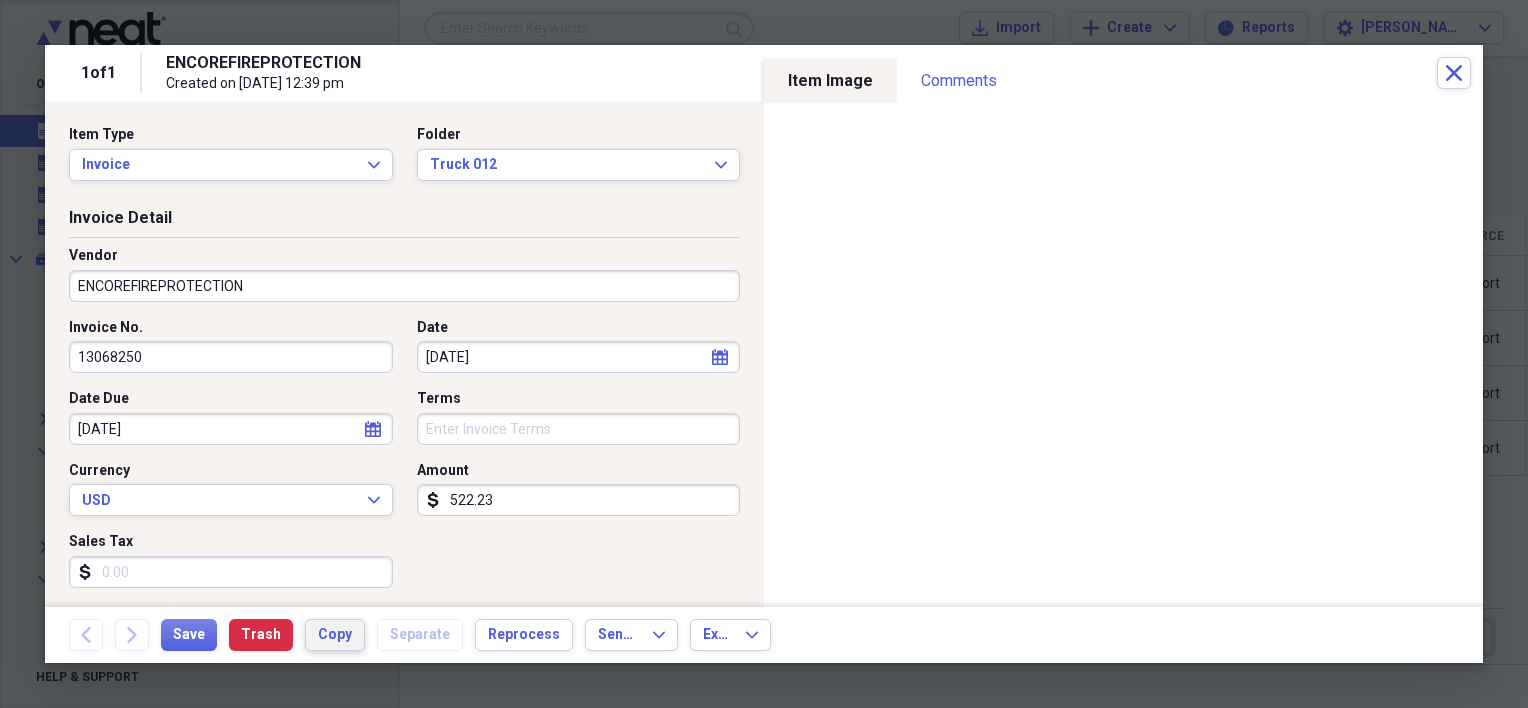 click on "Copy" at bounding box center (335, 635) 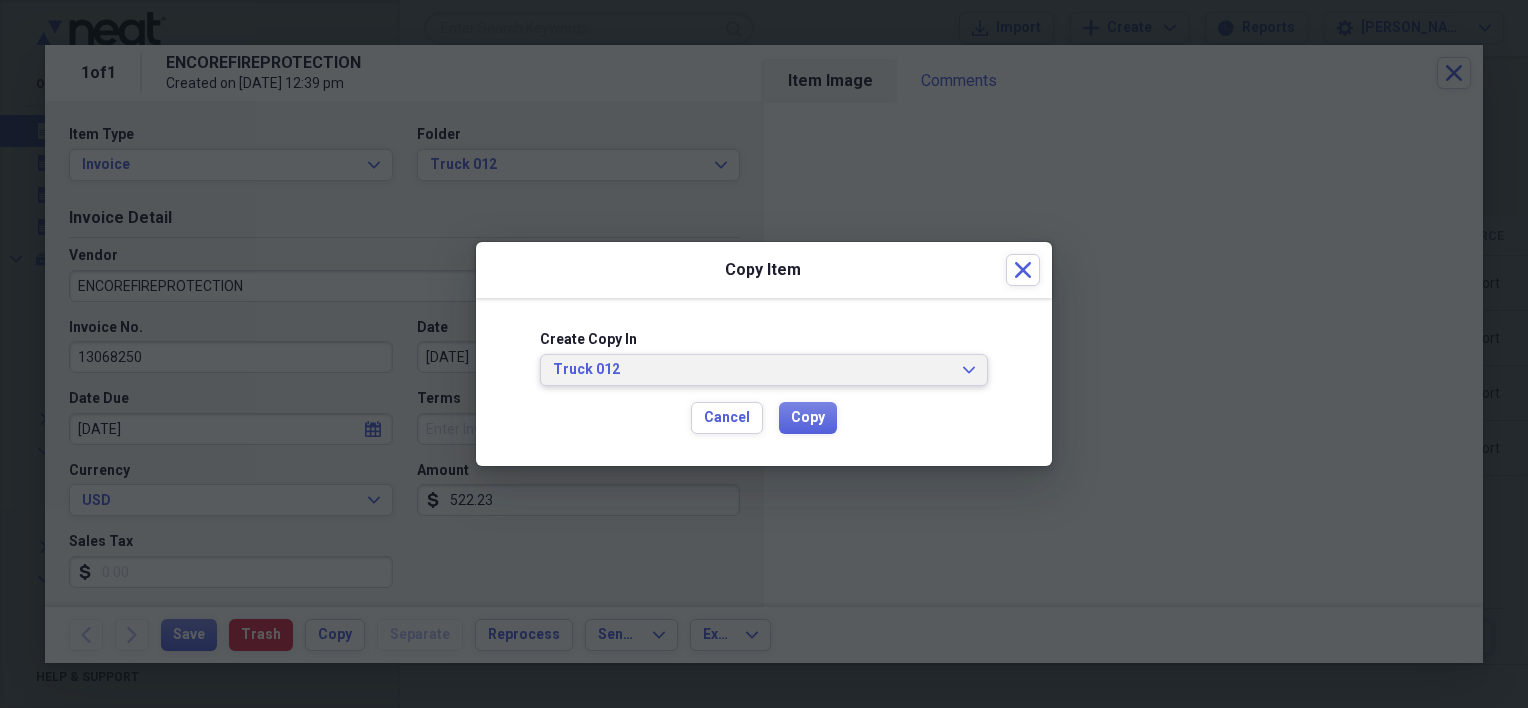 click on "Truck 012" at bounding box center [752, 370] 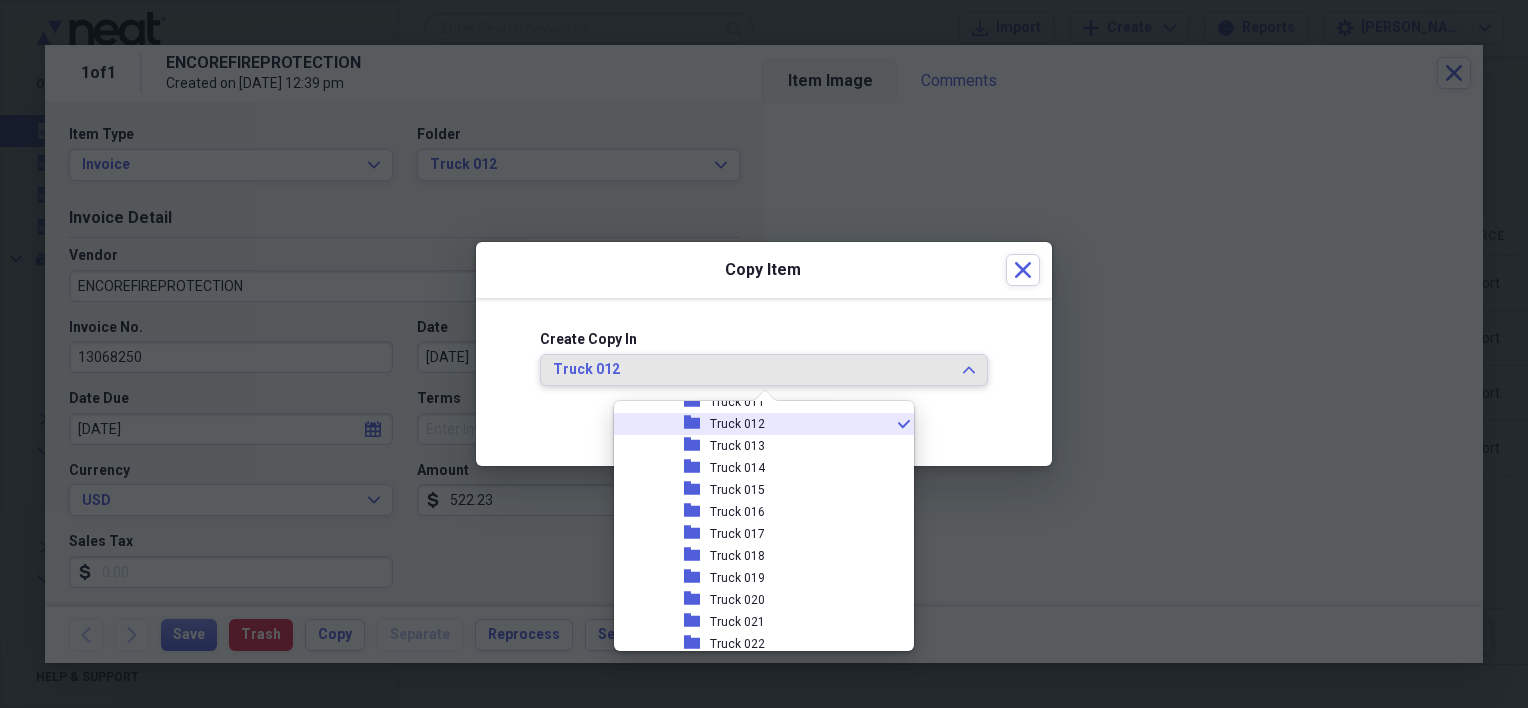 scroll, scrollTop: 842, scrollLeft: 0, axis: vertical 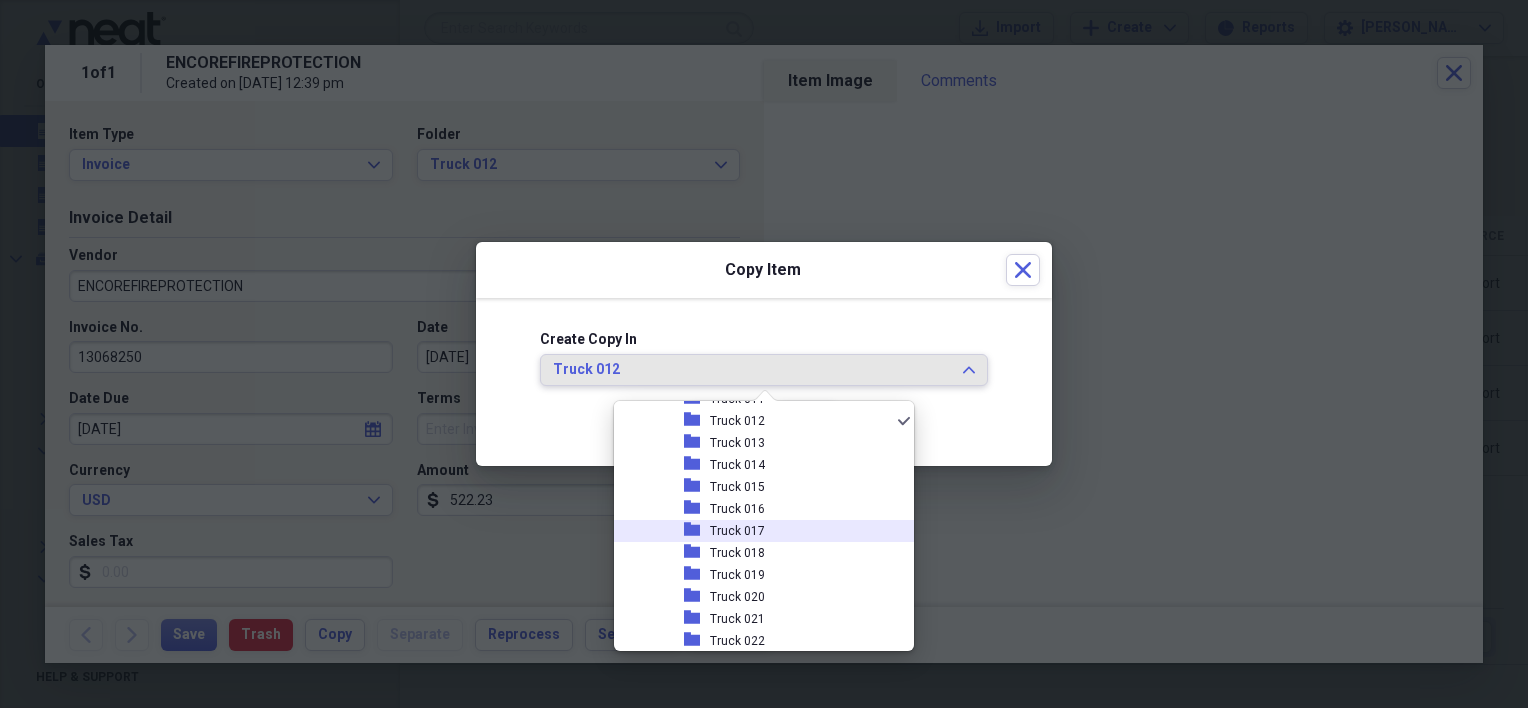 click on "folder Truck 017" at bounding box center [756, 531] 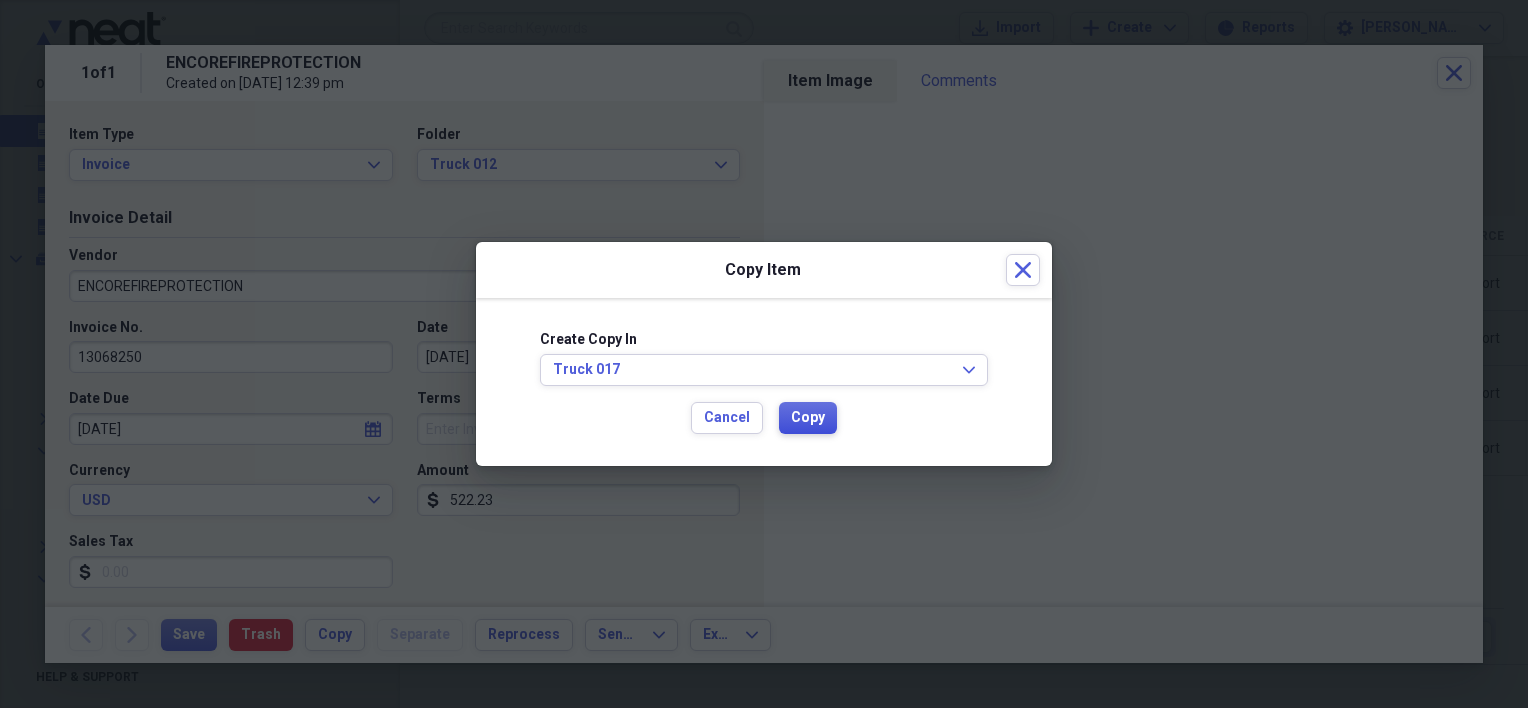 click on "Copy" at bounding box center [808, 418] 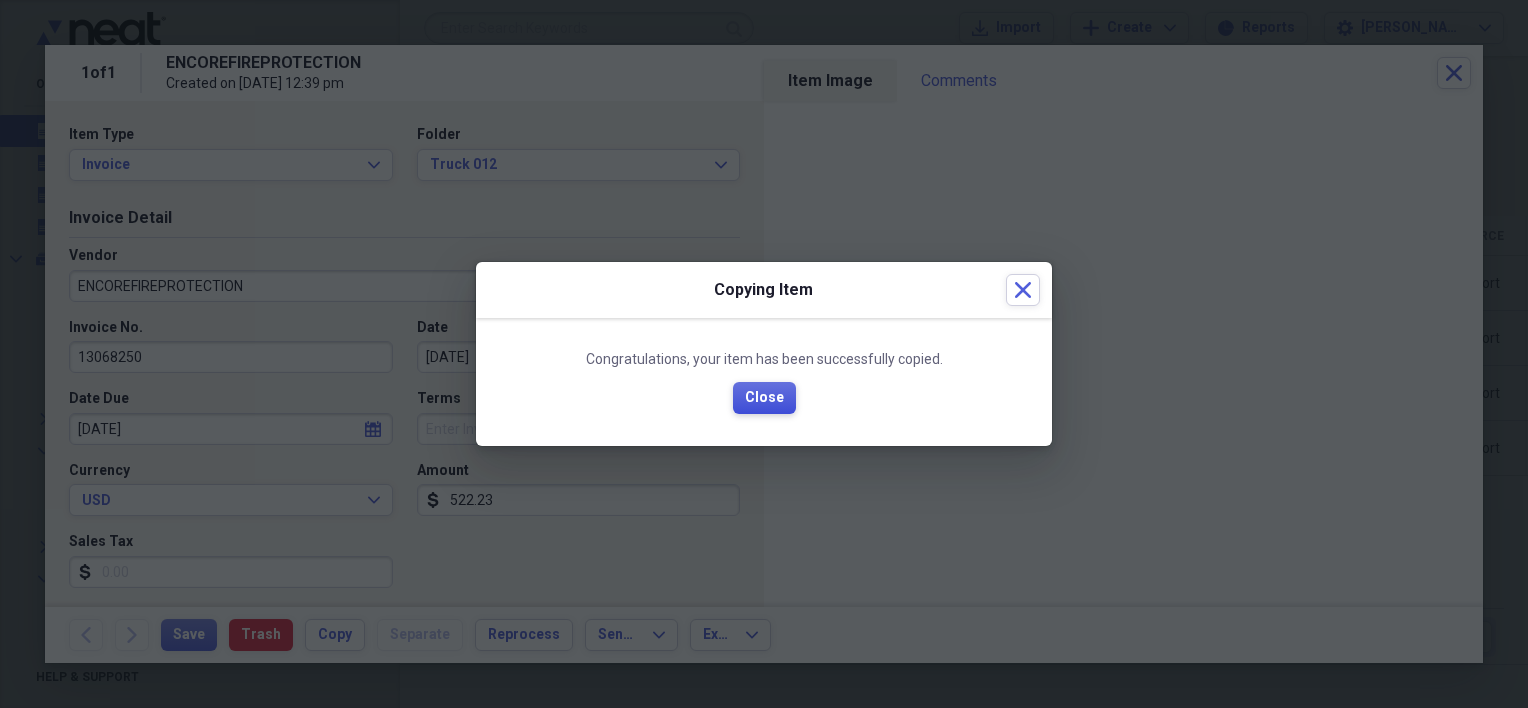 click on "Close" at bounding box center (764, 398) 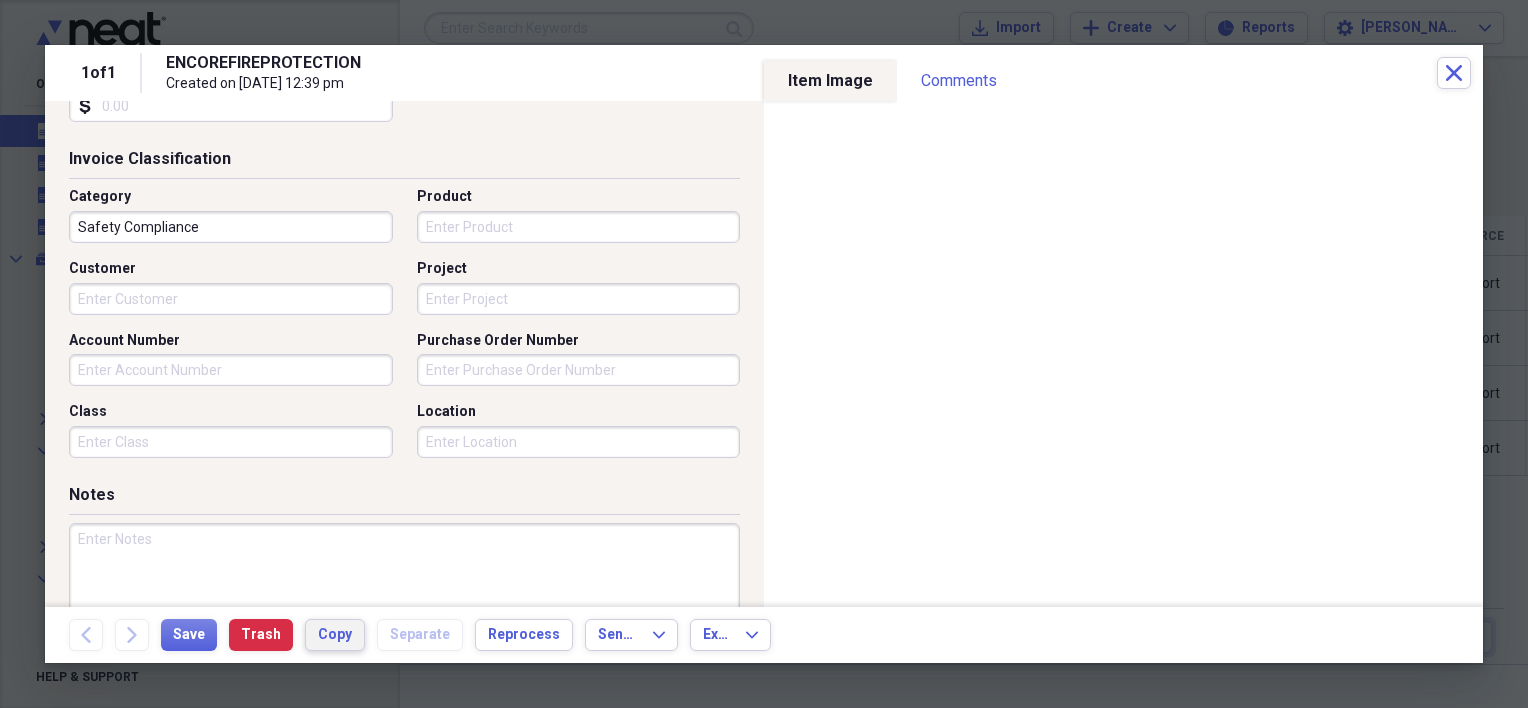 scroll, scrollTop: 500, scrollLeft: 0, axis: vertical 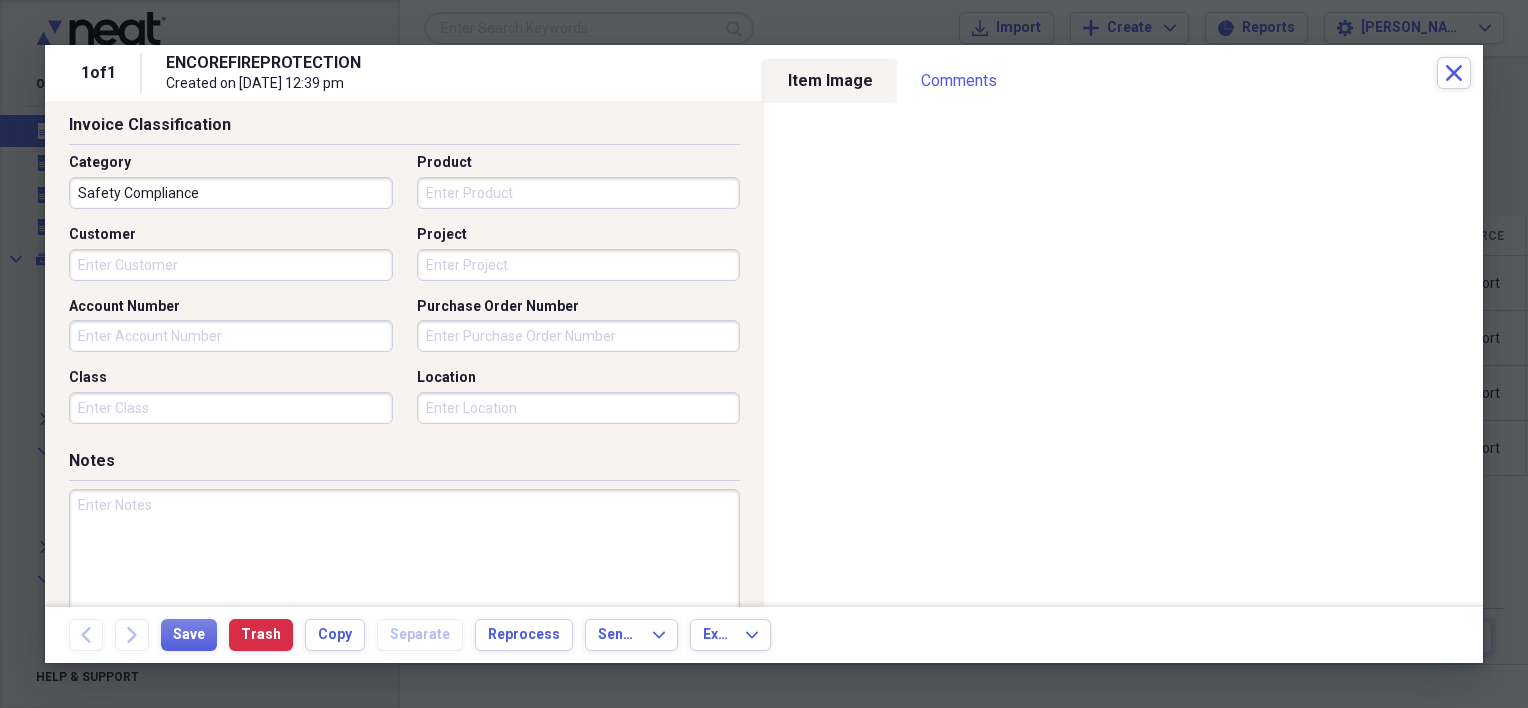 click on "Class" at bounding box center (231, 408) 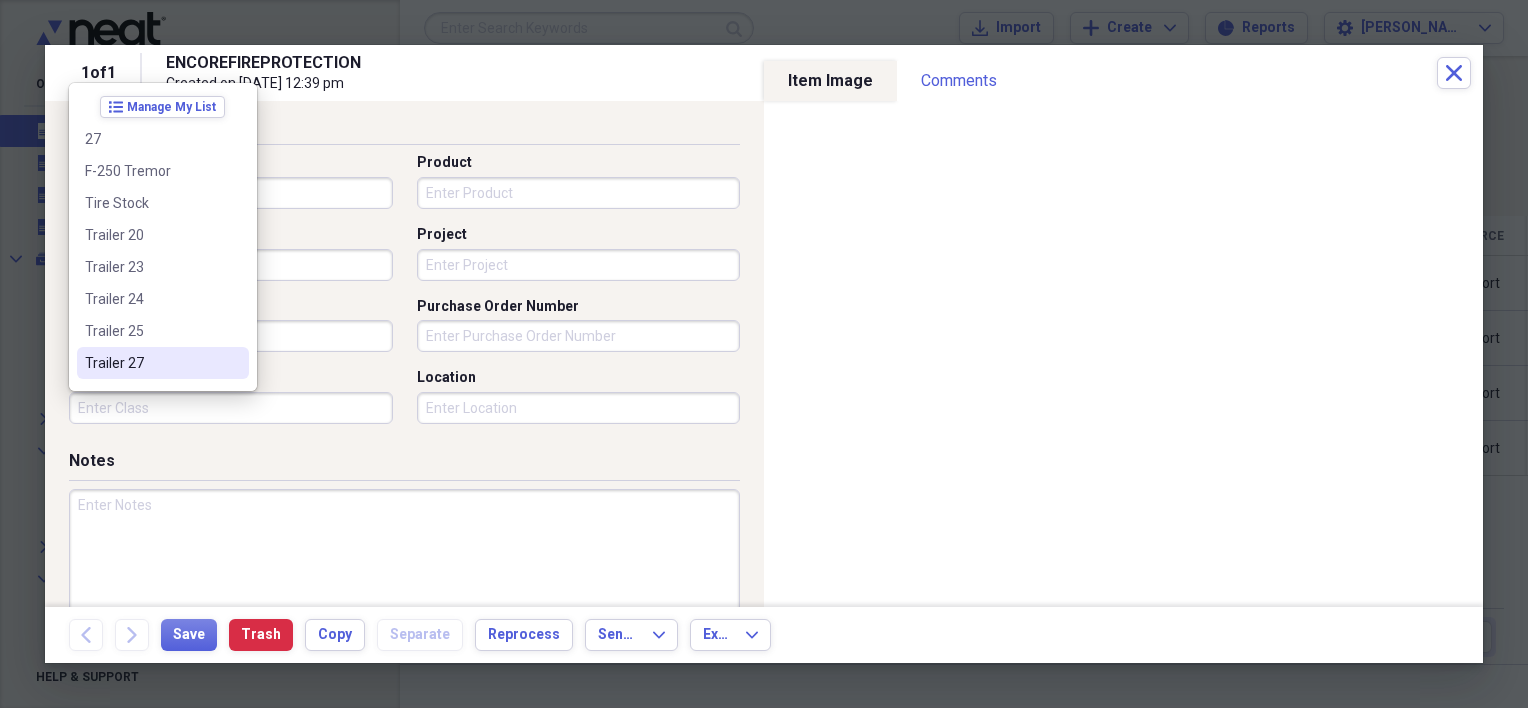 click on "Invoice Classification" at bounding box center (404, 129) 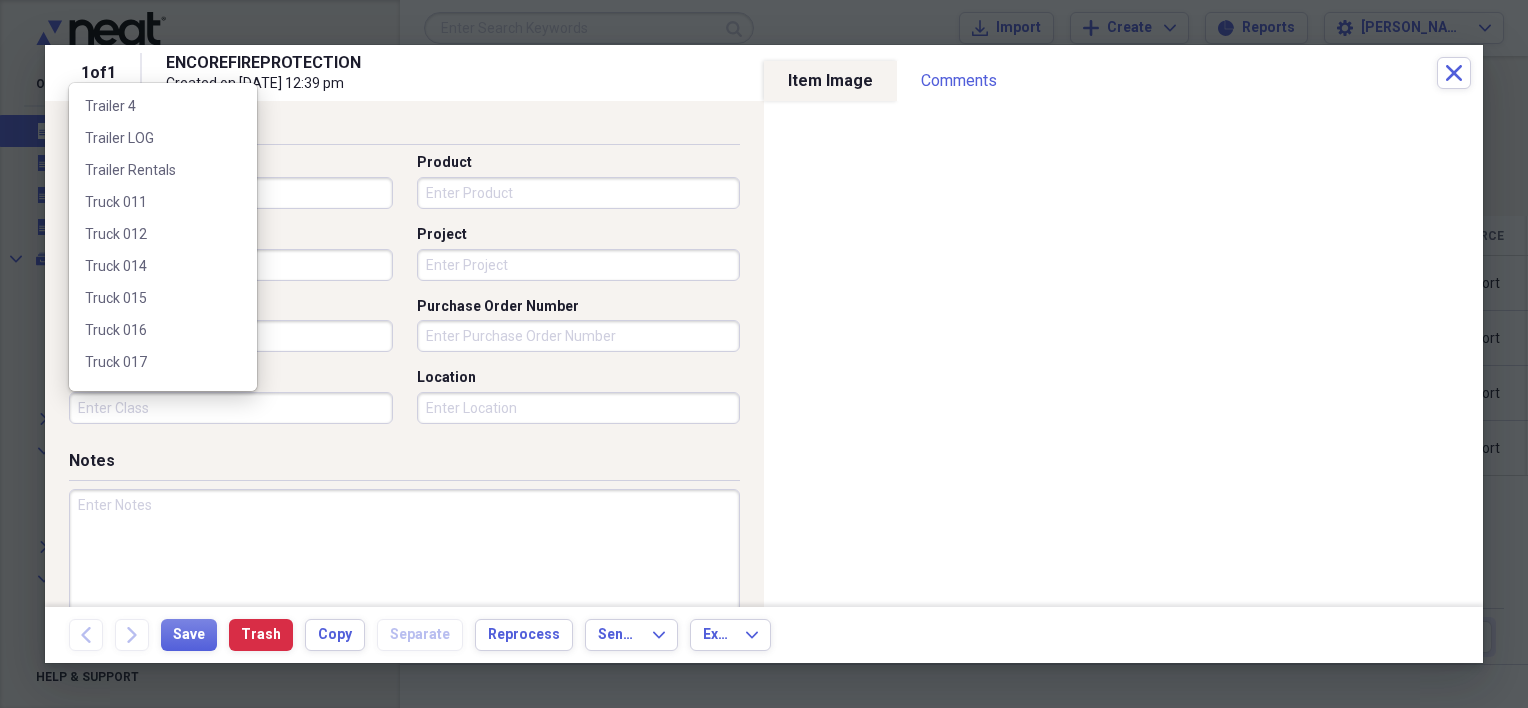 scroll, scrollTop: 500, scrollLeft: 0, axis: vertical 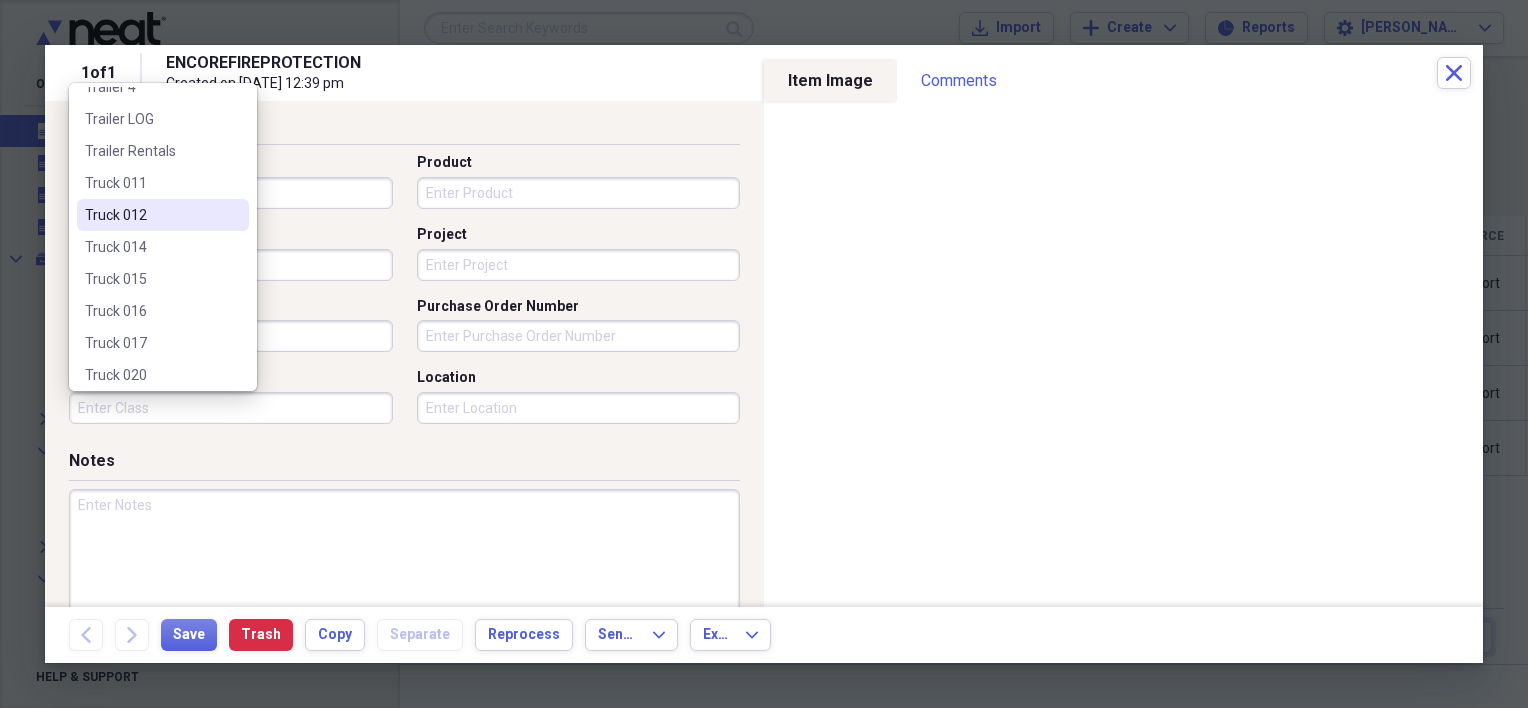 click on "Truck 012" at bounding box center [151, 215] 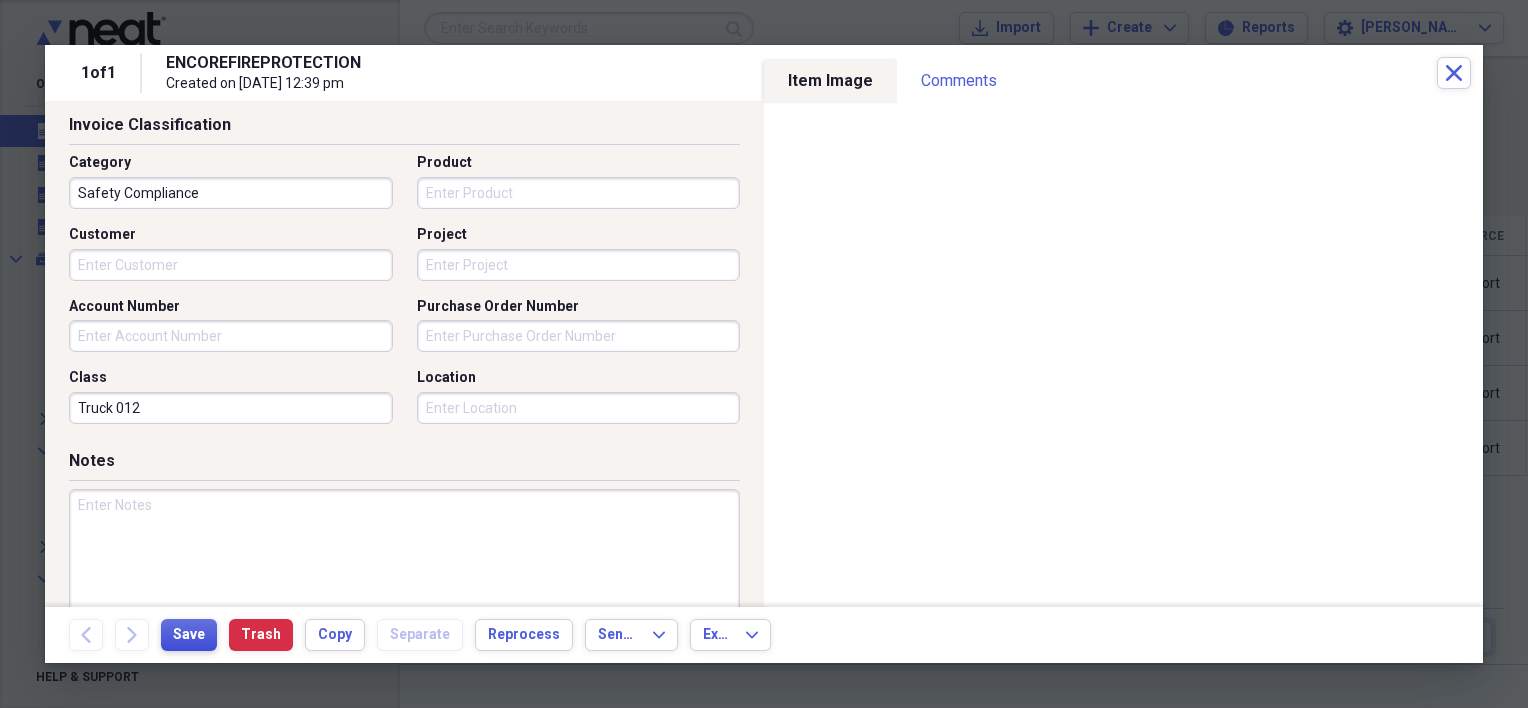 click on "Save" at bounding box center (189, 635) 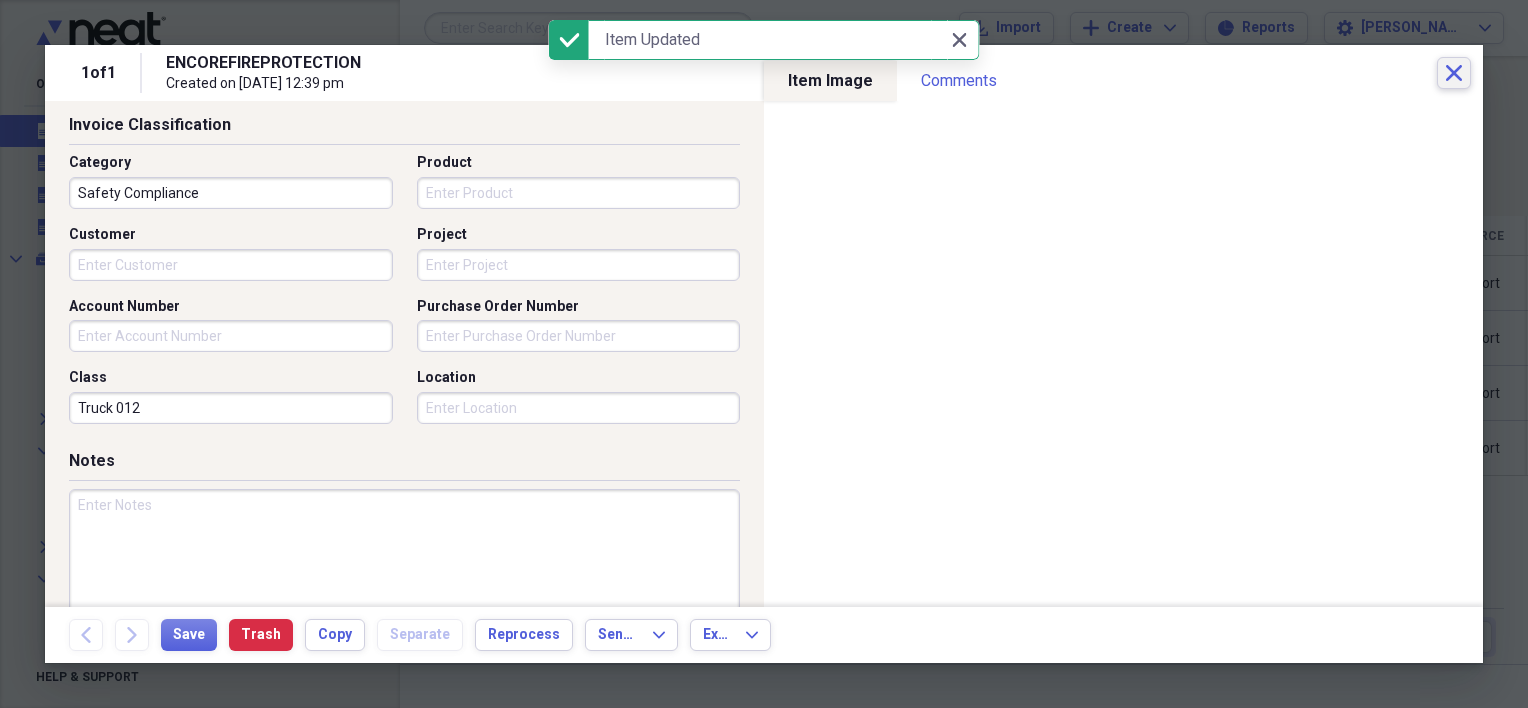 click on "Close" at bounding box center (1454, 73) 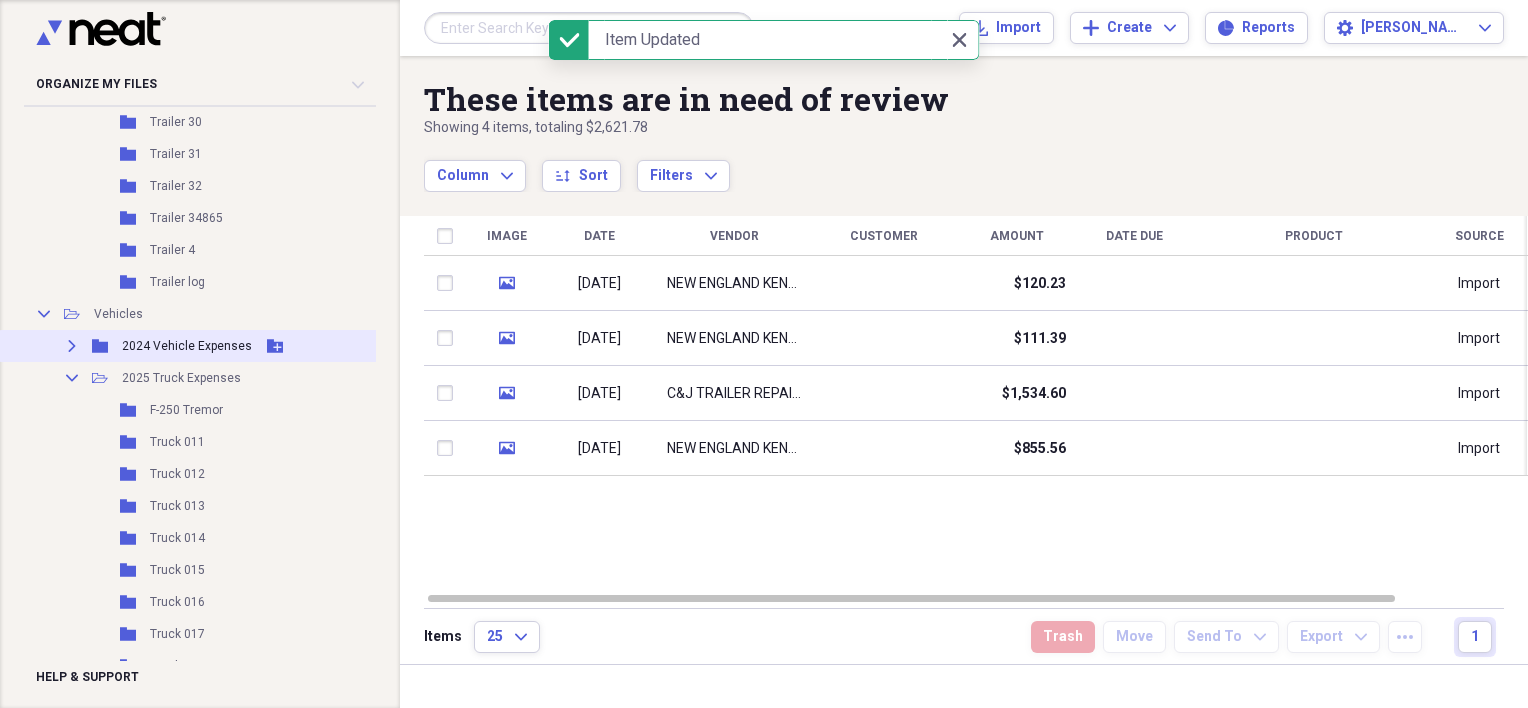 scroll, scrollTop: 1000, scrollLeft: 0, axis: vertical 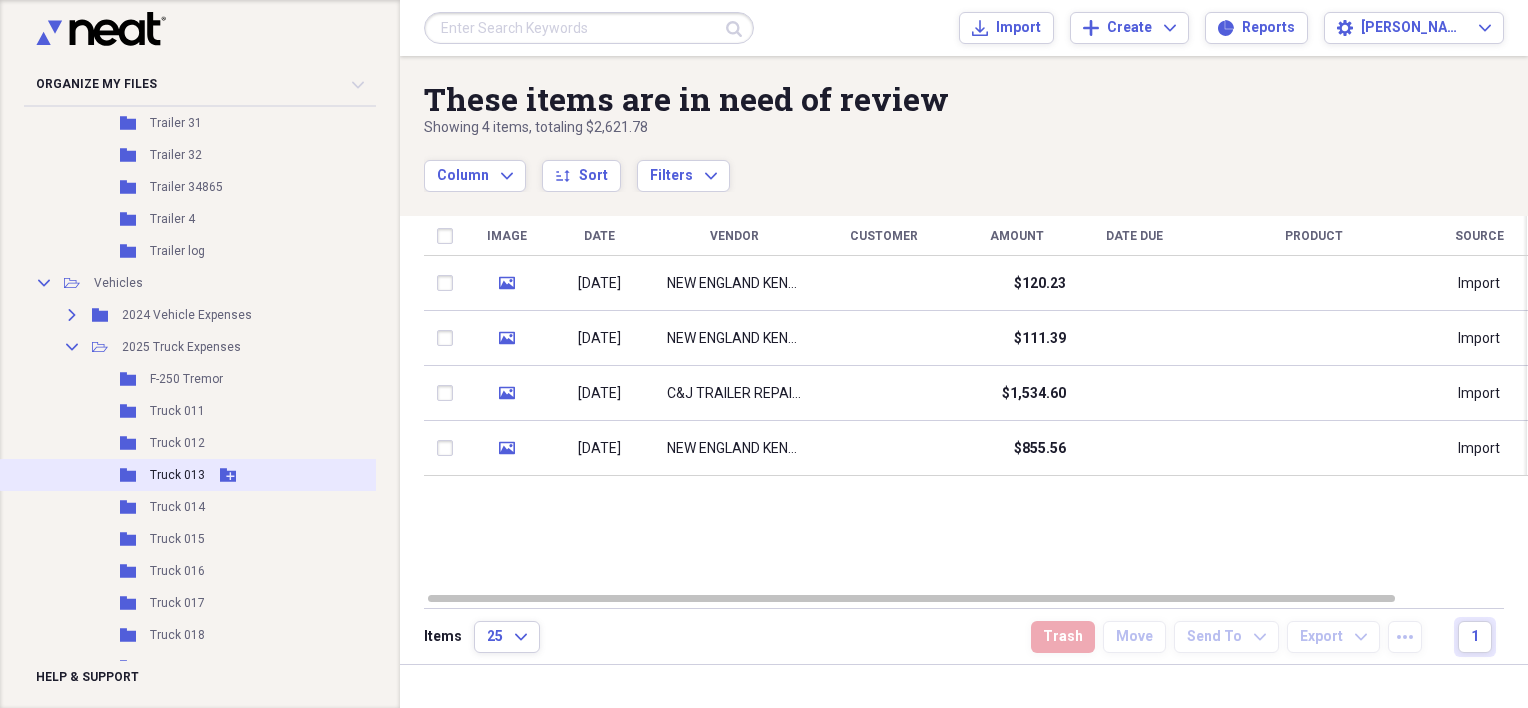 click on "Truck 013" at bounding box center (177, 475) 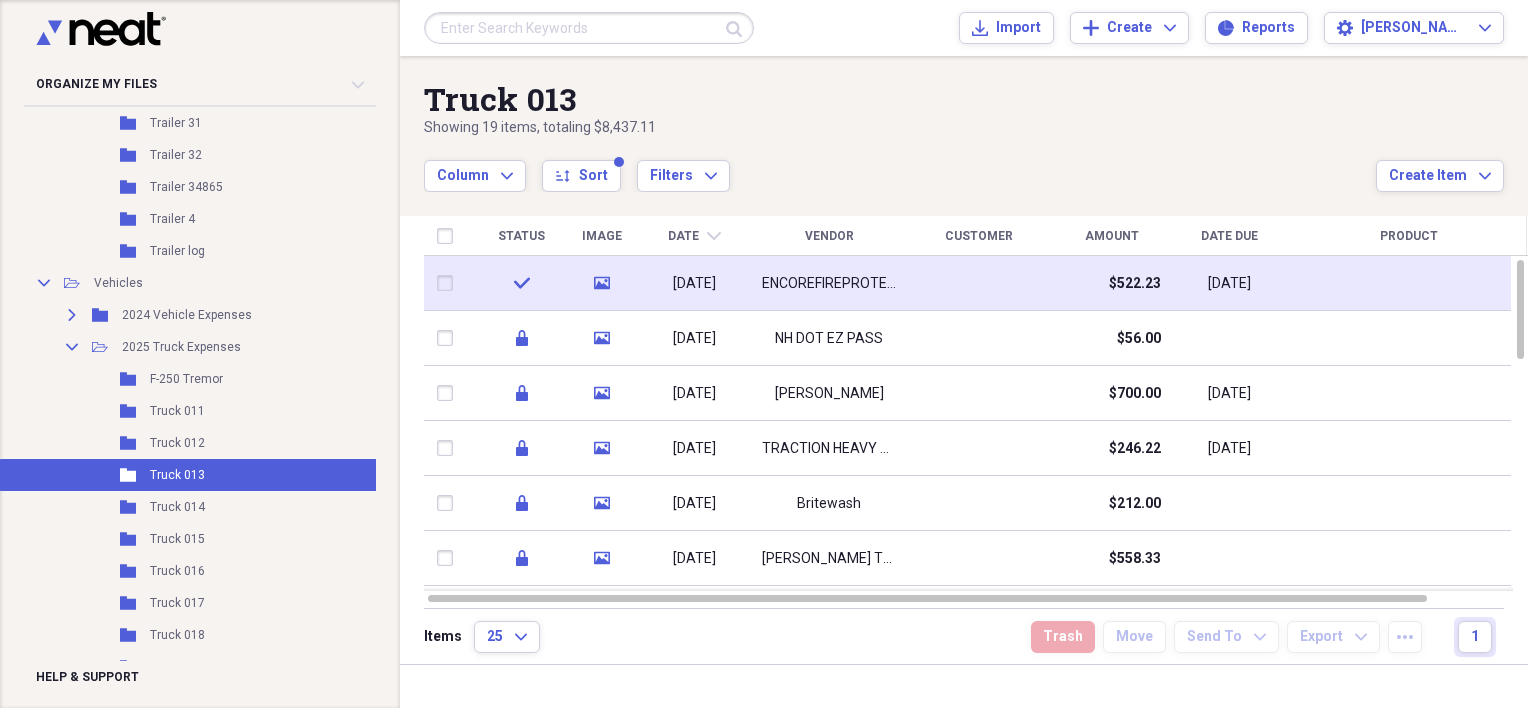 click on "ENCOREFIREPROTECTION" at bounding box center (829, 284) 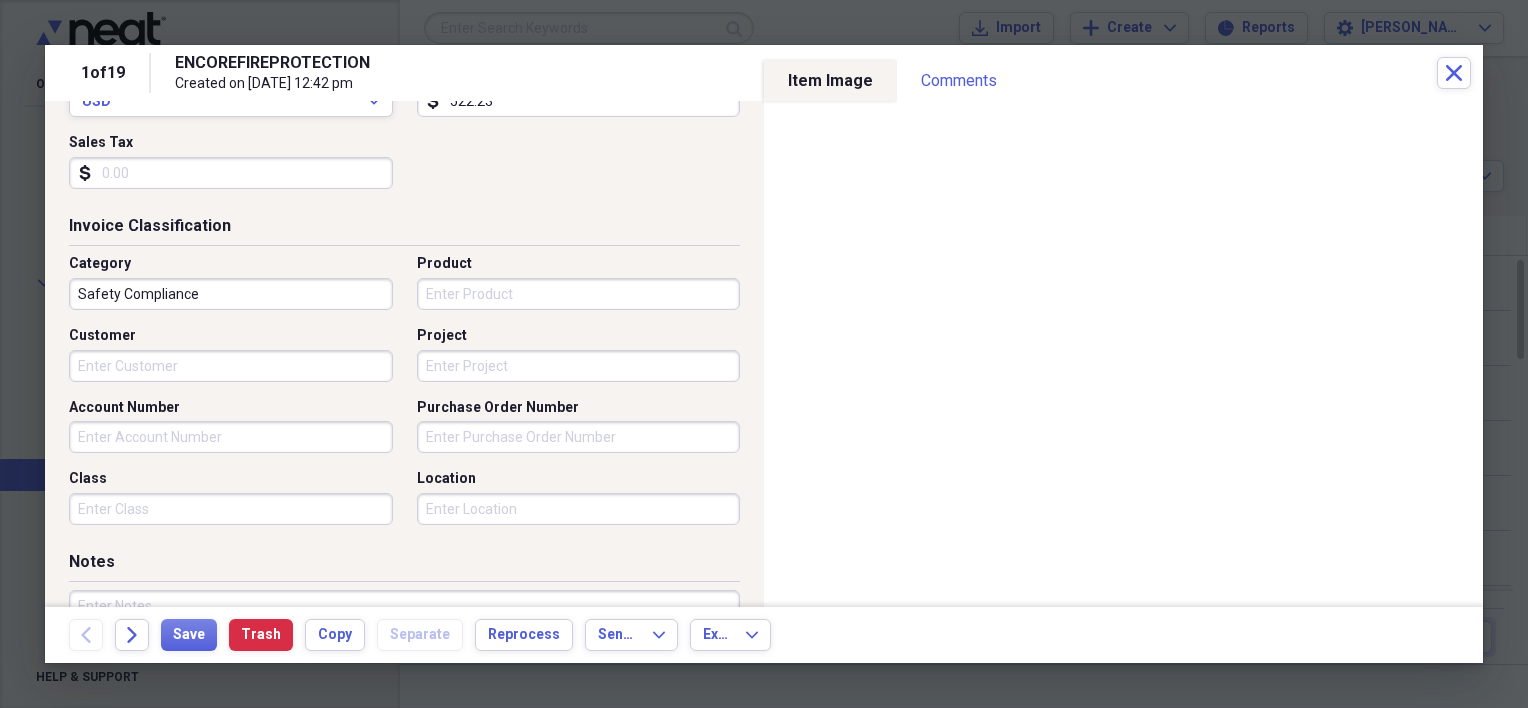 scroll, scrollTop: 400, scrollLeft: 0, axis: vertical 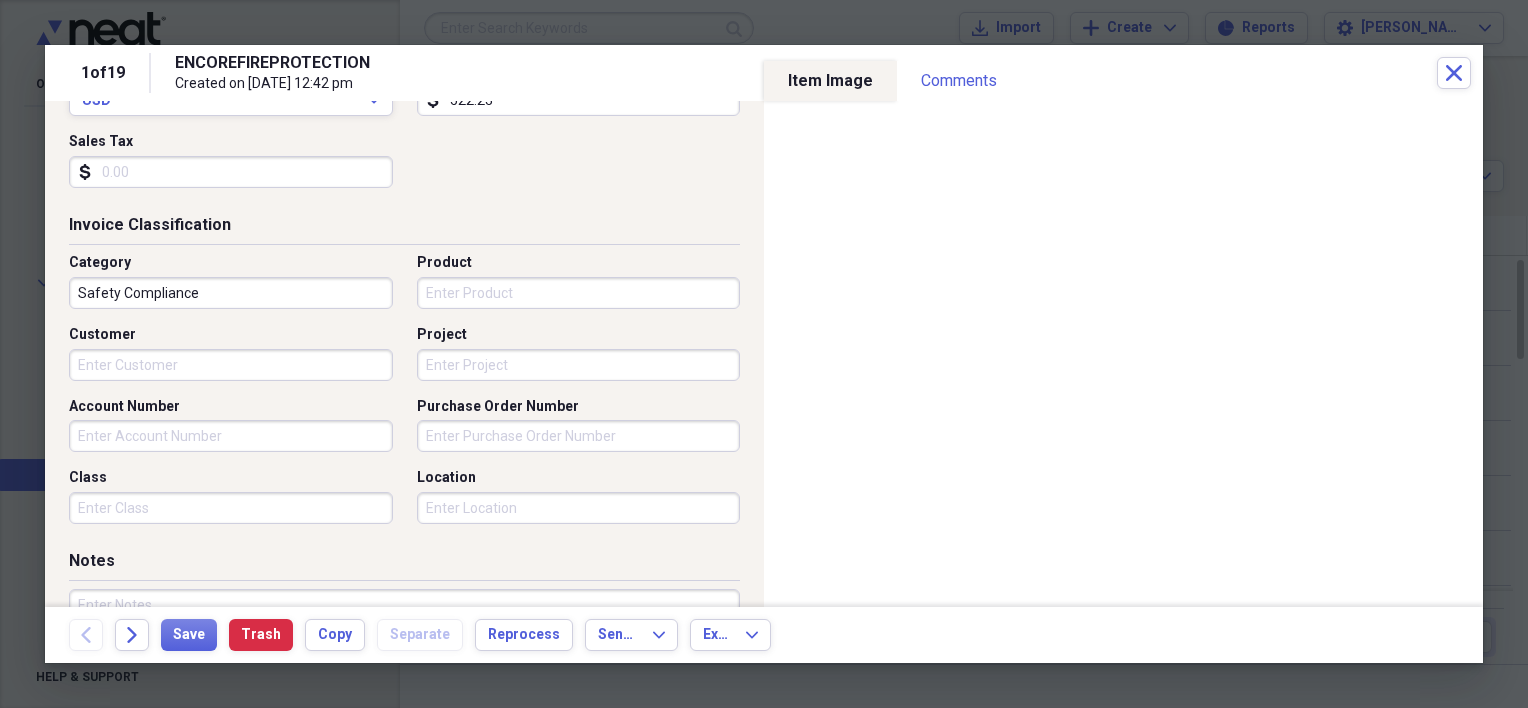 click on "Class" at bounding box center [231, 508] 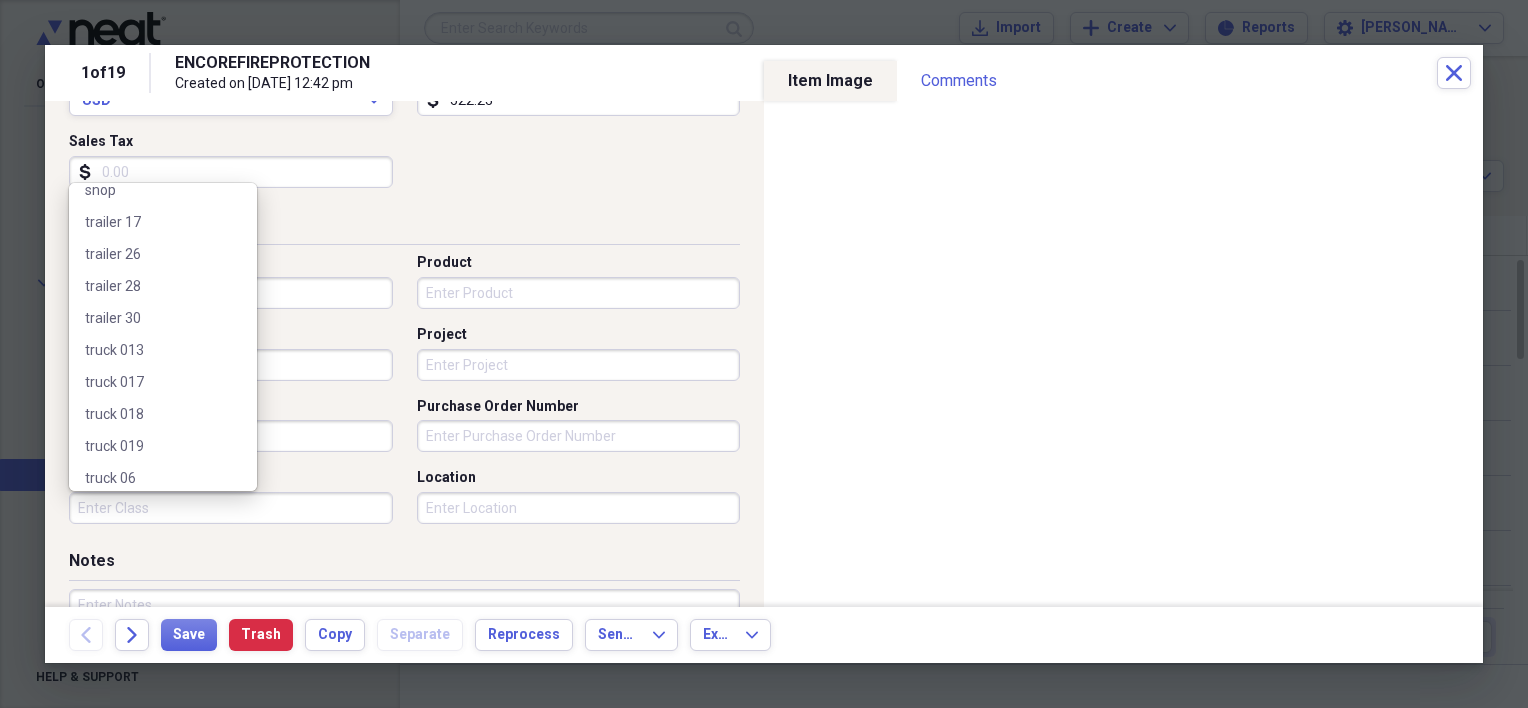 scroll, scrollTop: 924, scrollLeft: 0, axis: vertical 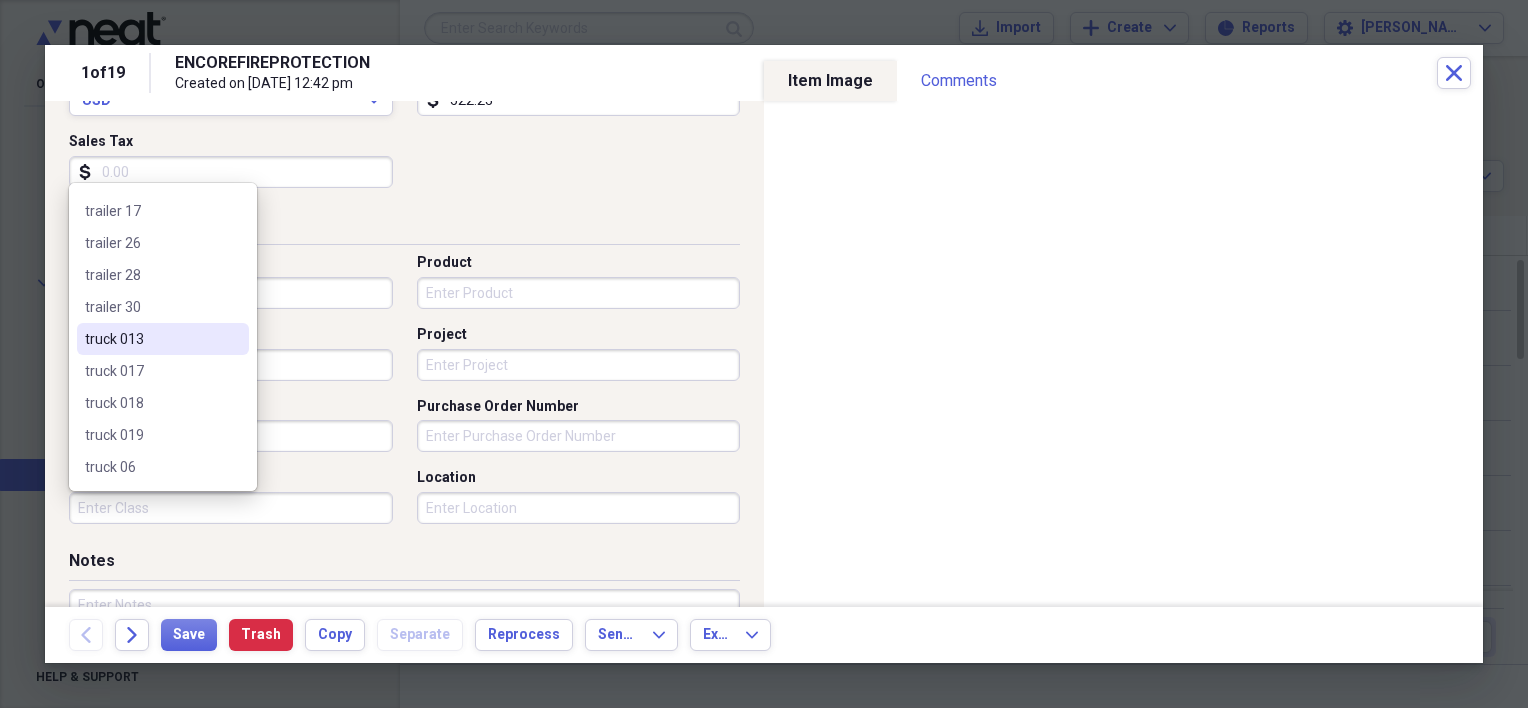 click on "truck 013" at bounding box center [151, 339] 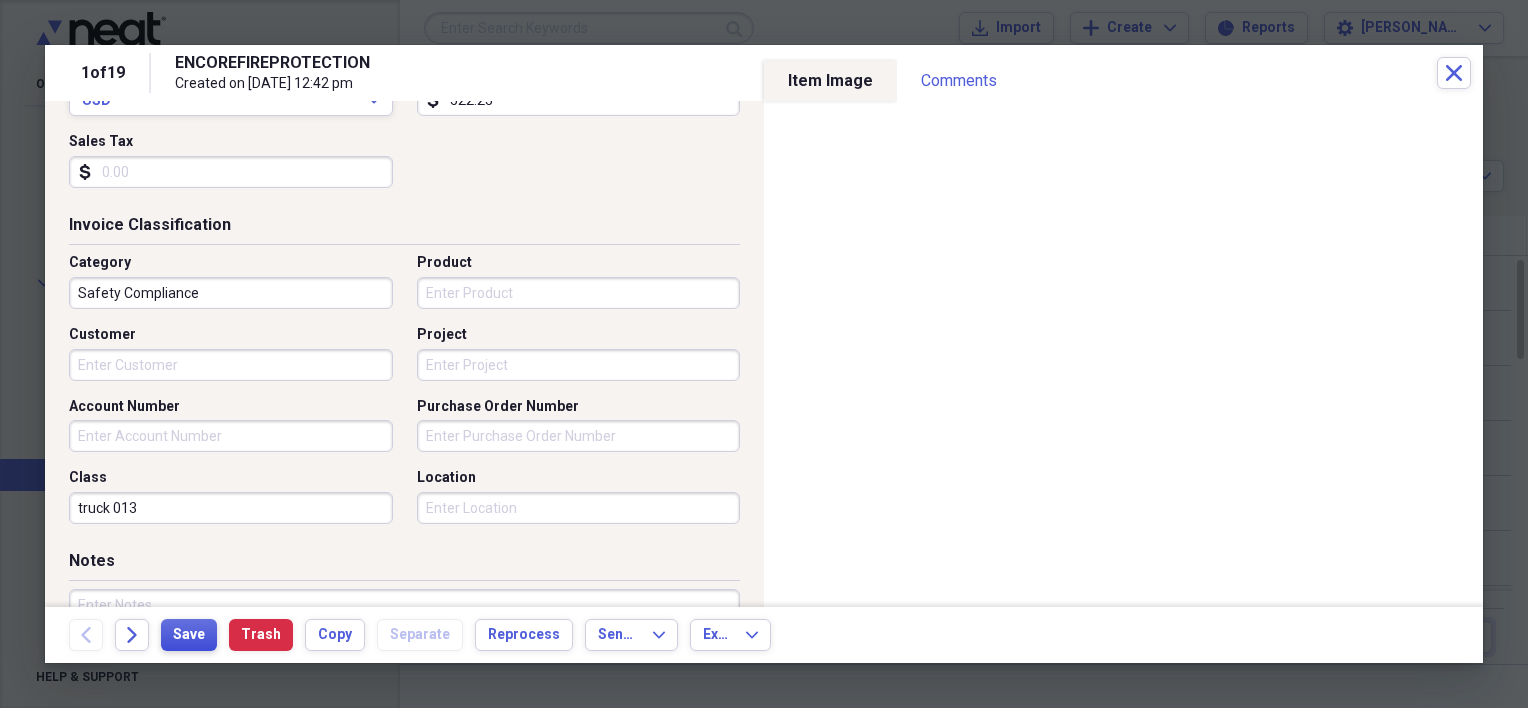 click on "Save" at bounding box center (189, 635) 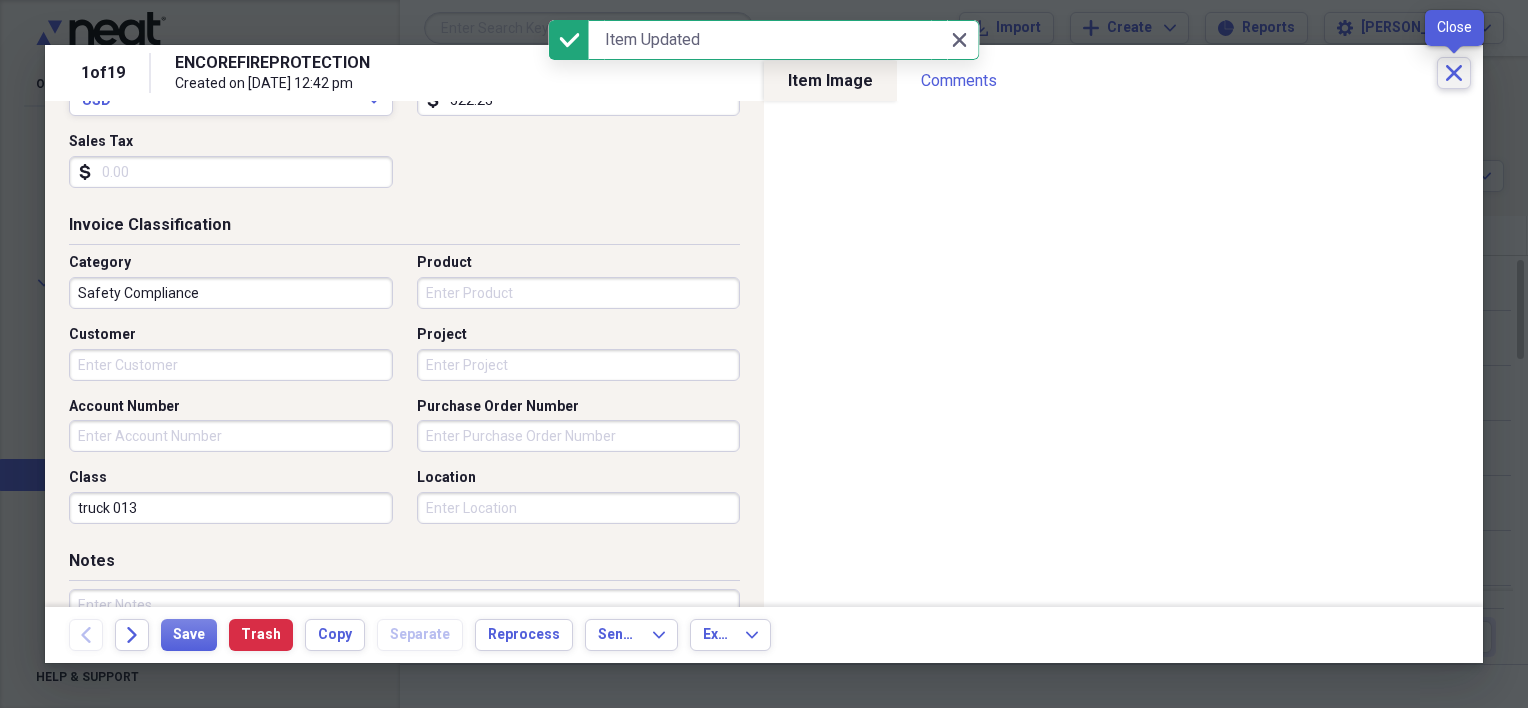 click 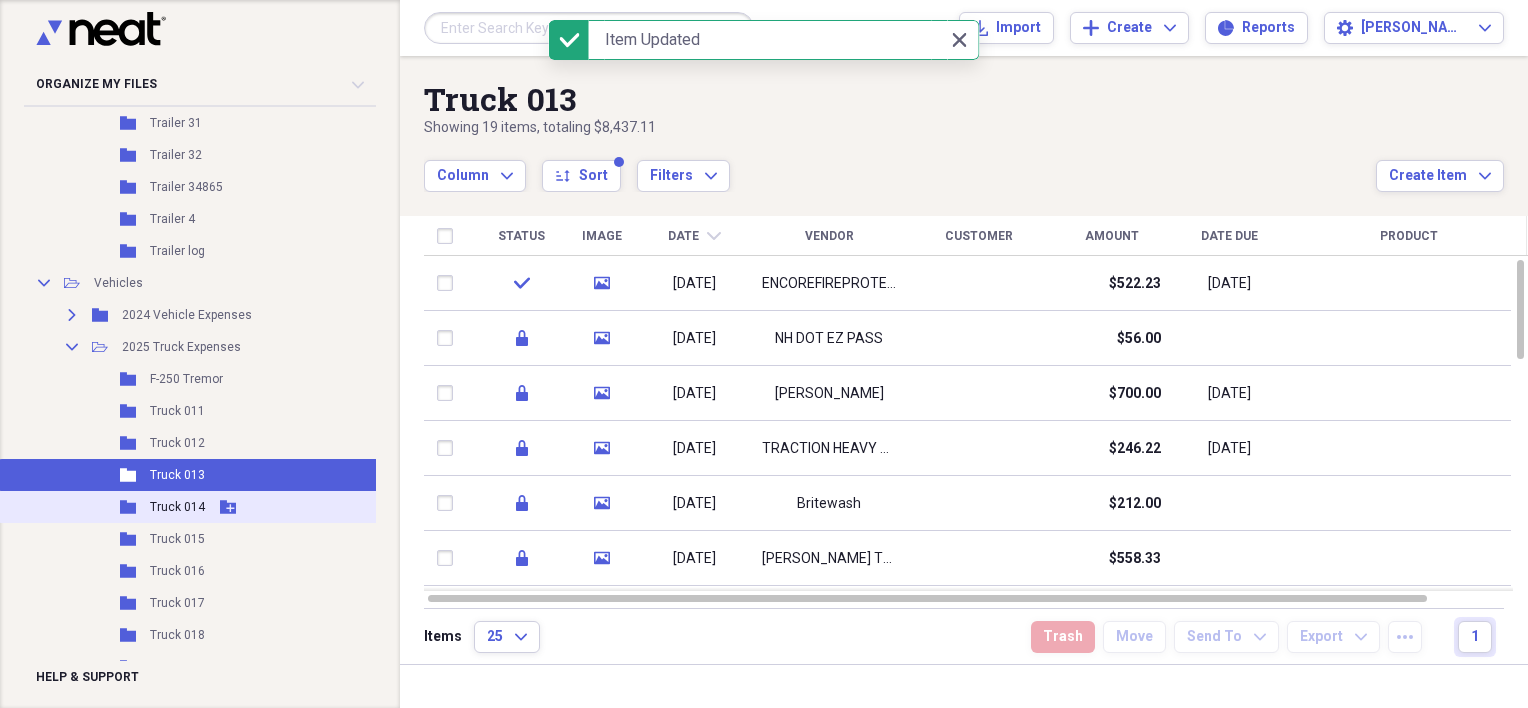 click on "Truck 014" at bounding box center [177, 507] 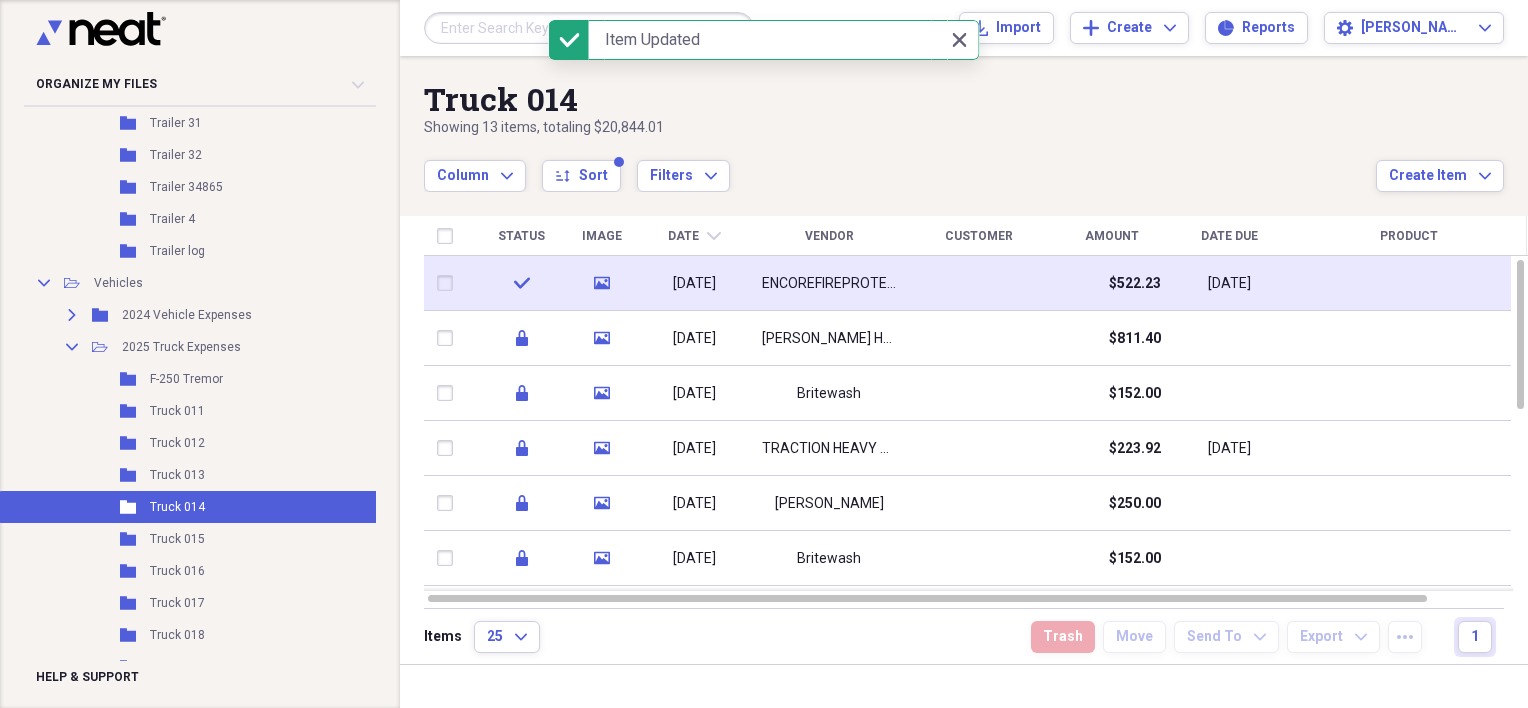click on "ENCOREFIREPROTECTION" at bounding box center (829, 284) 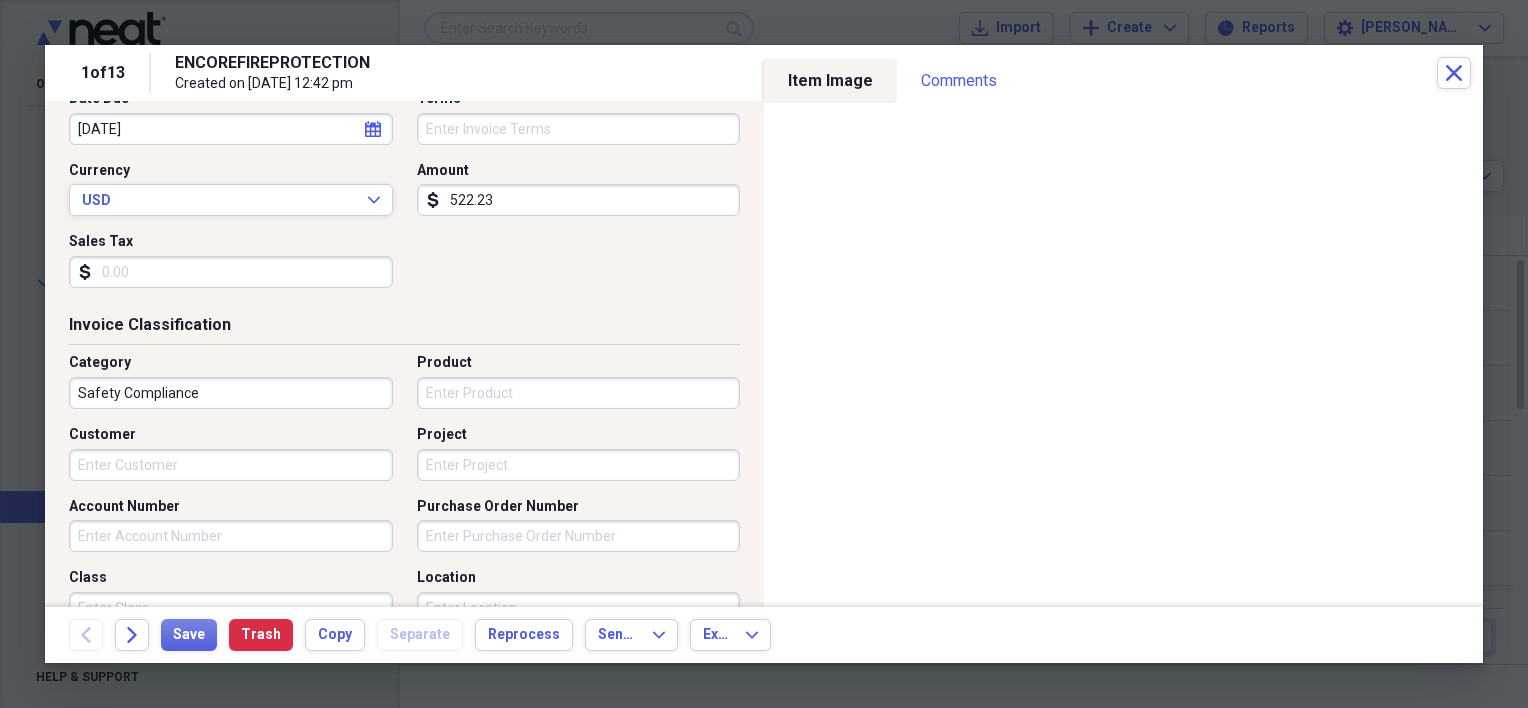 scroll, scrollTop: 500, scrollLeft: 0, axis: vertical 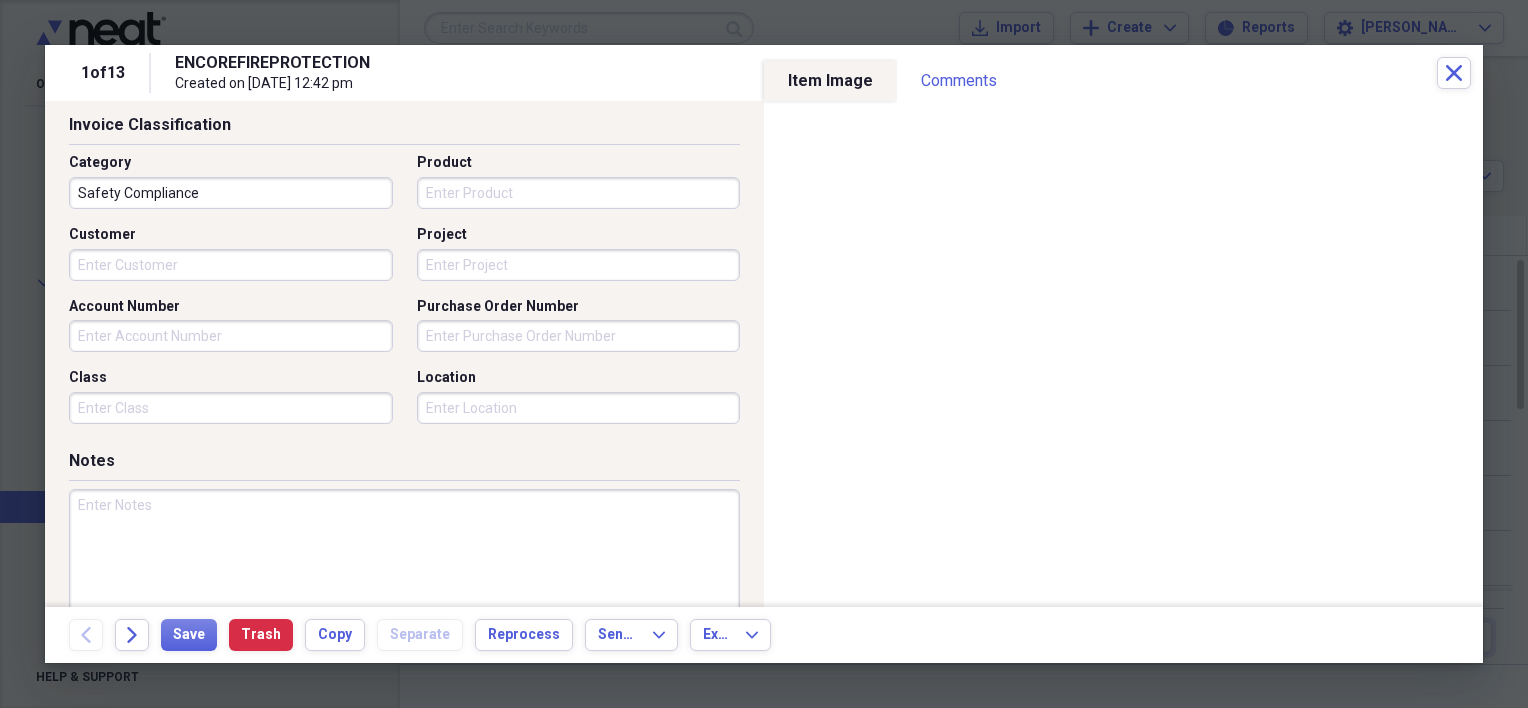 click on "Class" at bounding box center (231, 408) 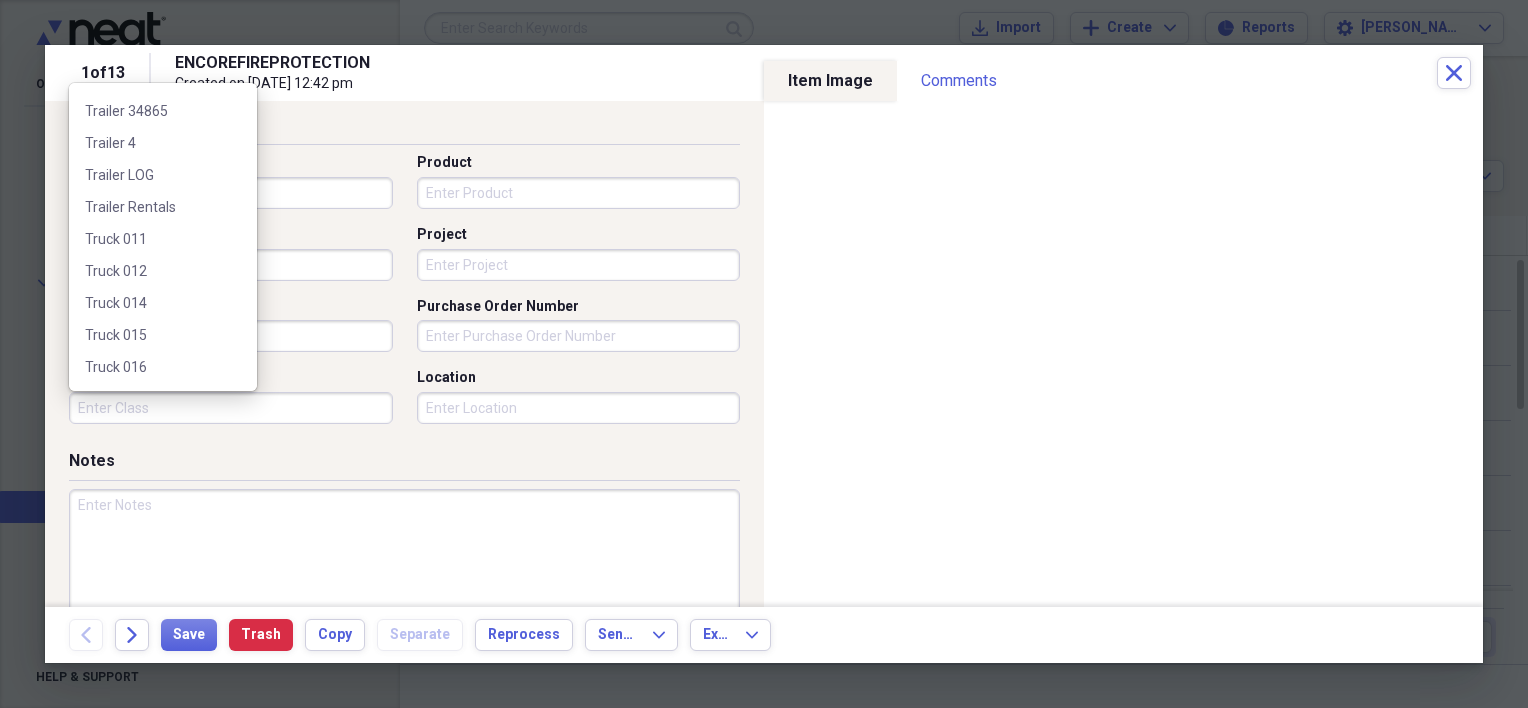 scroll, scrollTop: 500, scrollLeft: 0, axis: vertical 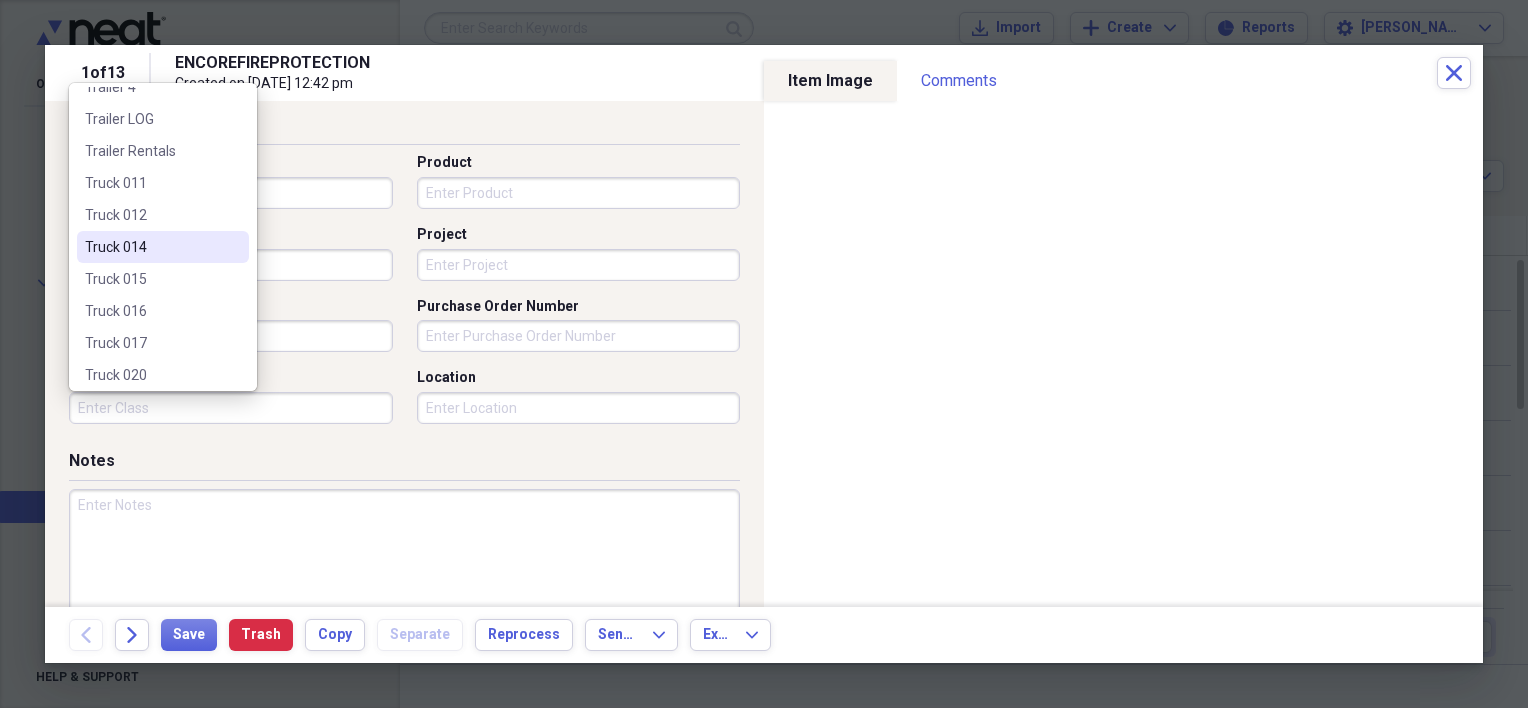 click on "Truck 014" at bounding box center [151, 247] 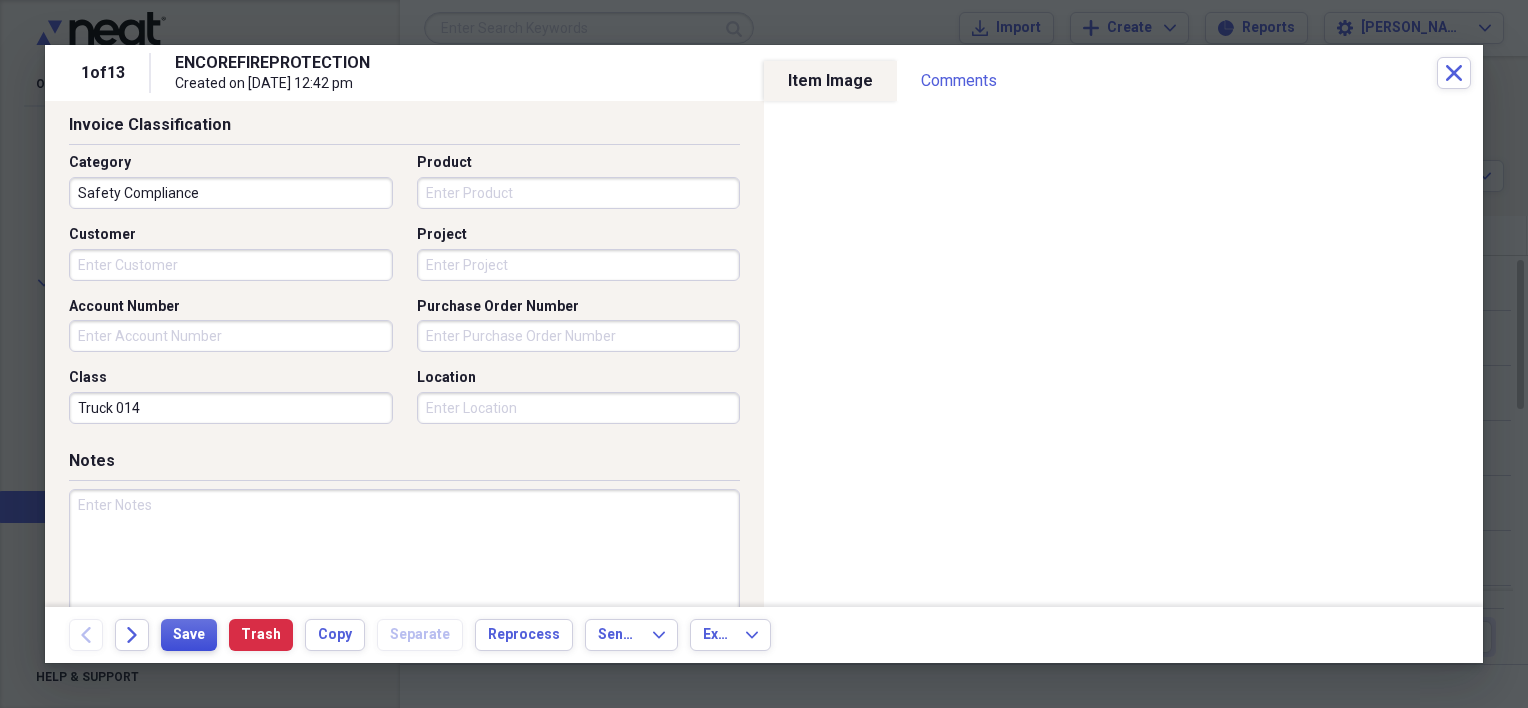 click on "Save" at bounding box center (189, 635) 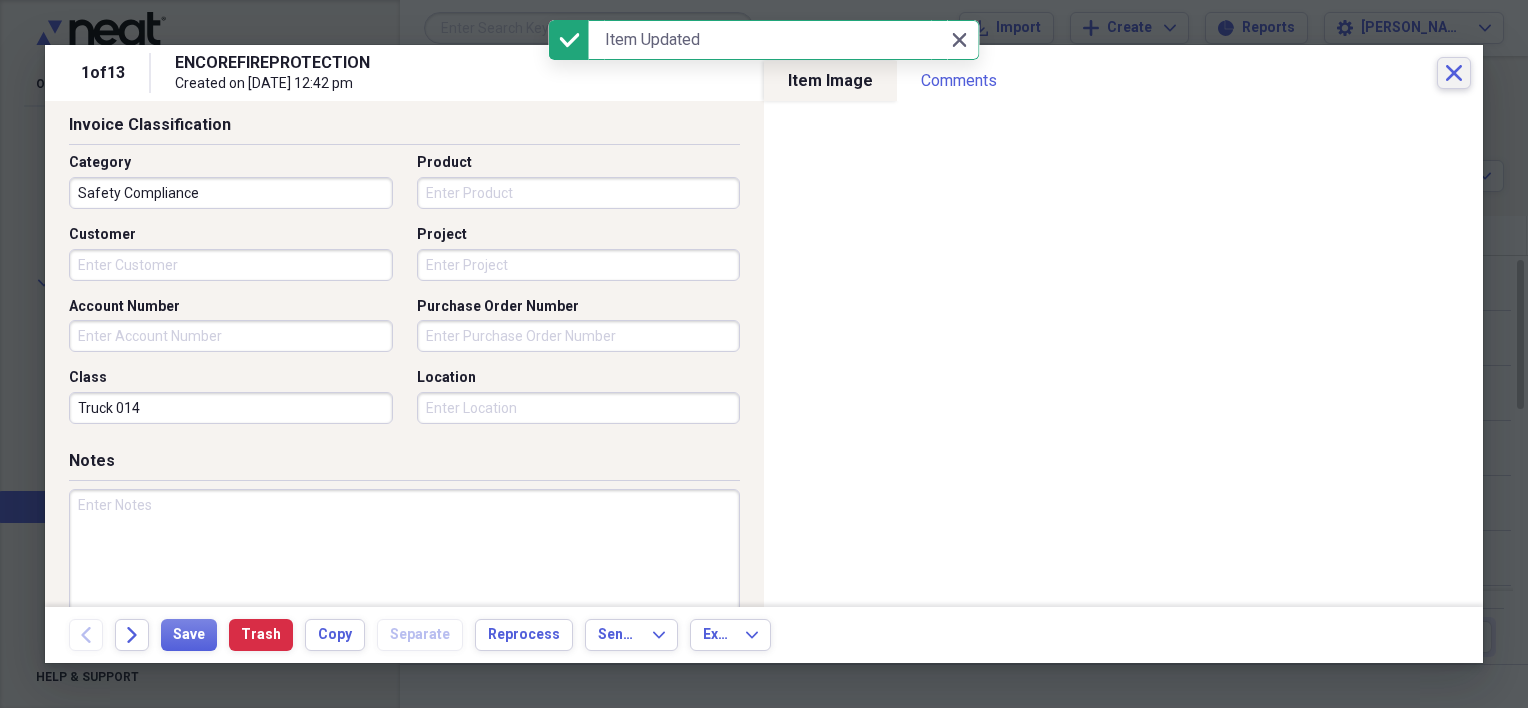 click on "Close" 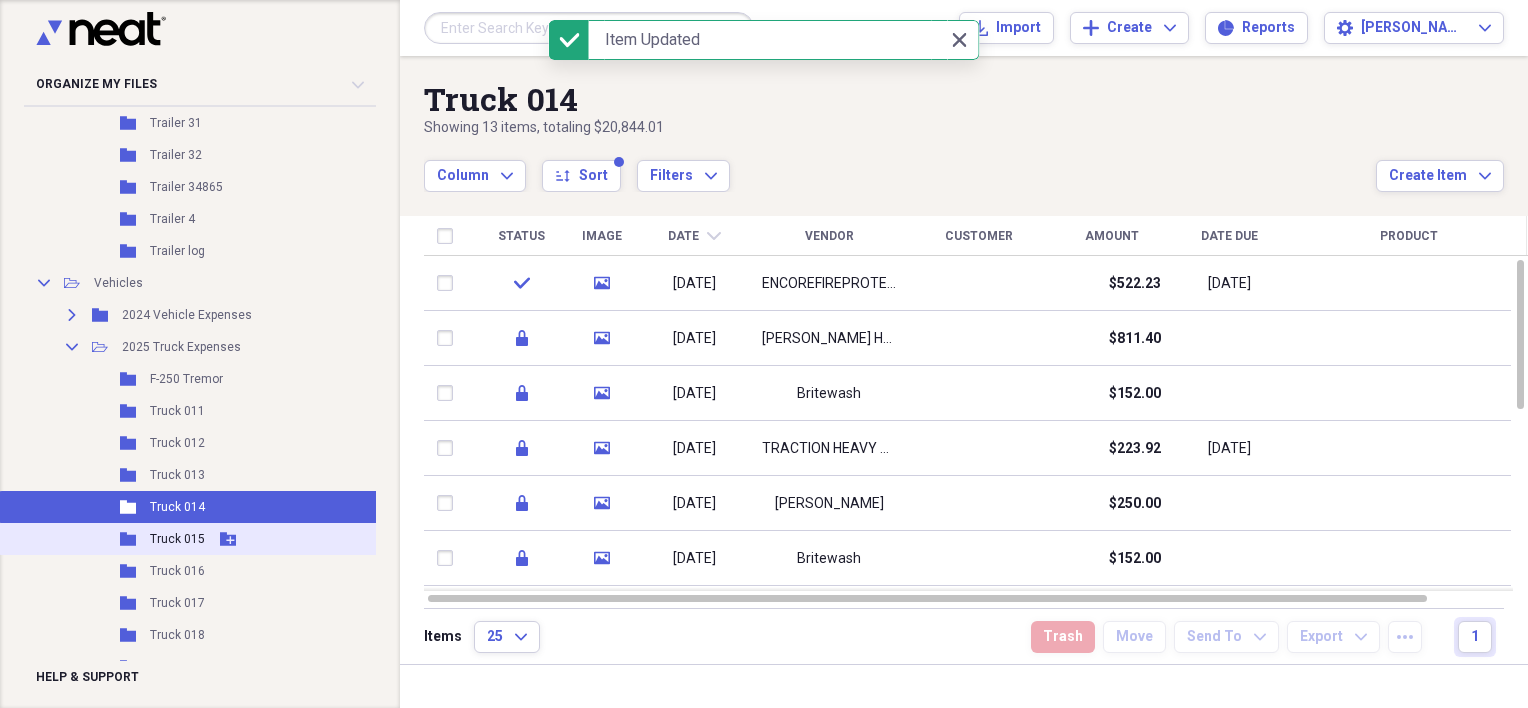 click on "Truck 015" at bounding box center (177, 539) 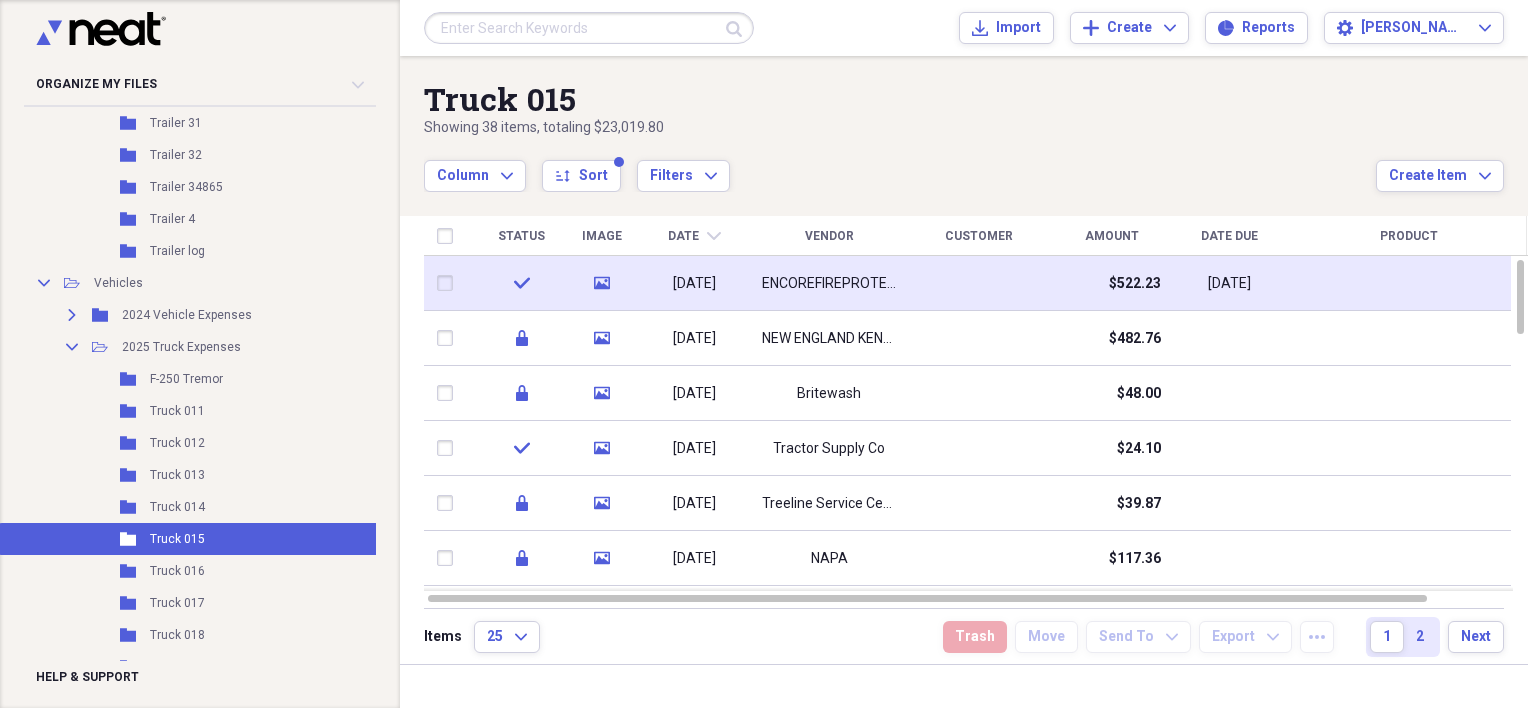 click on "ENCOREFIREPROTECTION" at bounding box center (829, 283) 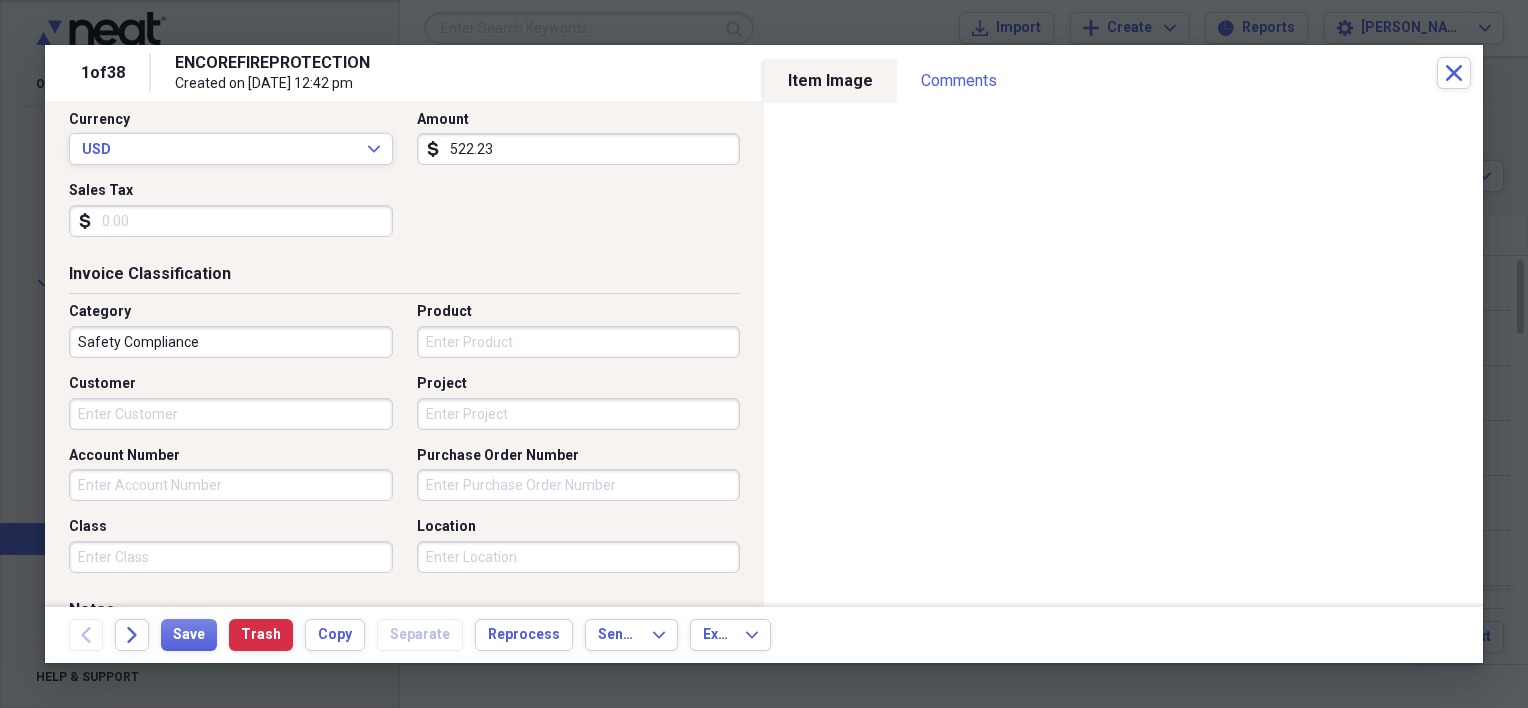 scroll, scrollTop: 400, scrollLeft: 0, axis: vertical 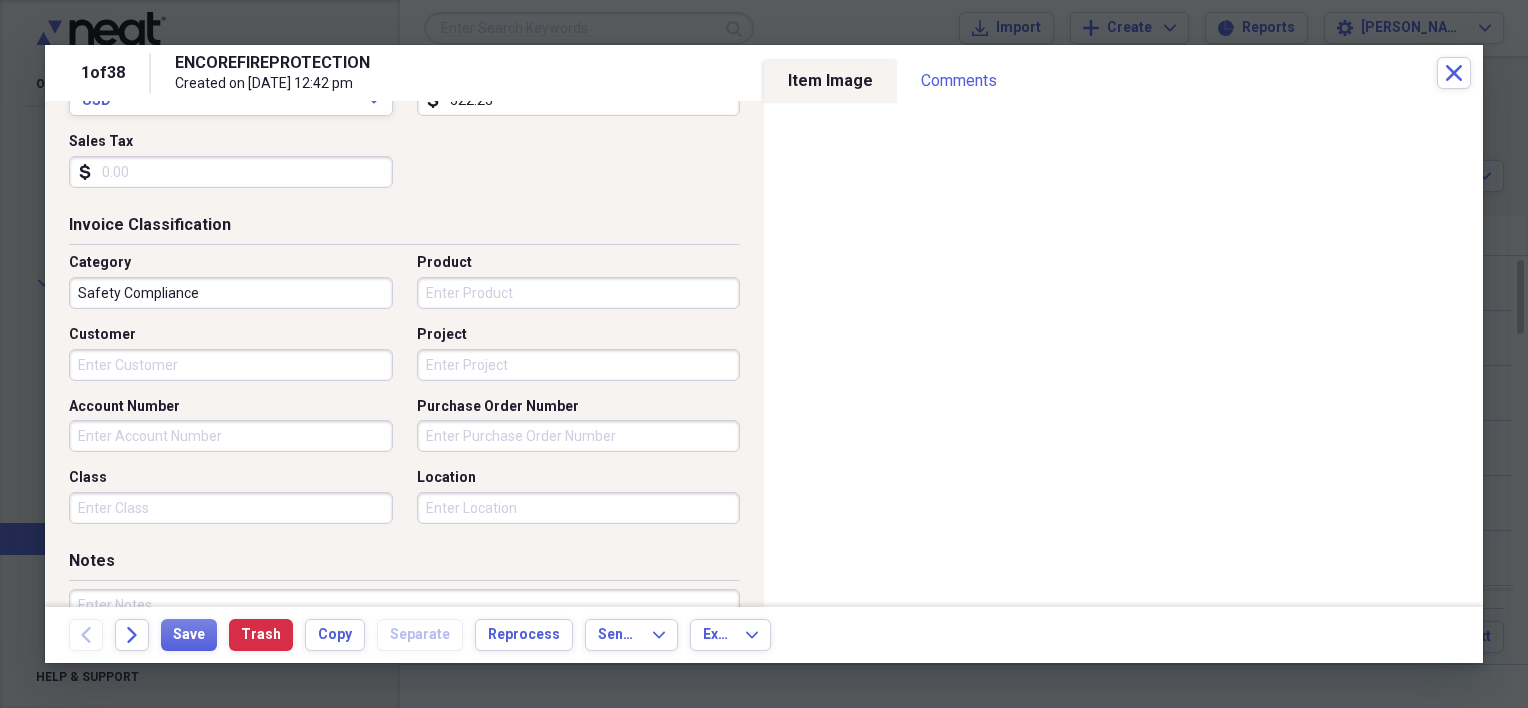 click on "Class" at bounding box center [231, 508] 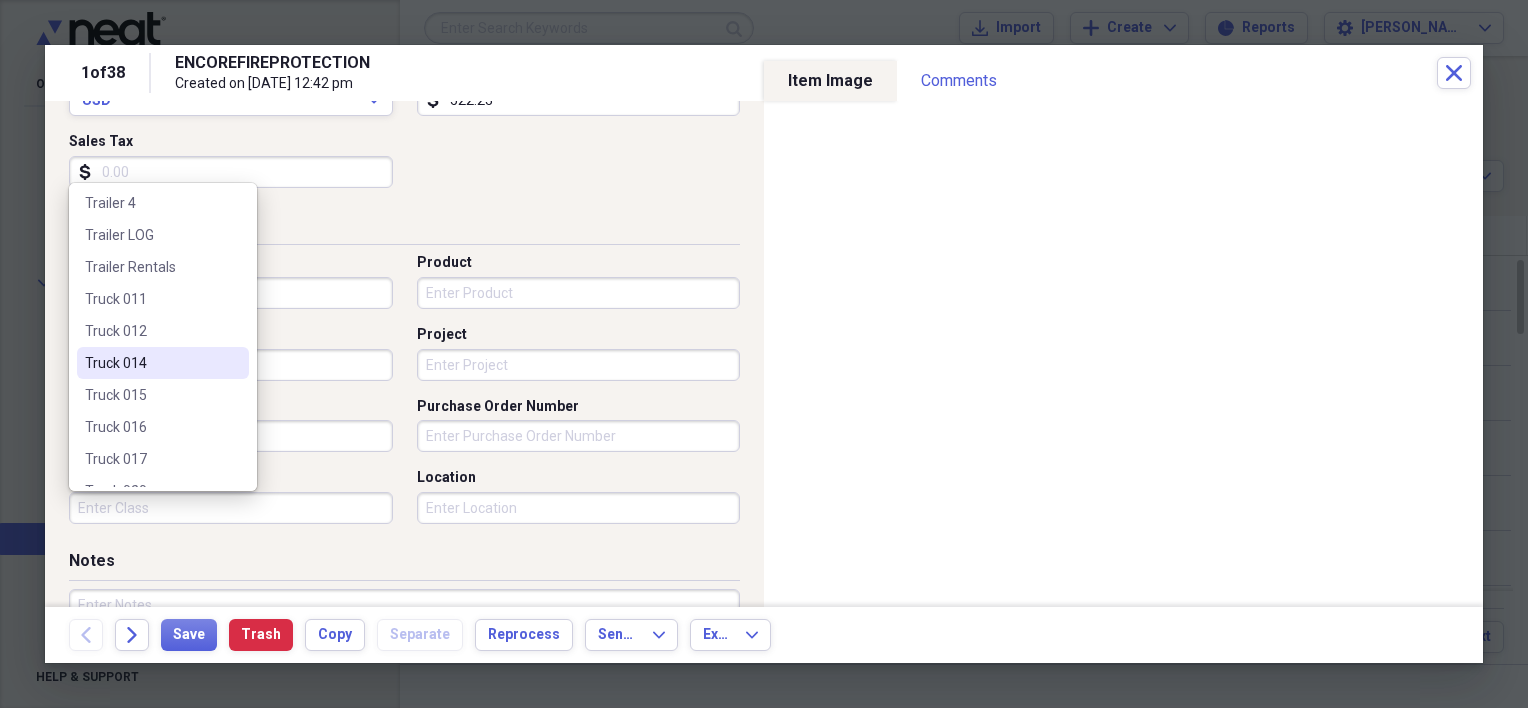 scroll, scrollTop: 500, scrollLeft: 0, axis: vertical 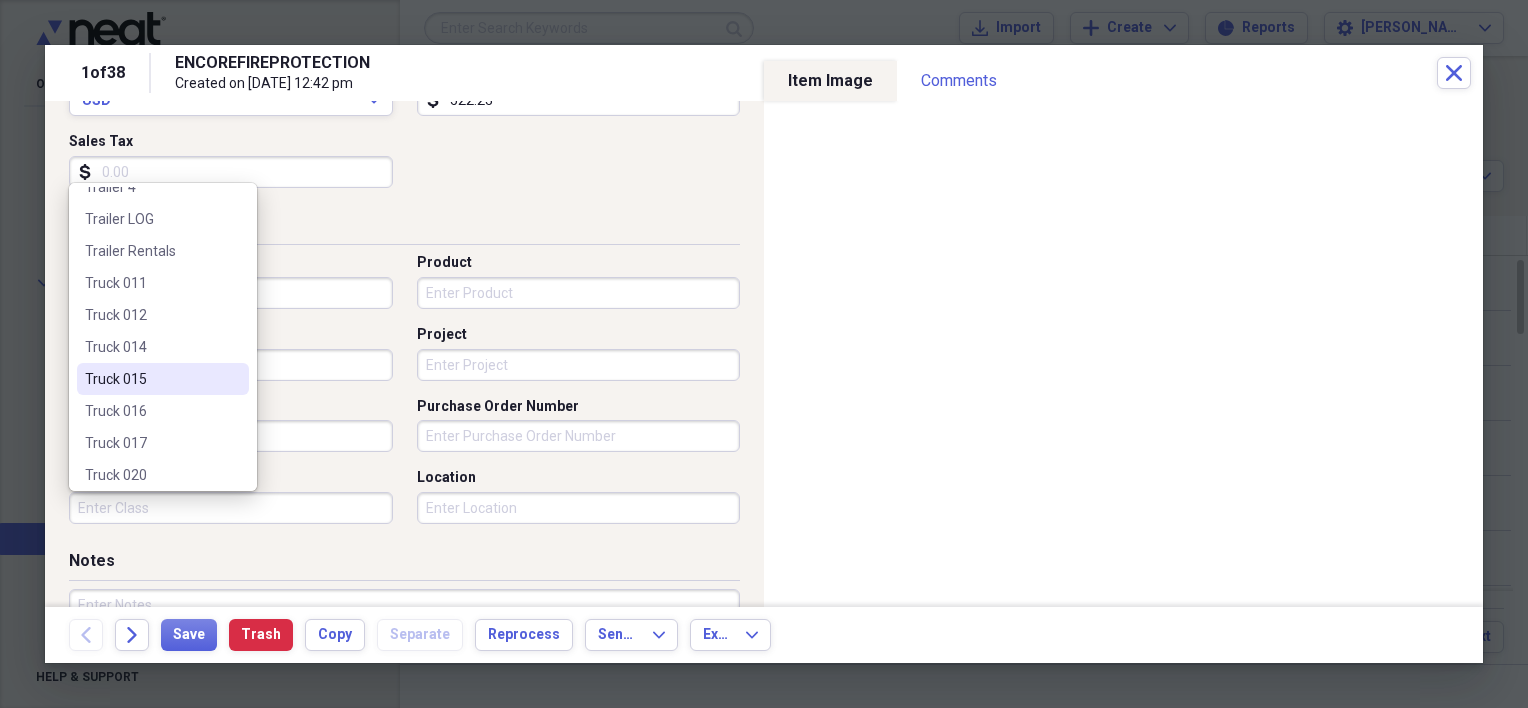 click on "Truck 015" at bounding box center (151, 379) 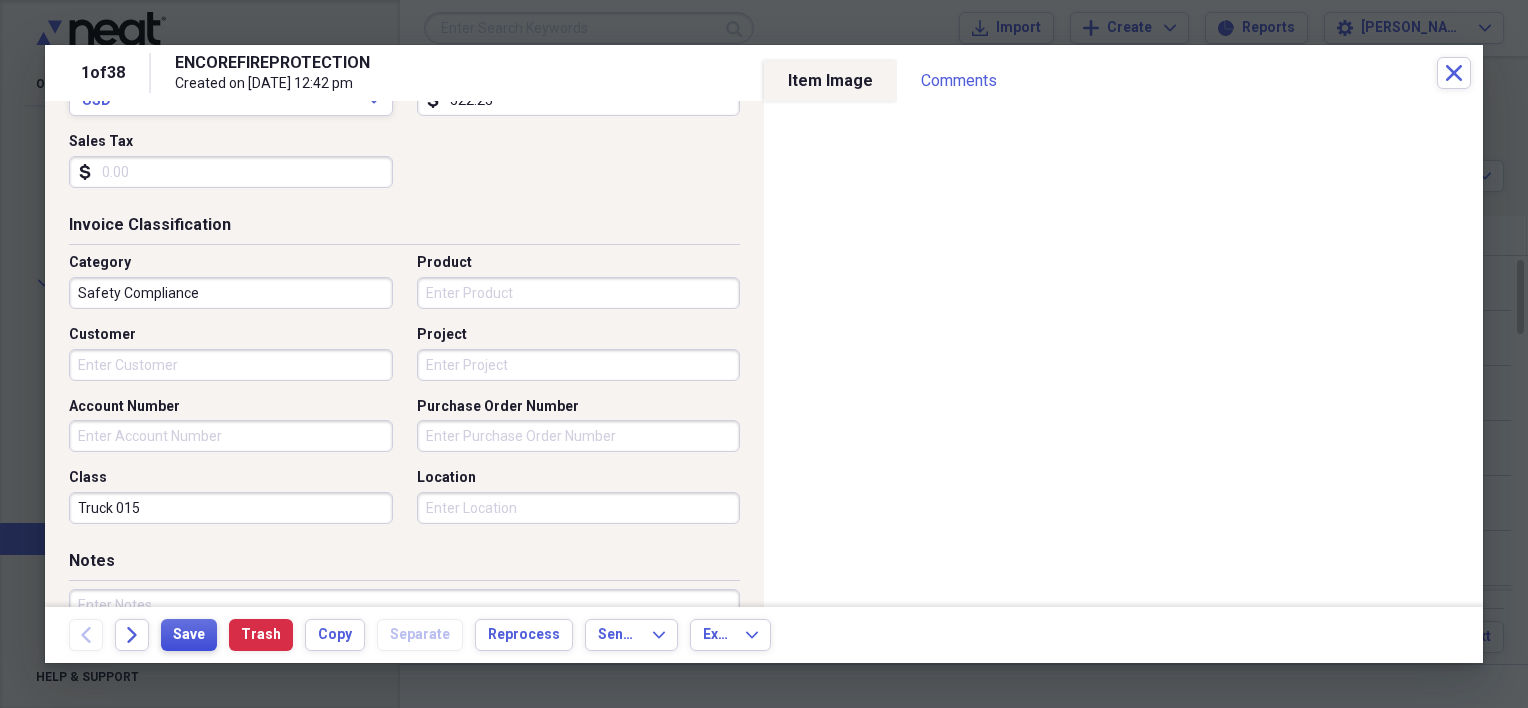 click on "Save" at bounding box center [189, 635] 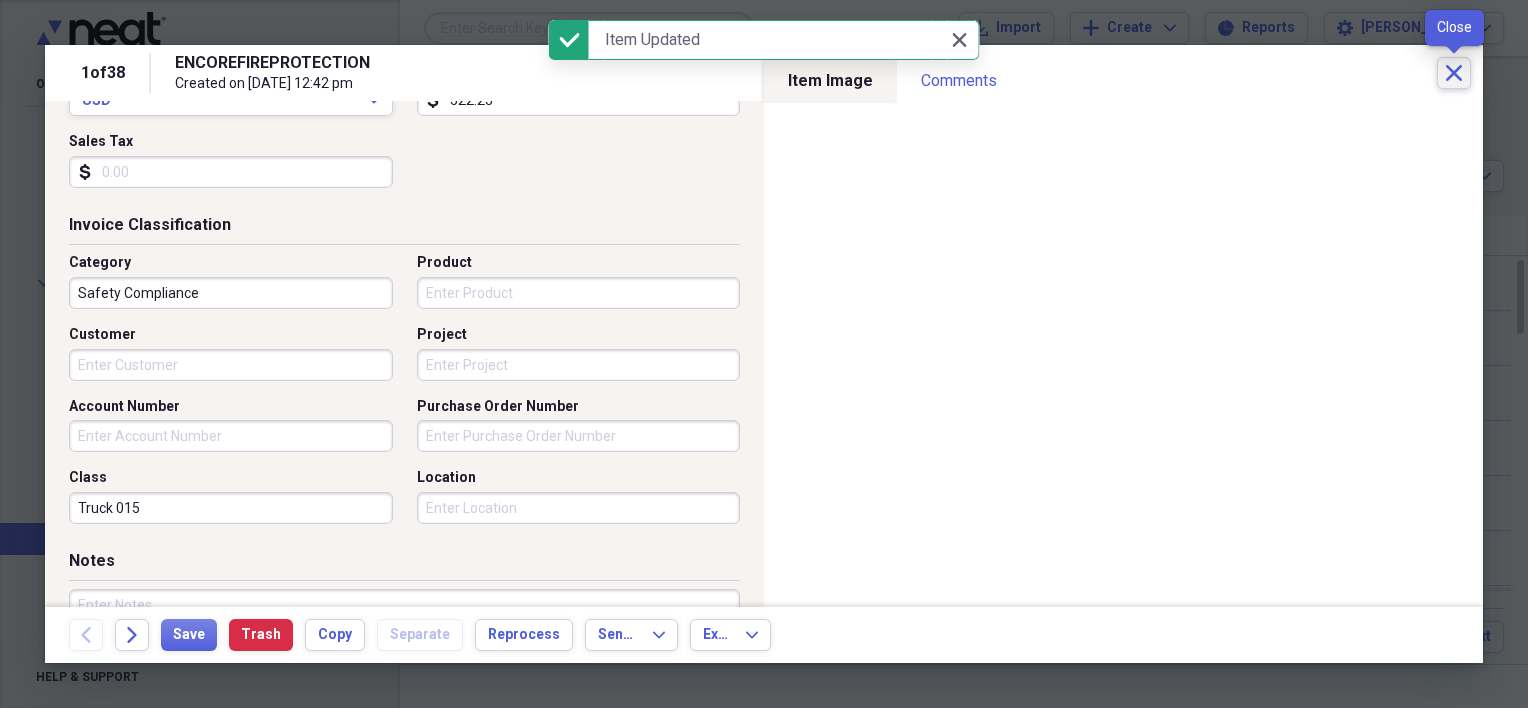 click on "Close" 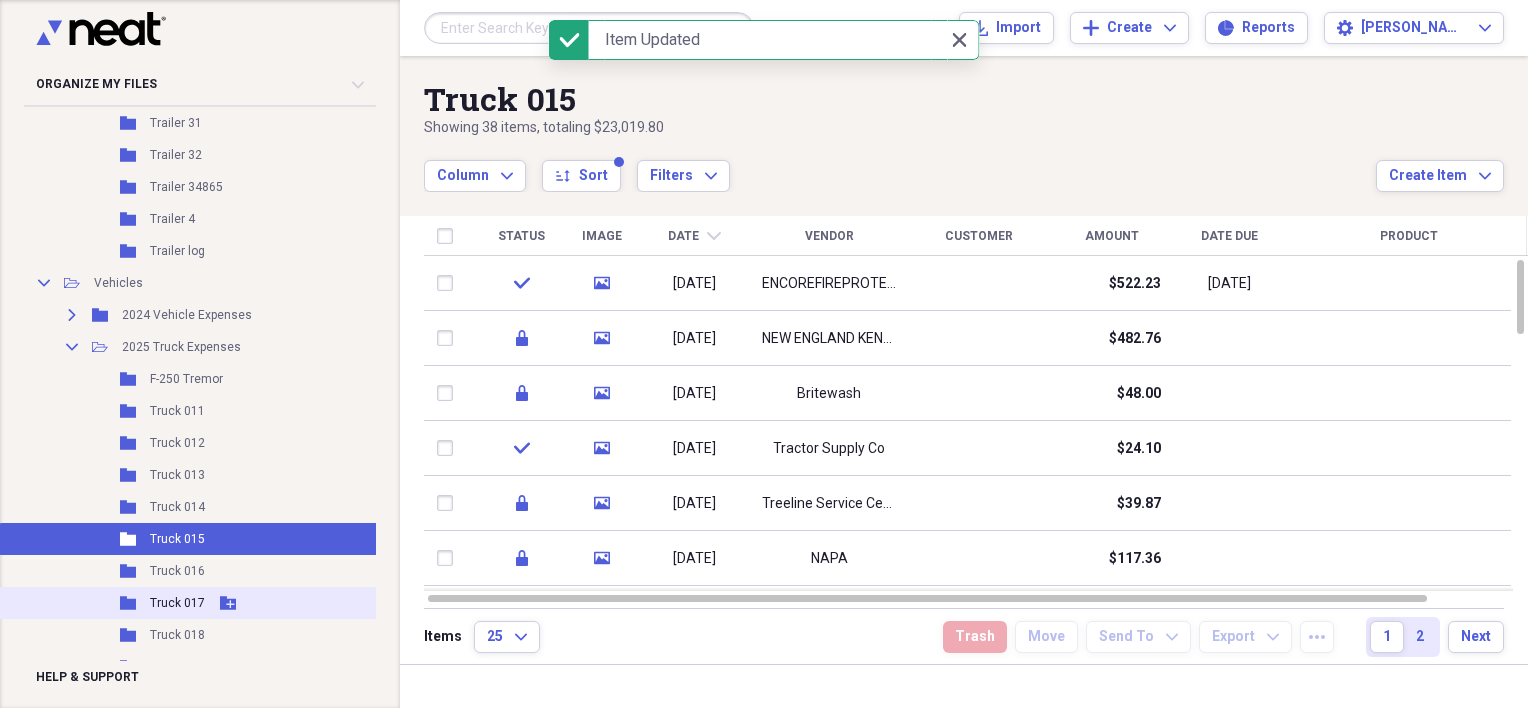 click on "Truck 017" at bounding box center (177, 603) 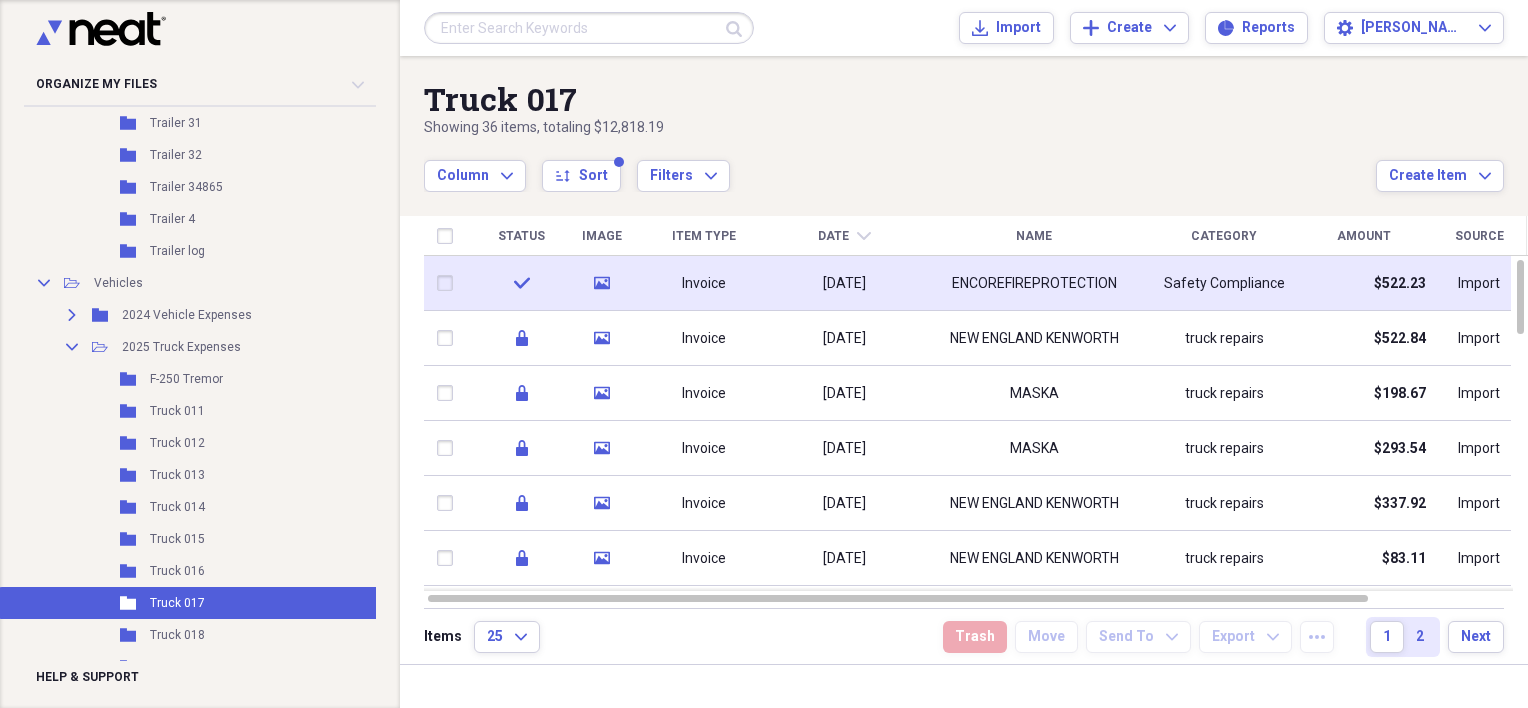 click on "[DATE]" at bounding box center (844, 284) 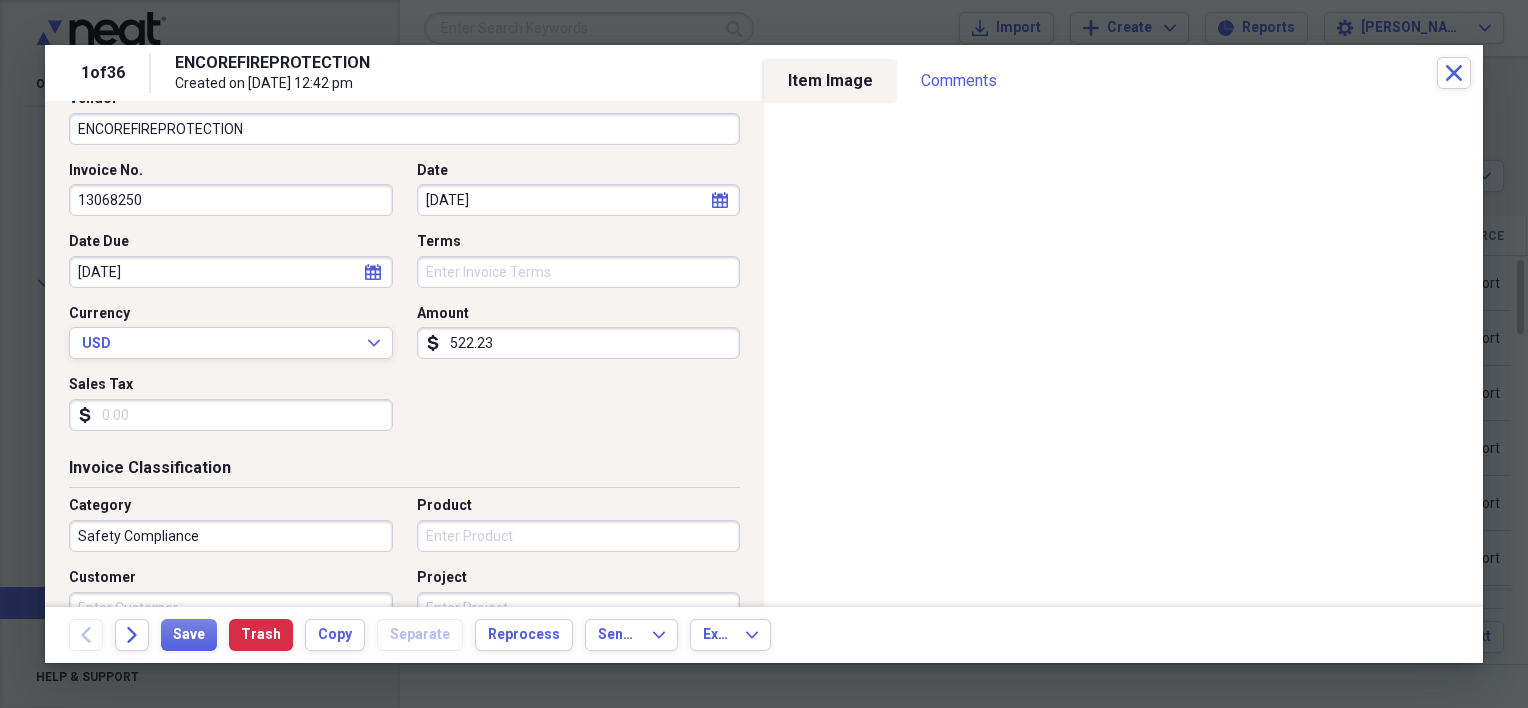 scroll, scrollTop: 500, scrollLeft: 0, axis: vertical 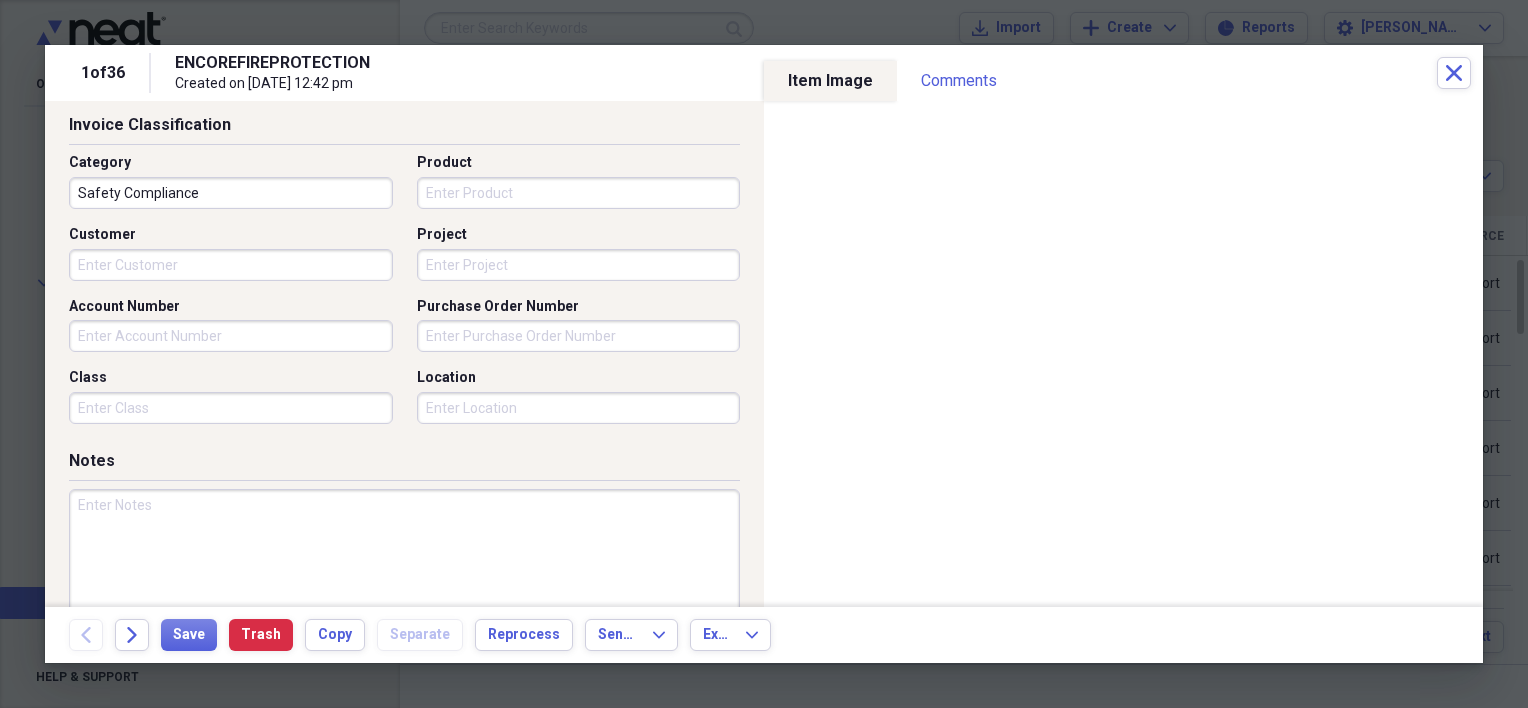 click on "Class" at bounding box center (231, 408) 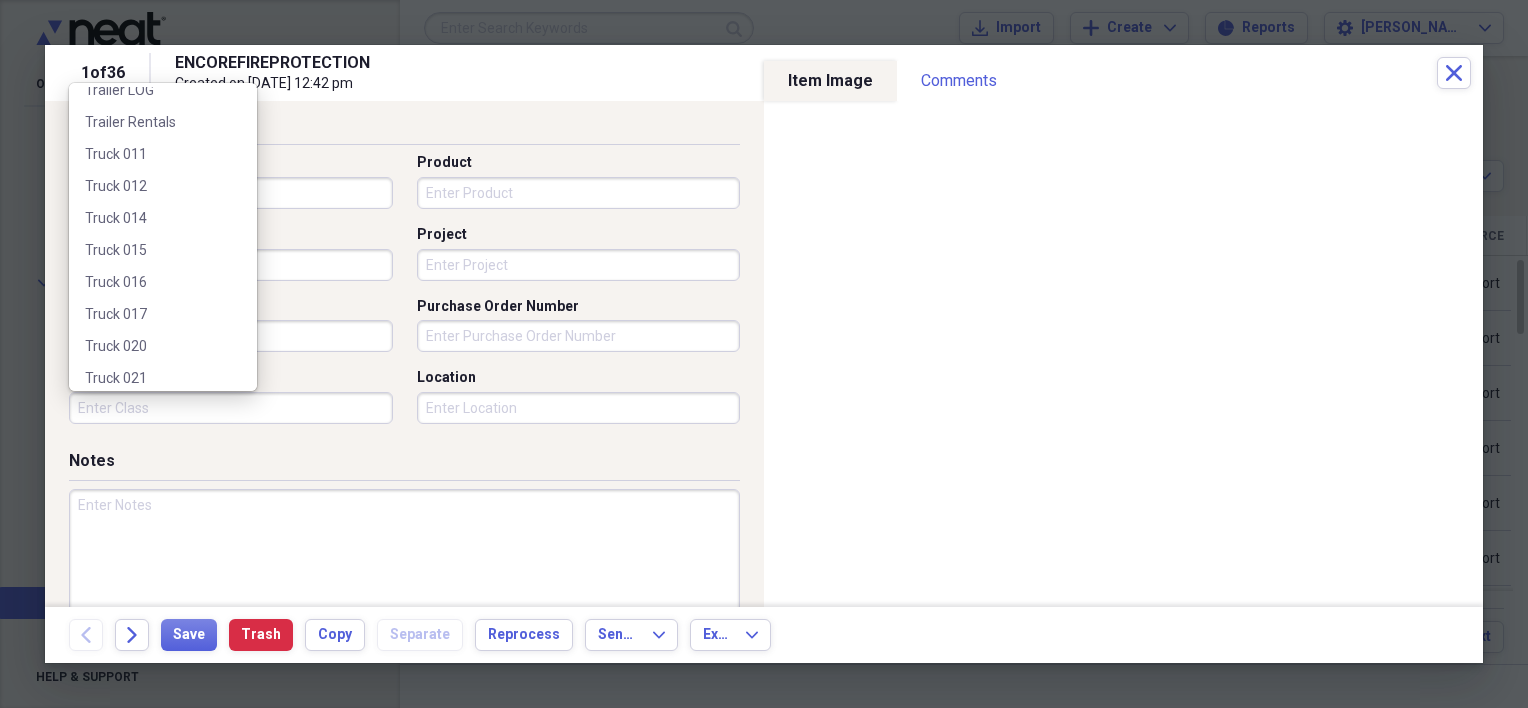 scroll, scrollTop: 500, scrollLeft: 0, axis: vertical 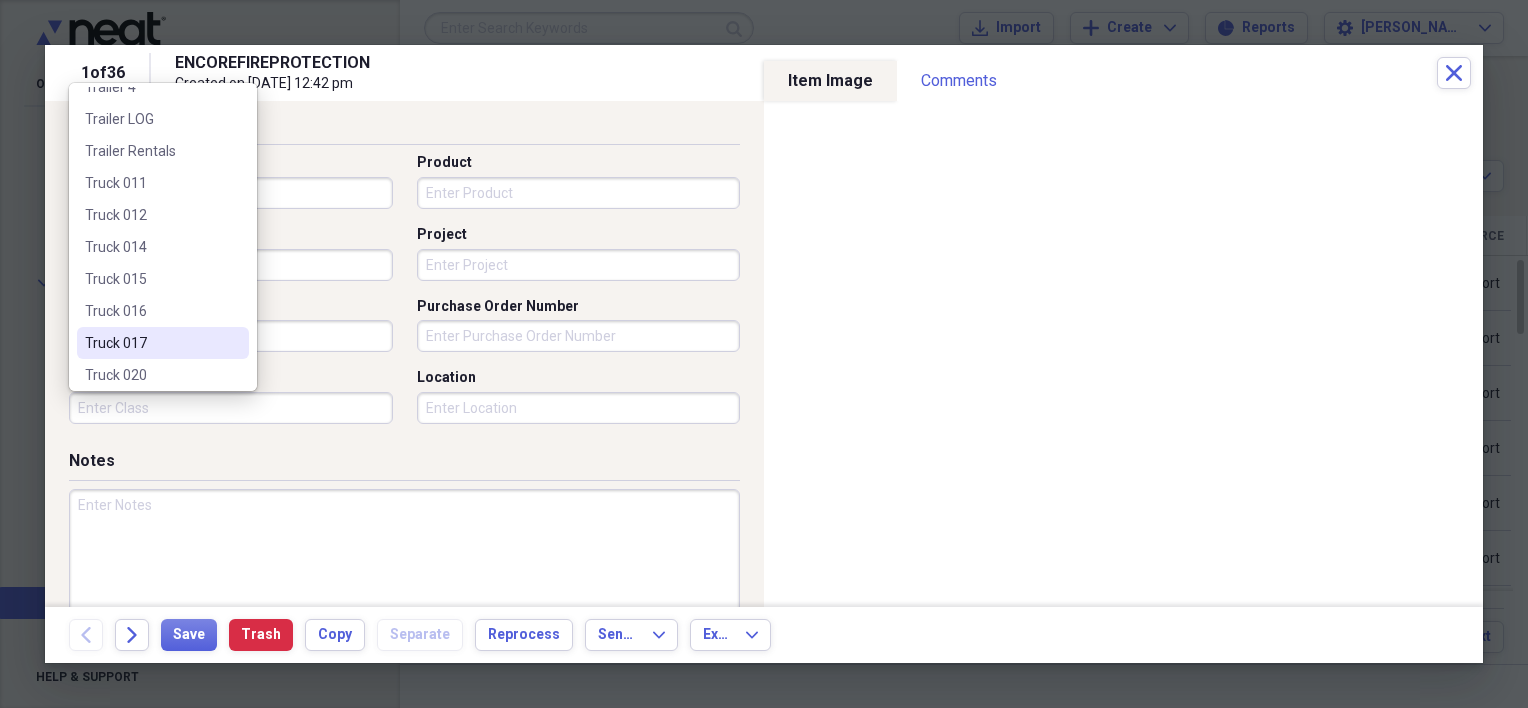 click on "Truck 017" at bounding box center (151, 343) 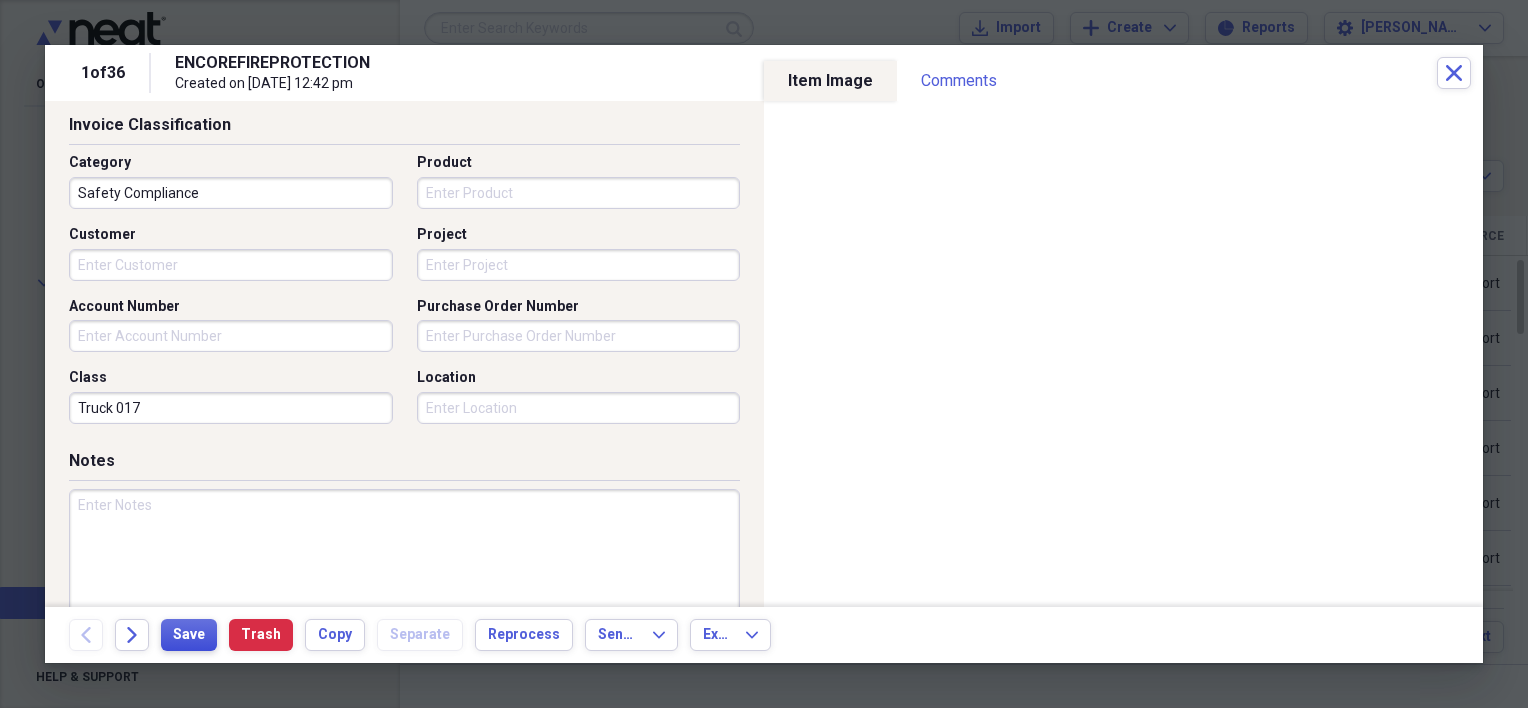 click on "Save" at bounding box center [189, 635] 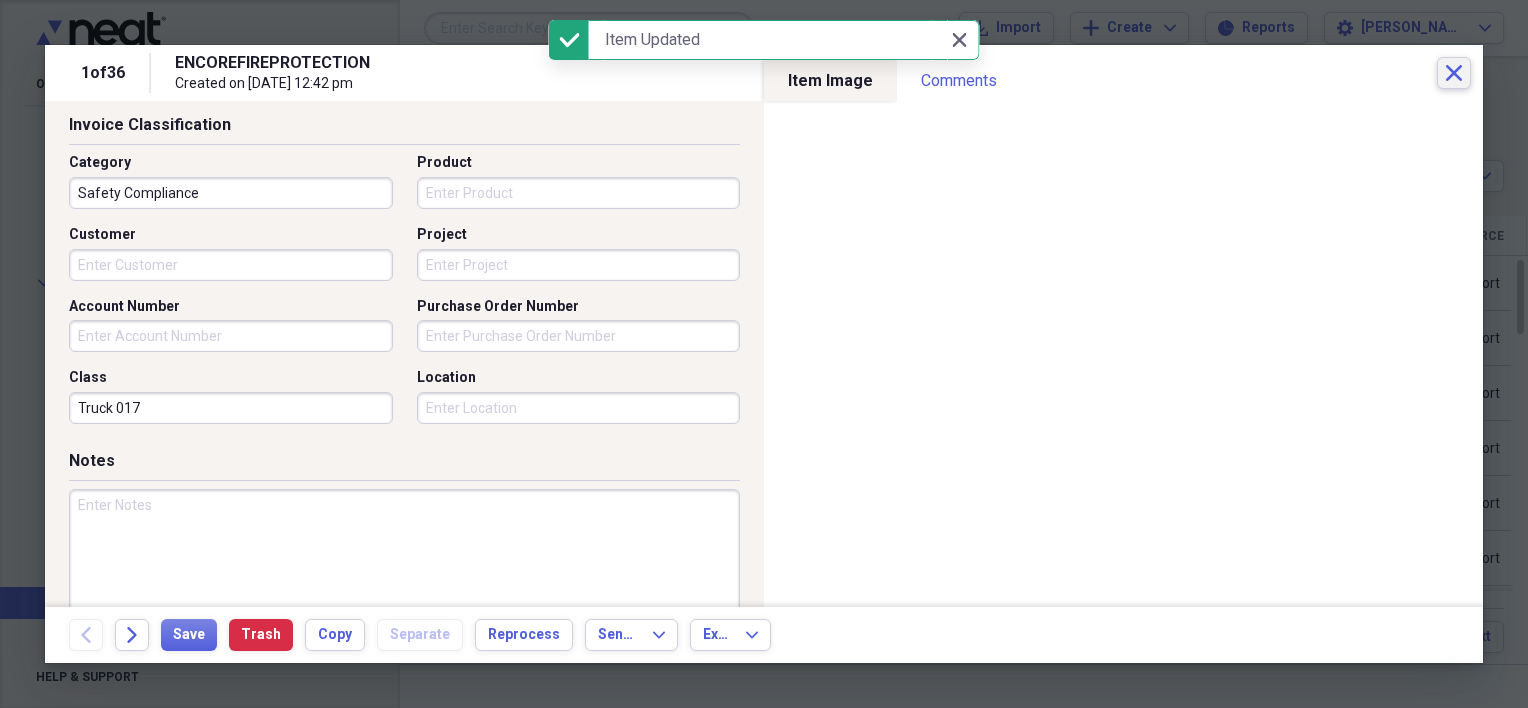 click on "Close" 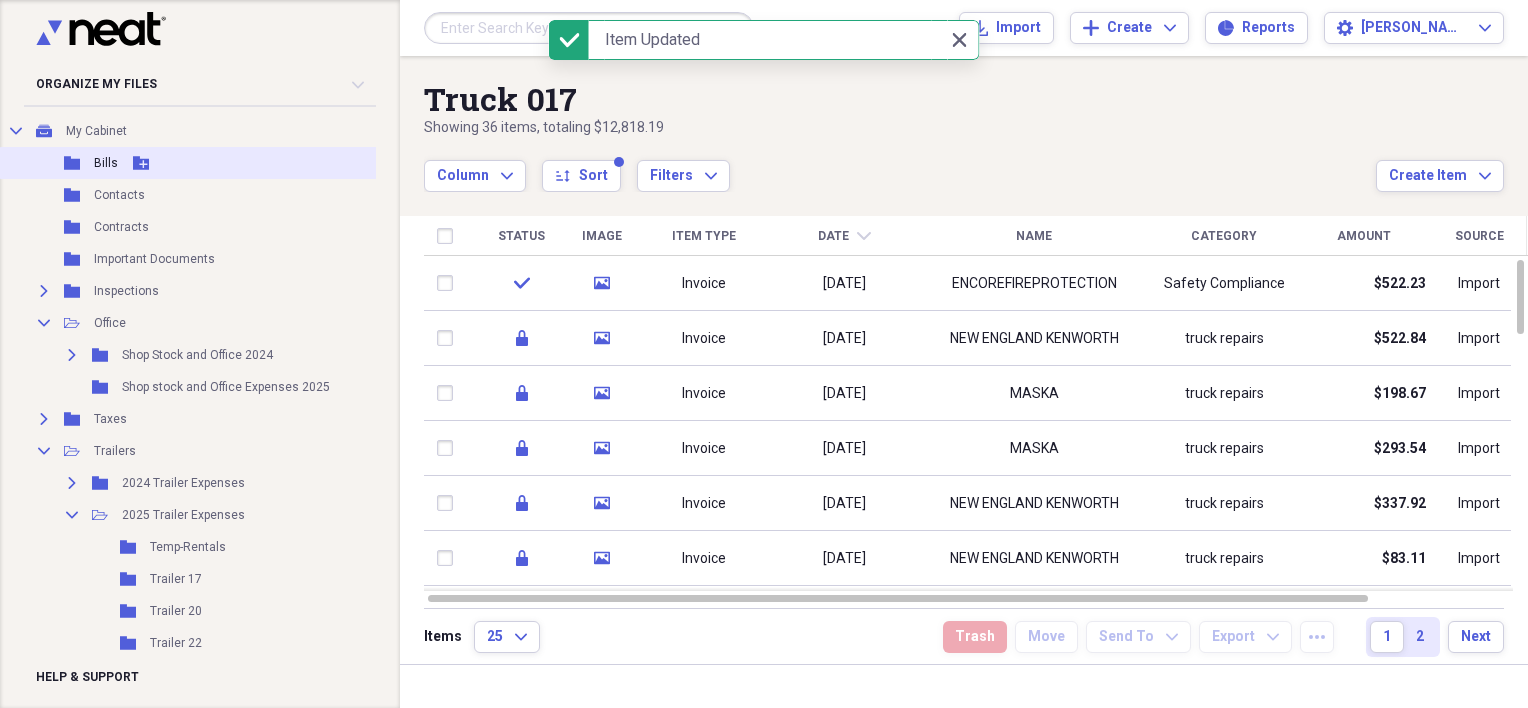 scroll, scrollTop: 0, scrollLeft: 0, axis: both 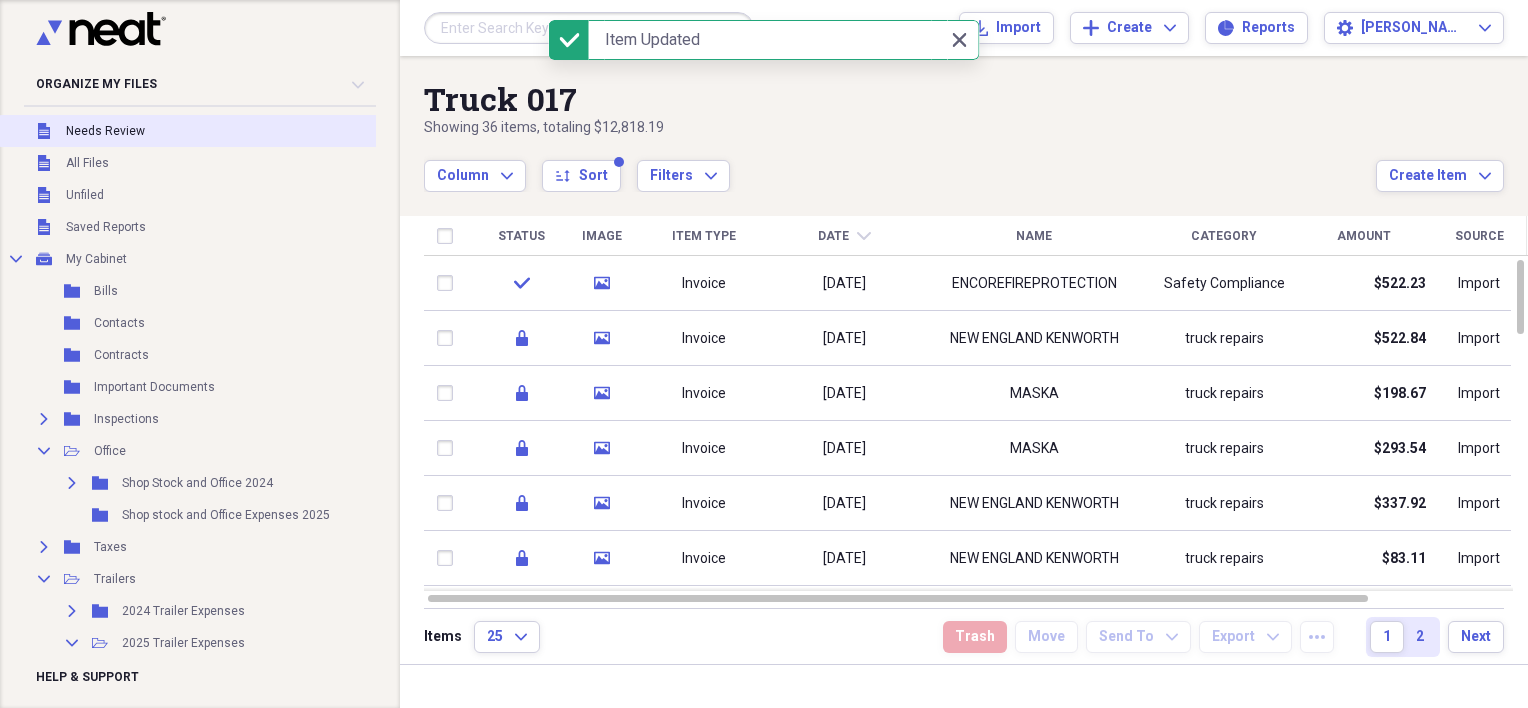 click on "Unfiled Needs Review" at bounding box center [195, 131] 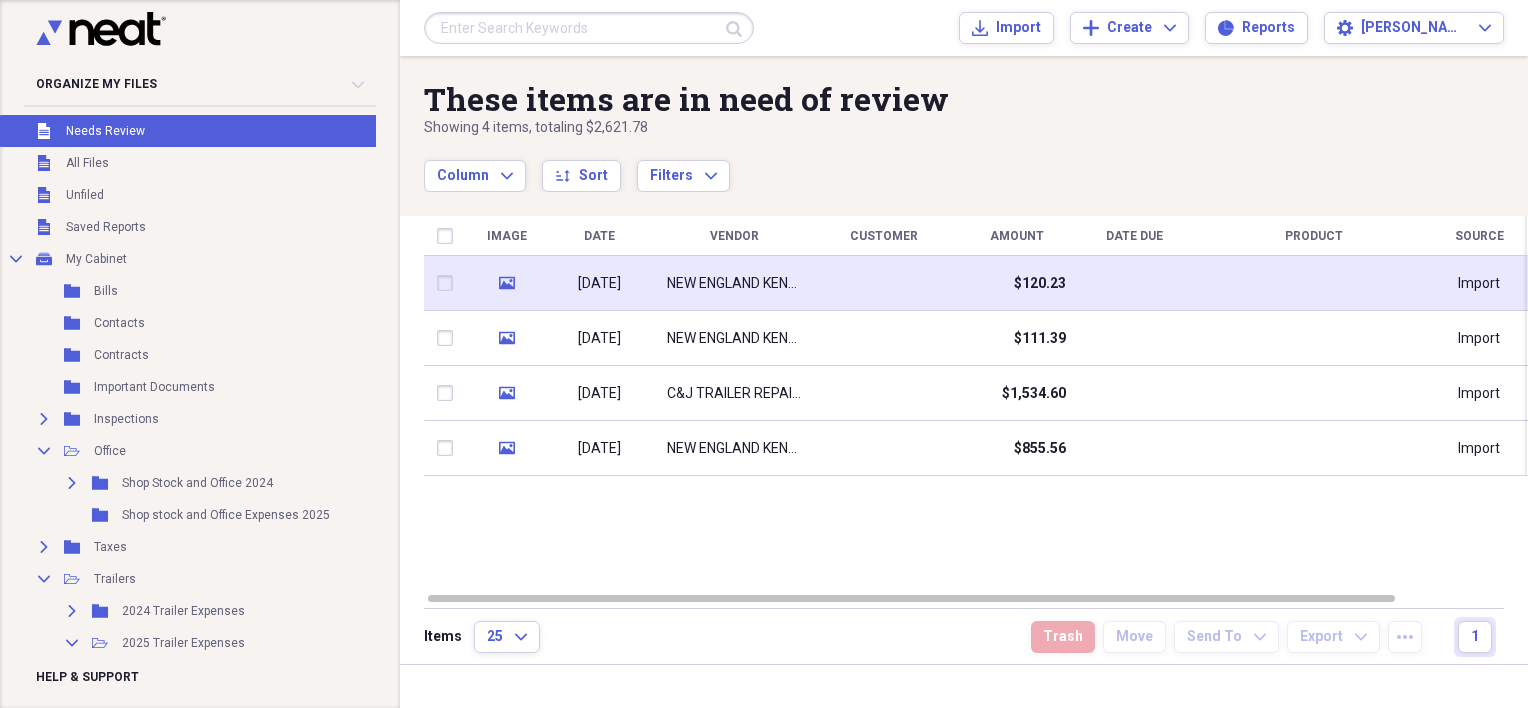 click on "NEW ENGLAND KENWORTH" at bounding box center [734, 284] 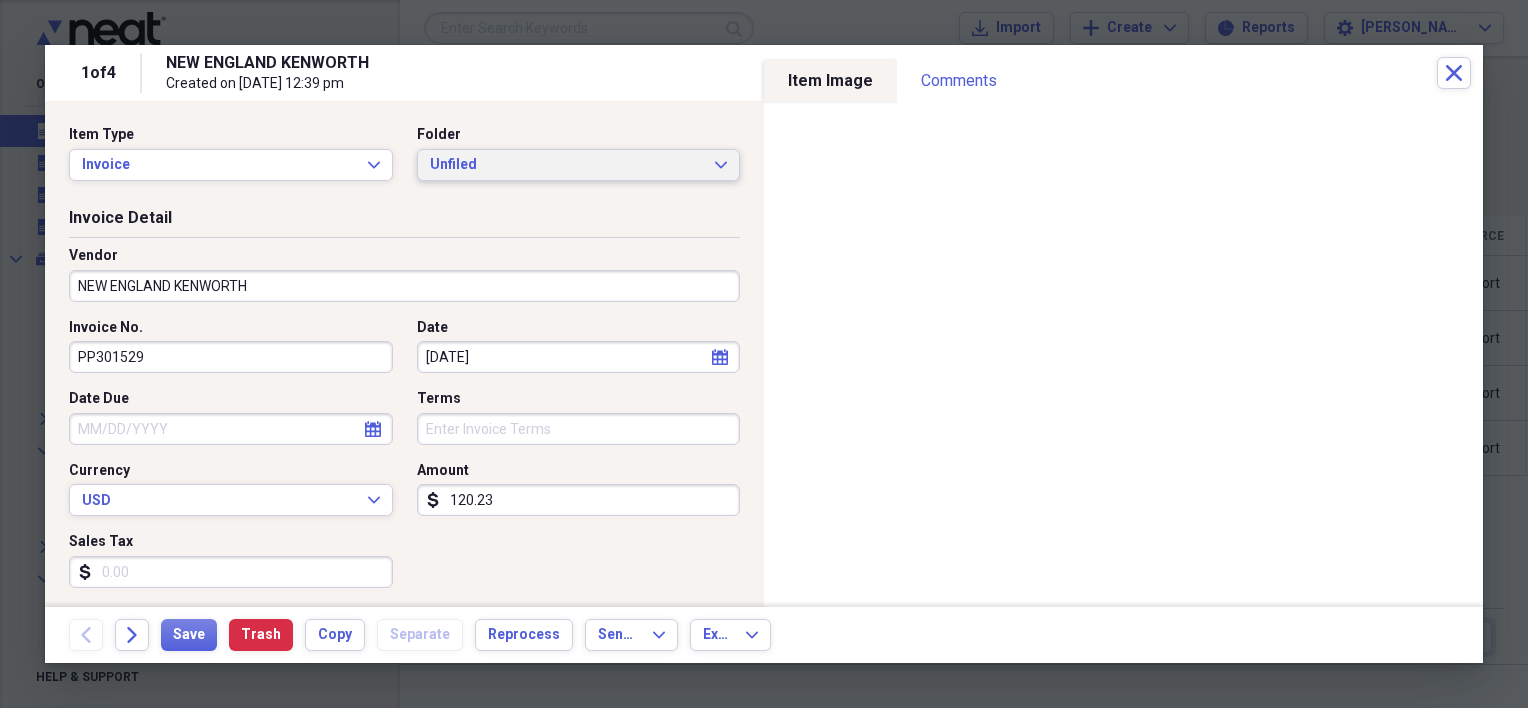 click on "Unfiled" at bounding box center [567, 165] 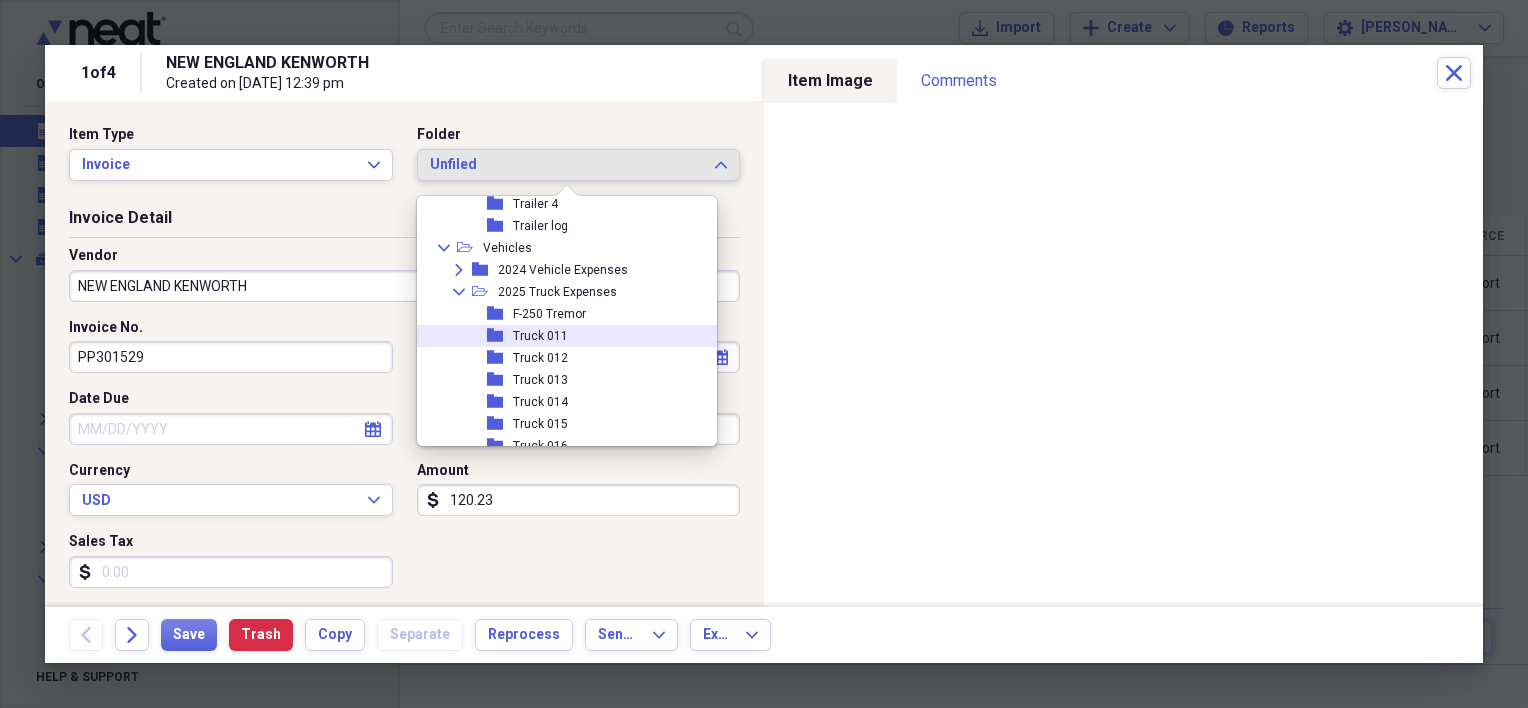 scroll, scrollTop: 800, scrollLeft: 0, axis: vertical 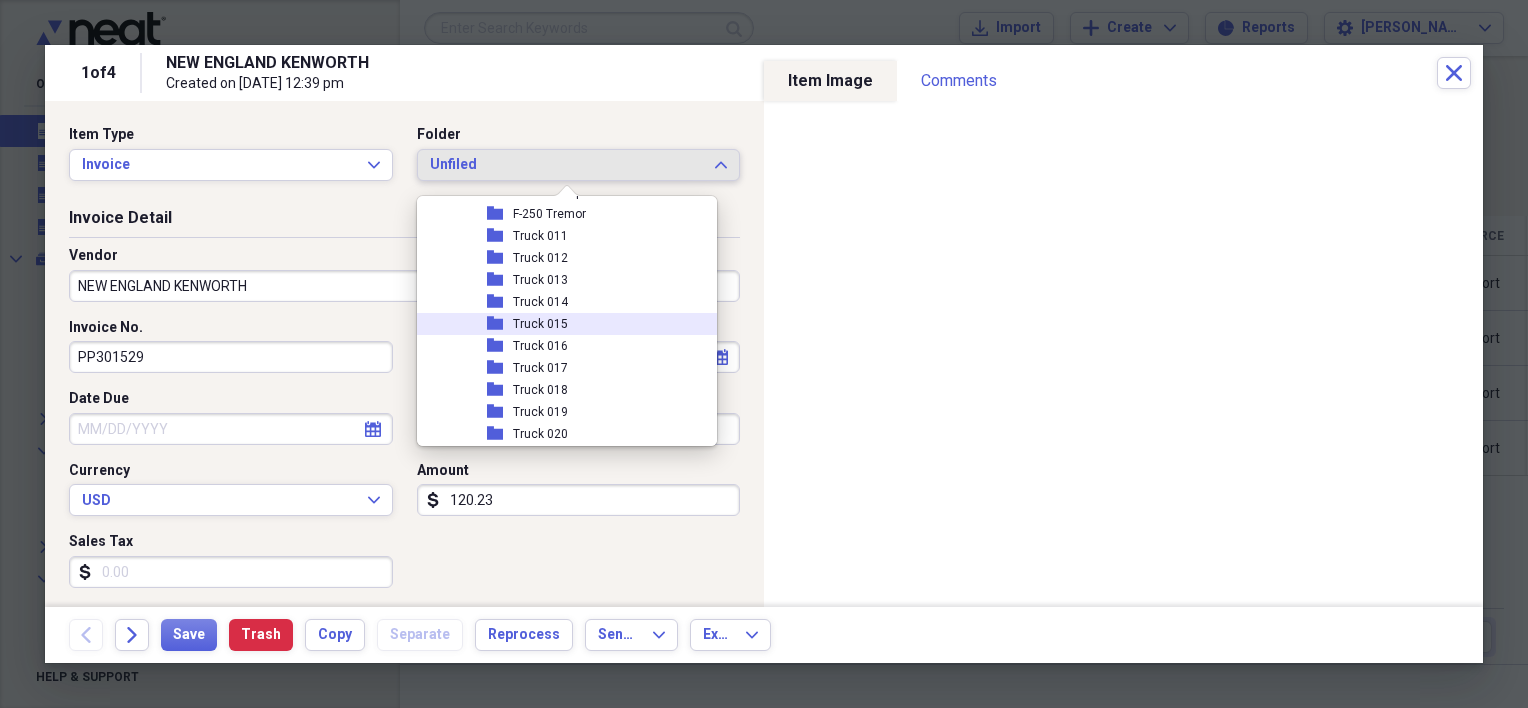 click on "Truck 015" at bounding box center (540, 324) 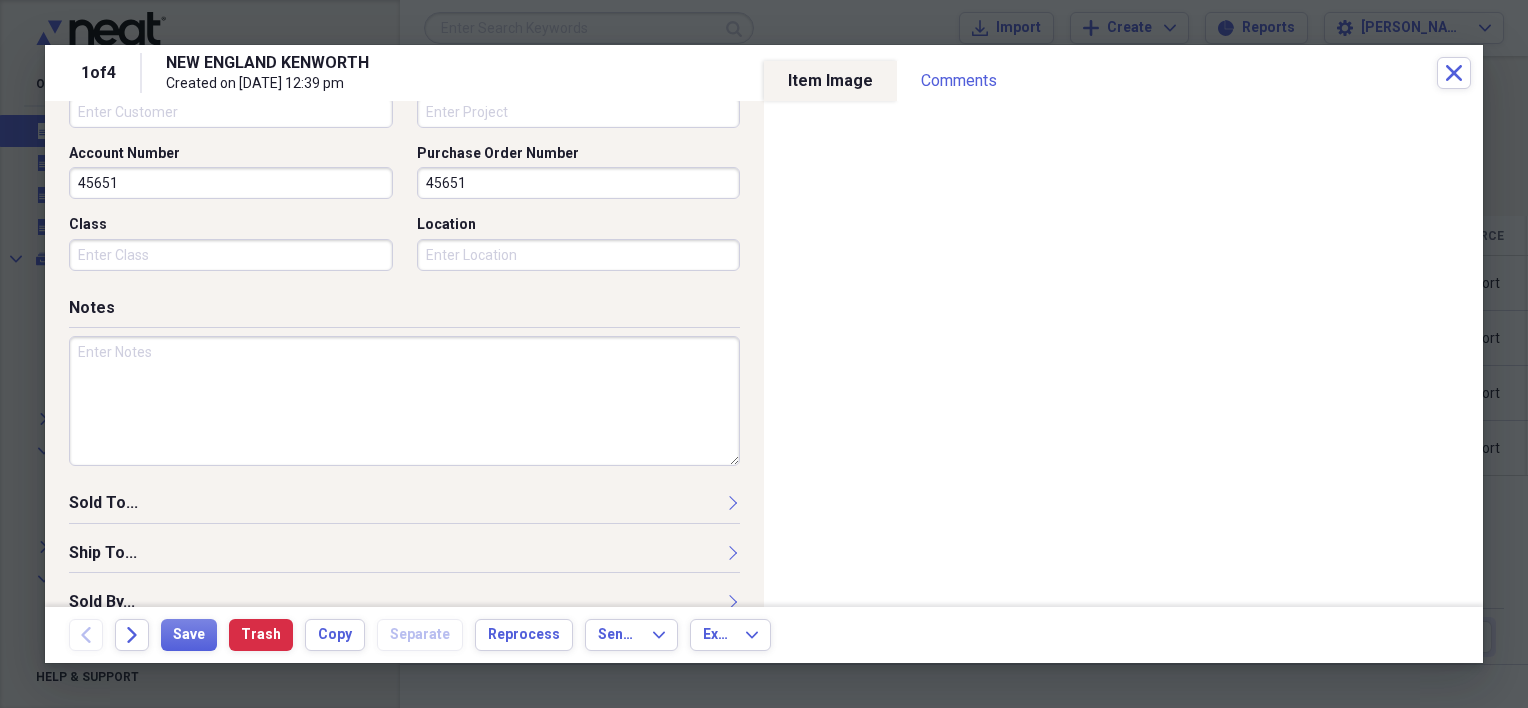 scroll, scrollTop: 684, scrollLeft: 0, axis: vertical 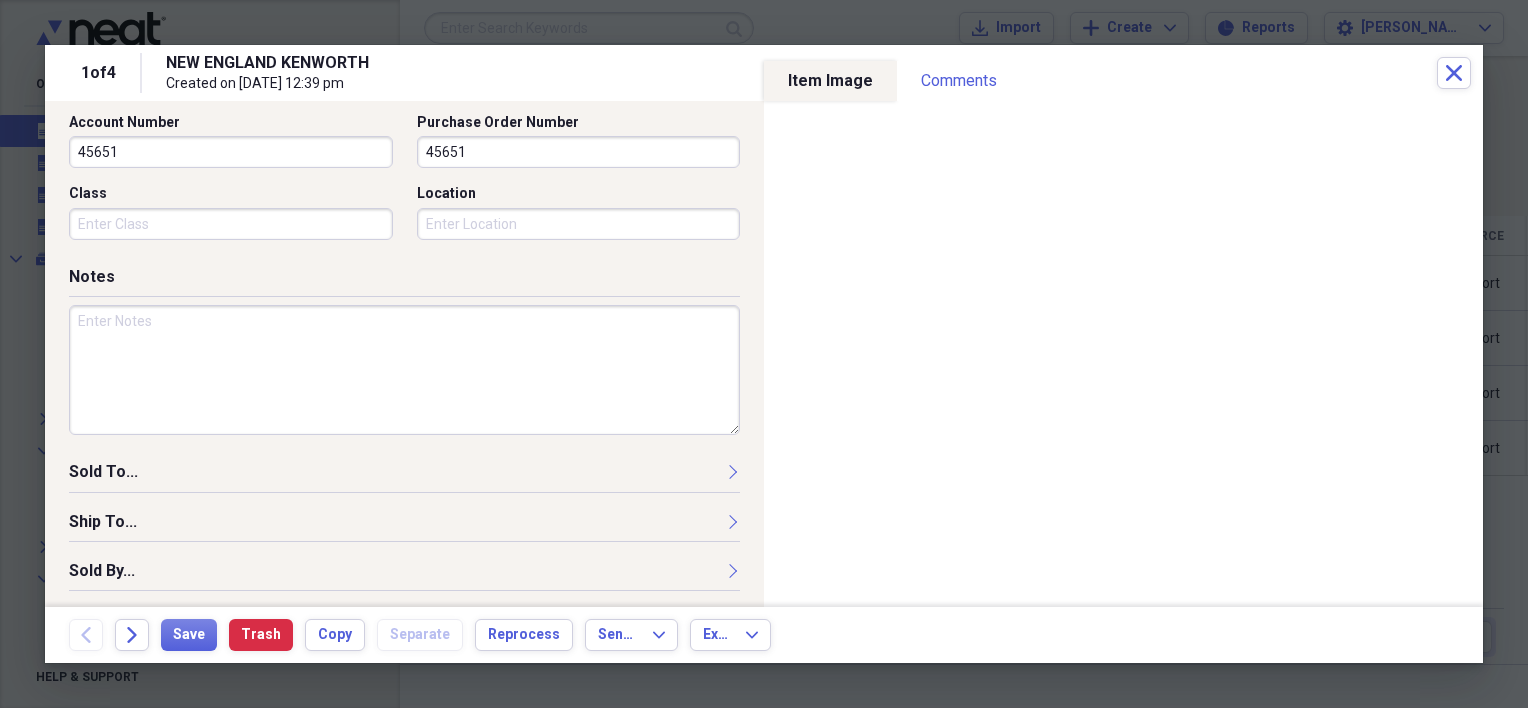 click on "Class" at bounding box center (231, 224) 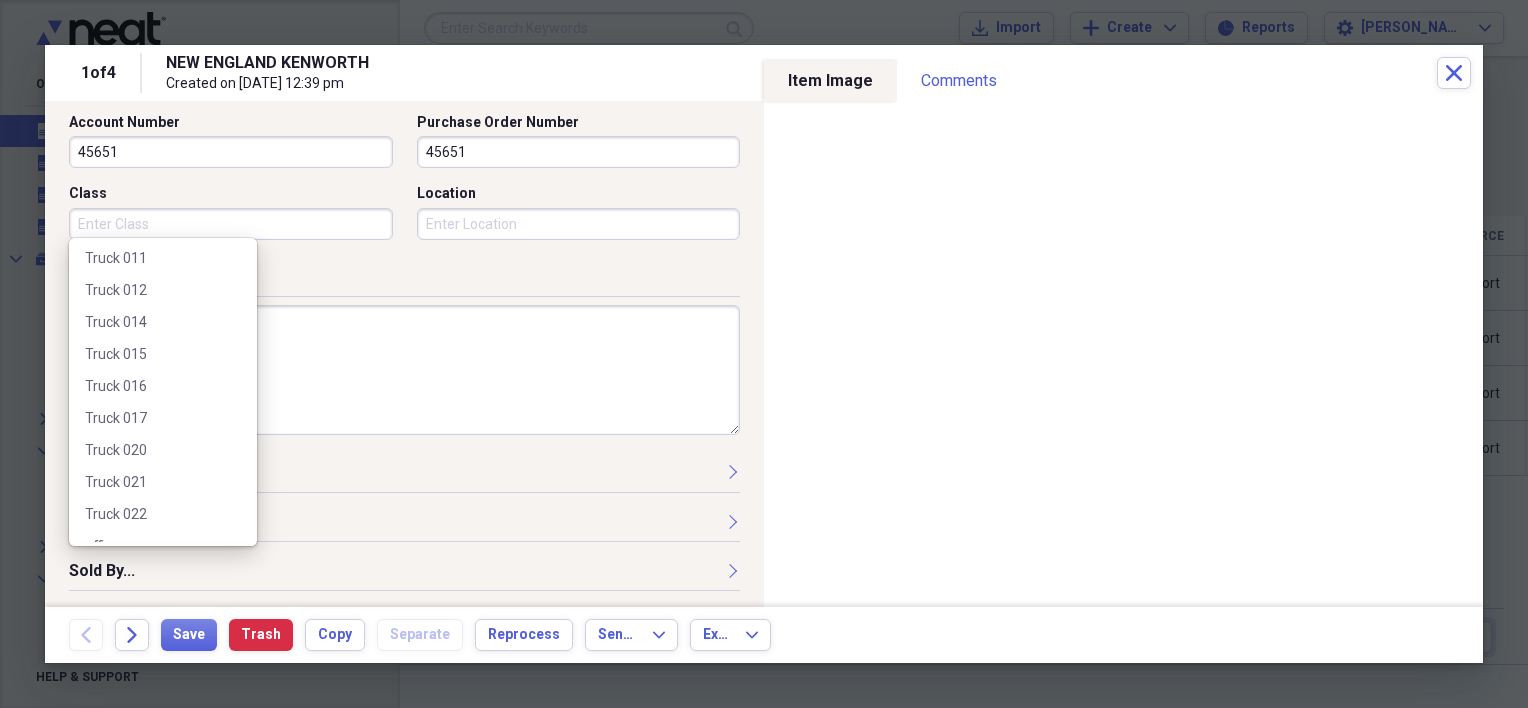 scroll, scrollTop: 600, scrollLeft: 0, axis: vertical 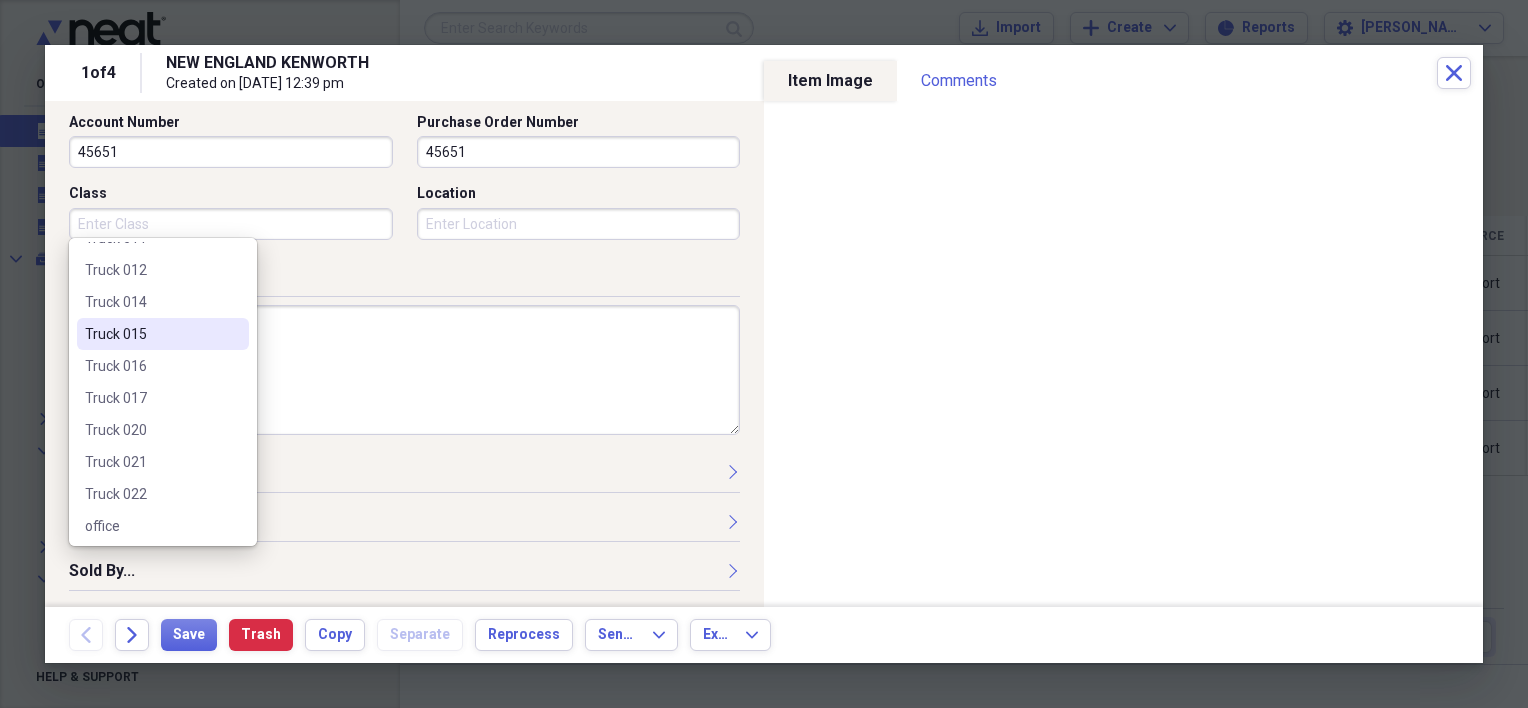 click on "Truck 015" at bounding box center (151, 334) 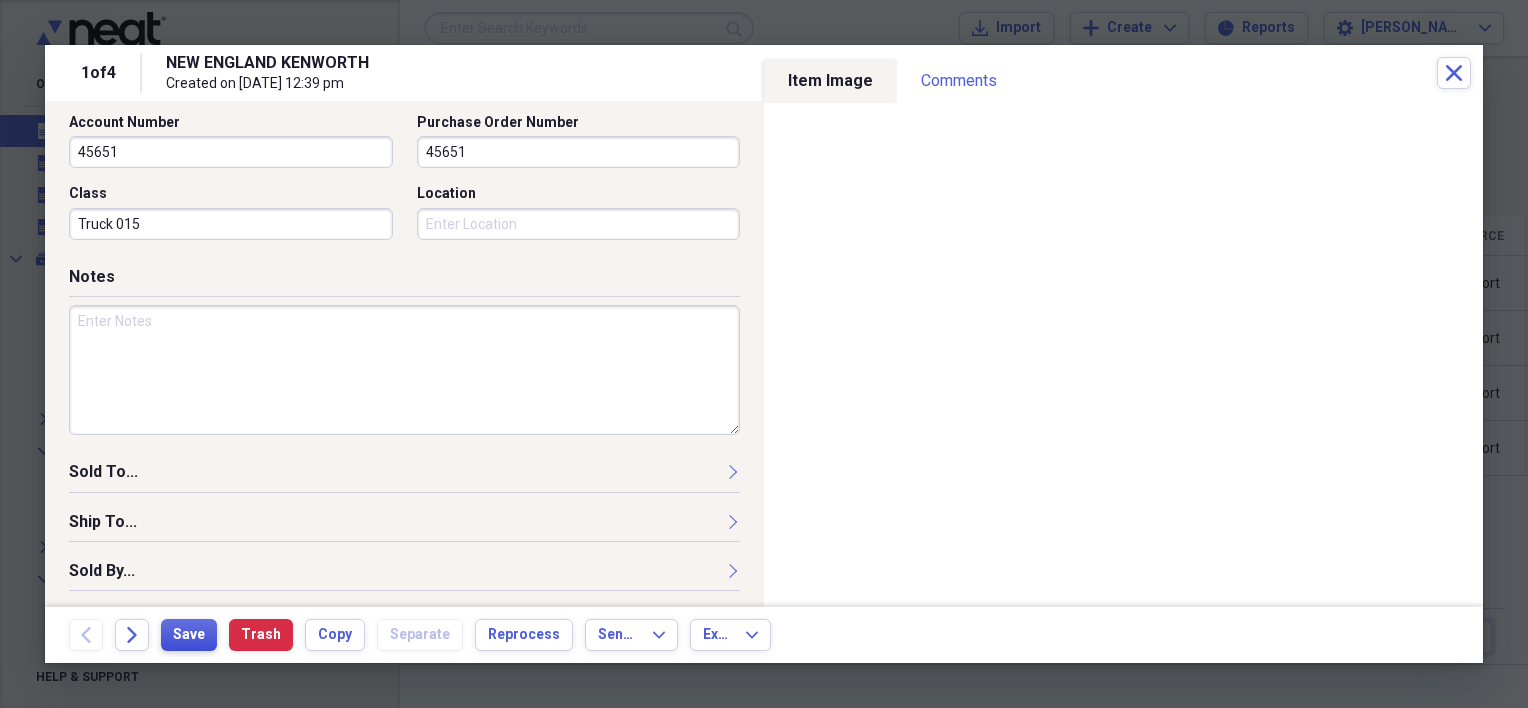 click on "Save" at bounding box center (189, 635) 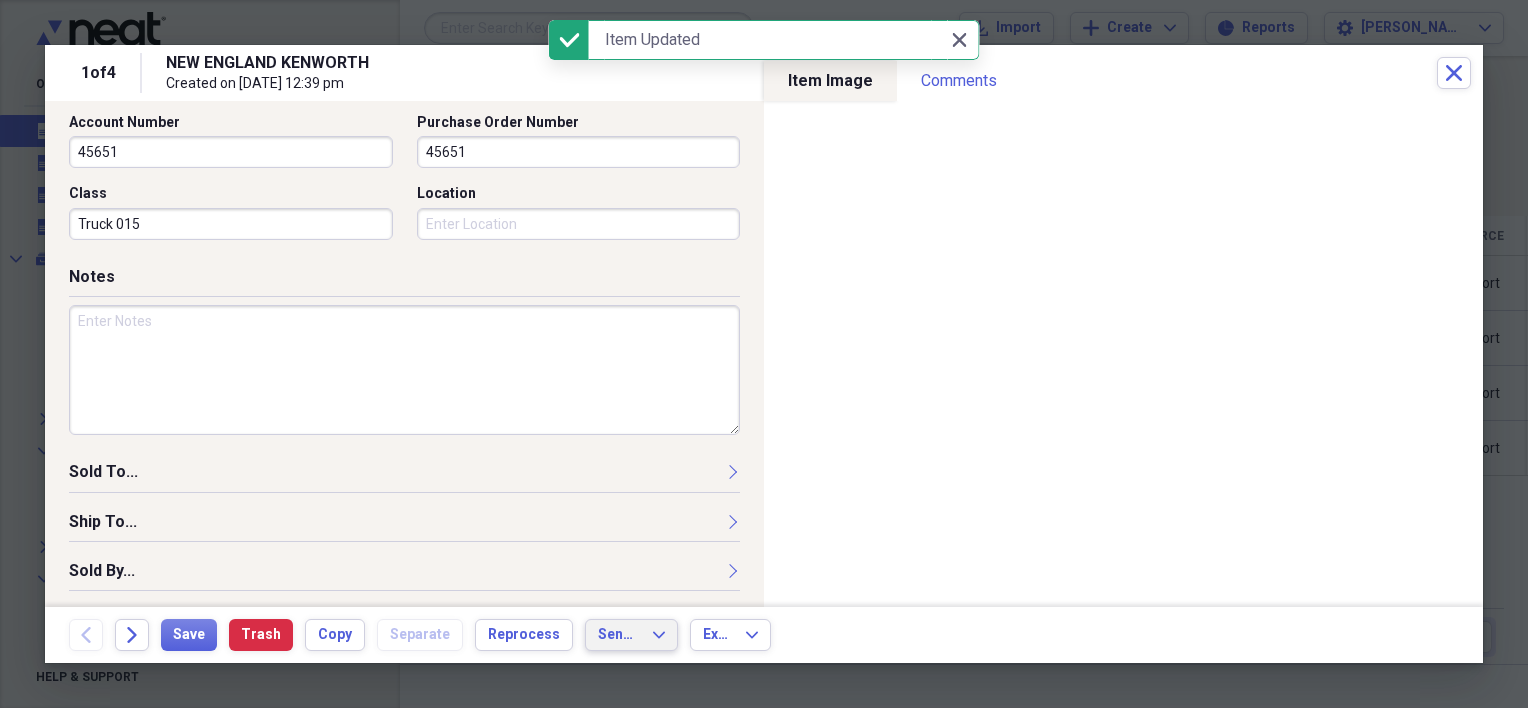 click on "Send To" at bounding box center (619, 635) 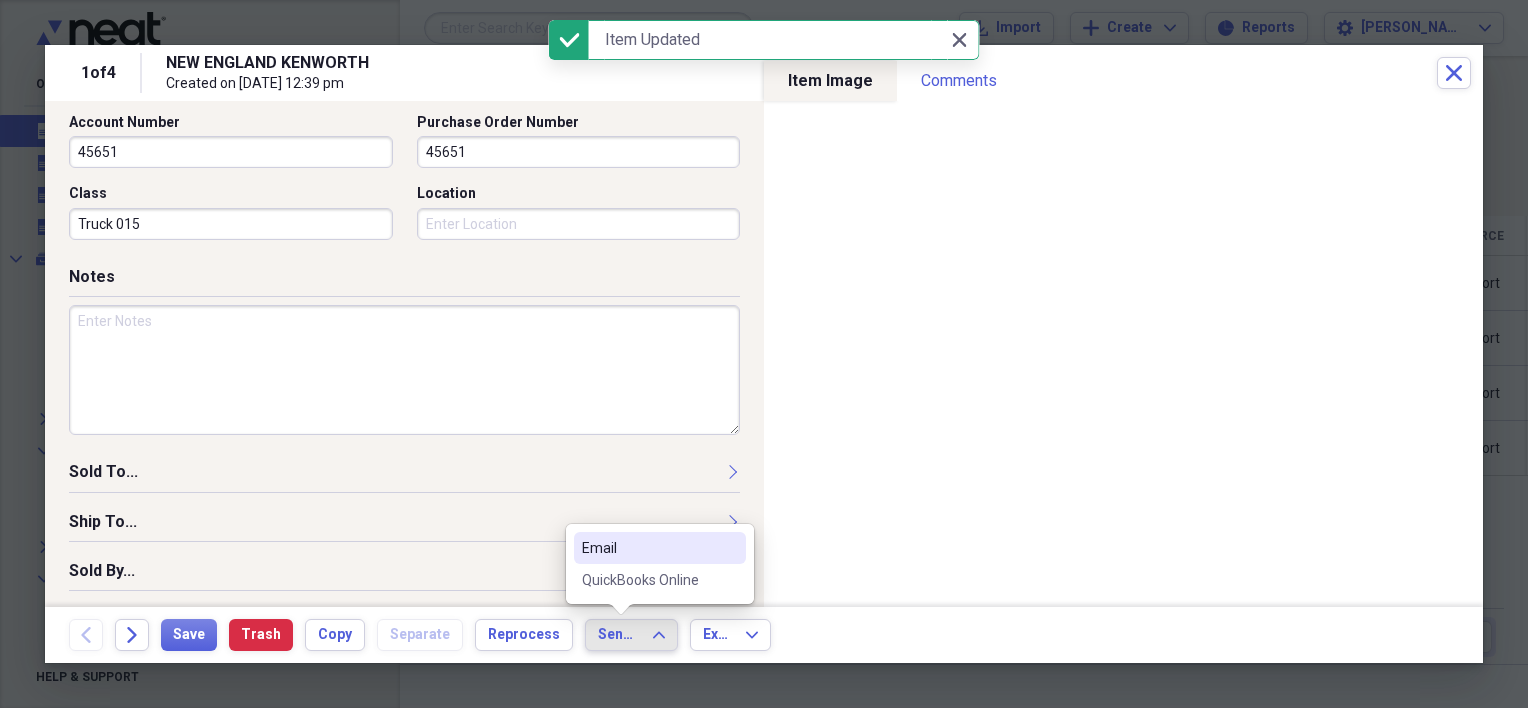 click 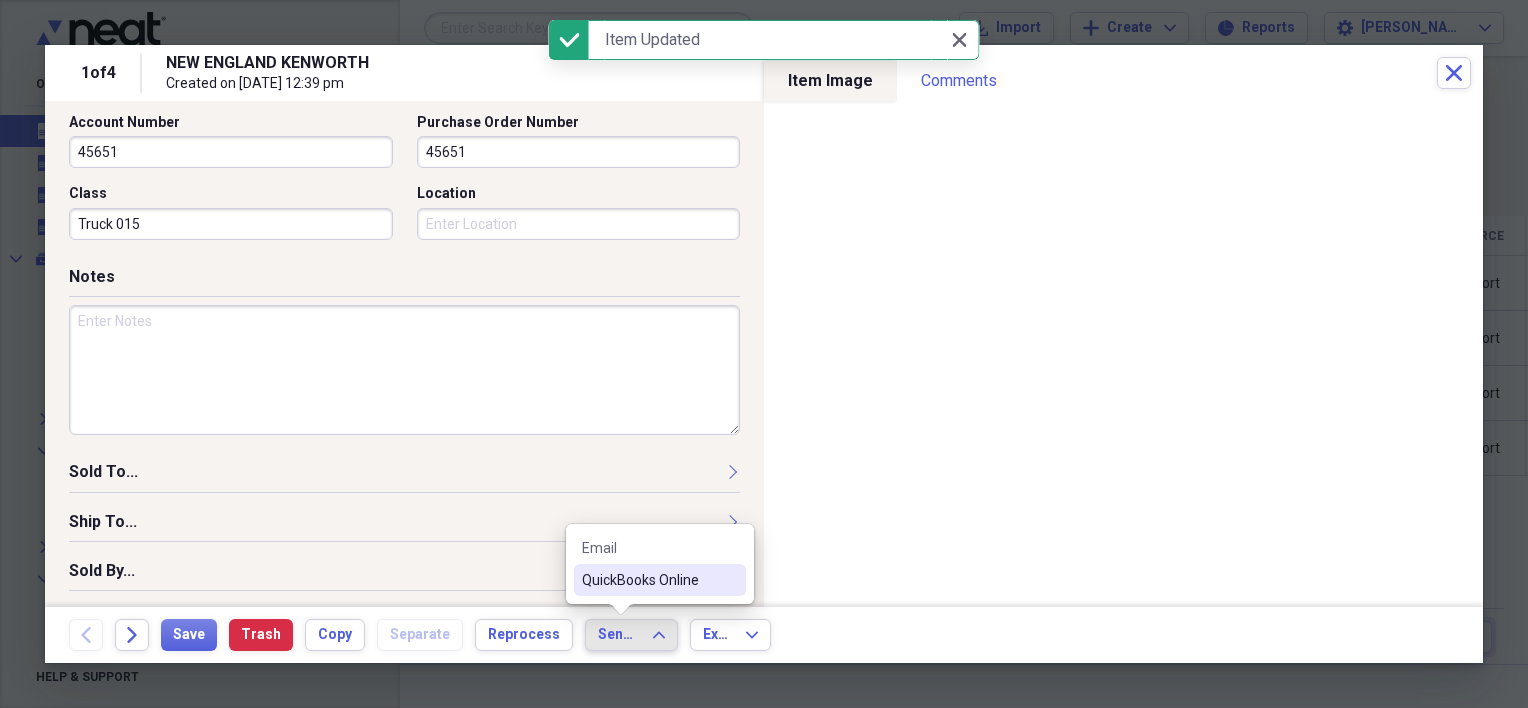 click on "QuickBooks Online" at bounding box center [648, 580] 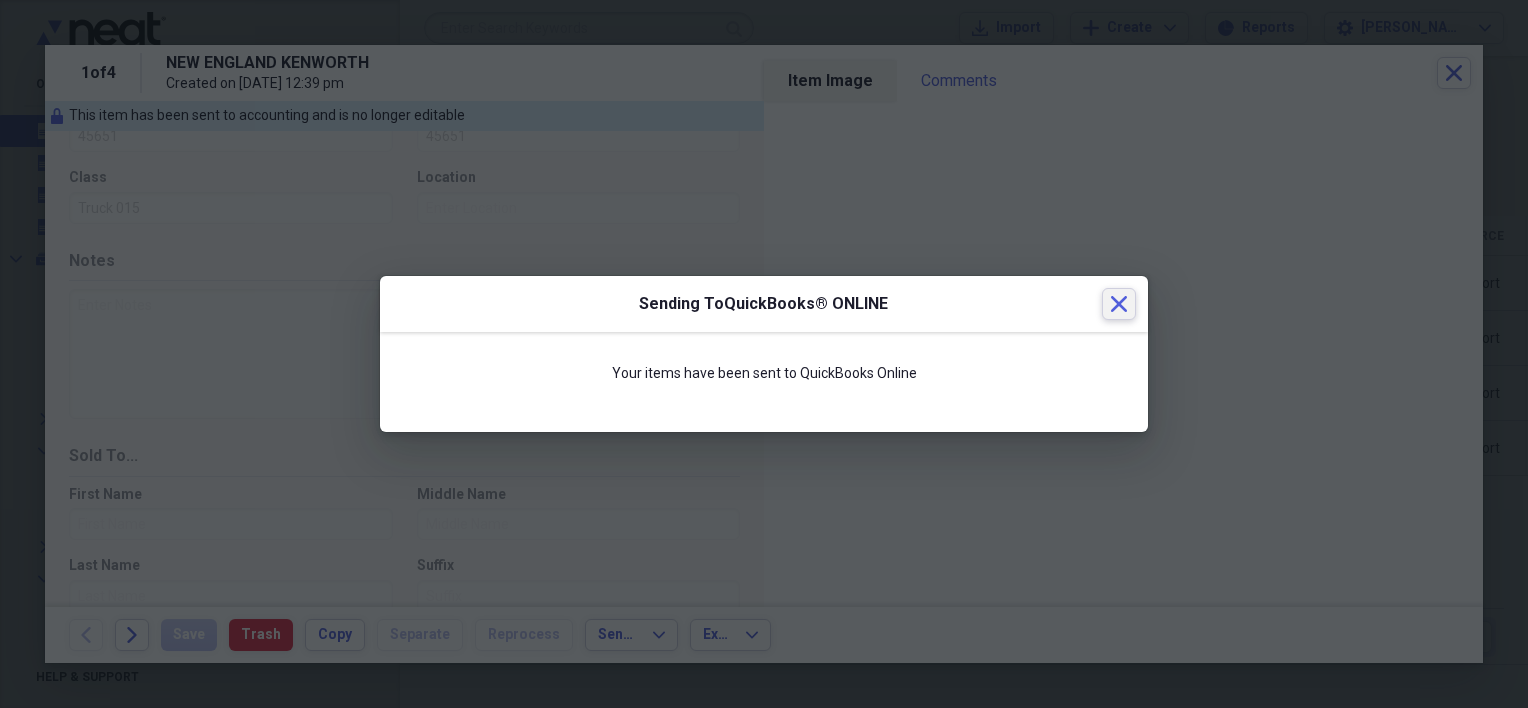 scroll, scrollTop: 668, scrollLeft: 0, axis: vertical 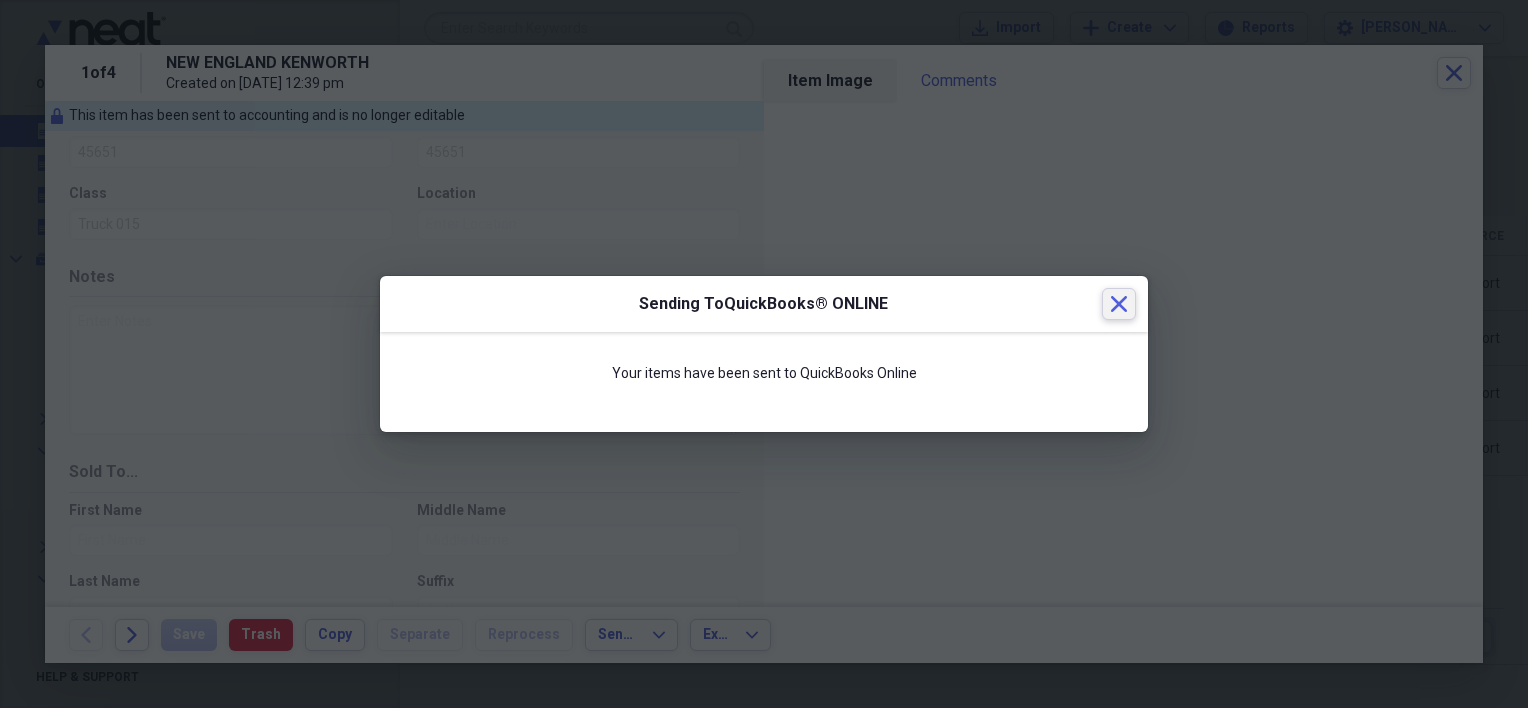 click at bounding box center [764, 354] 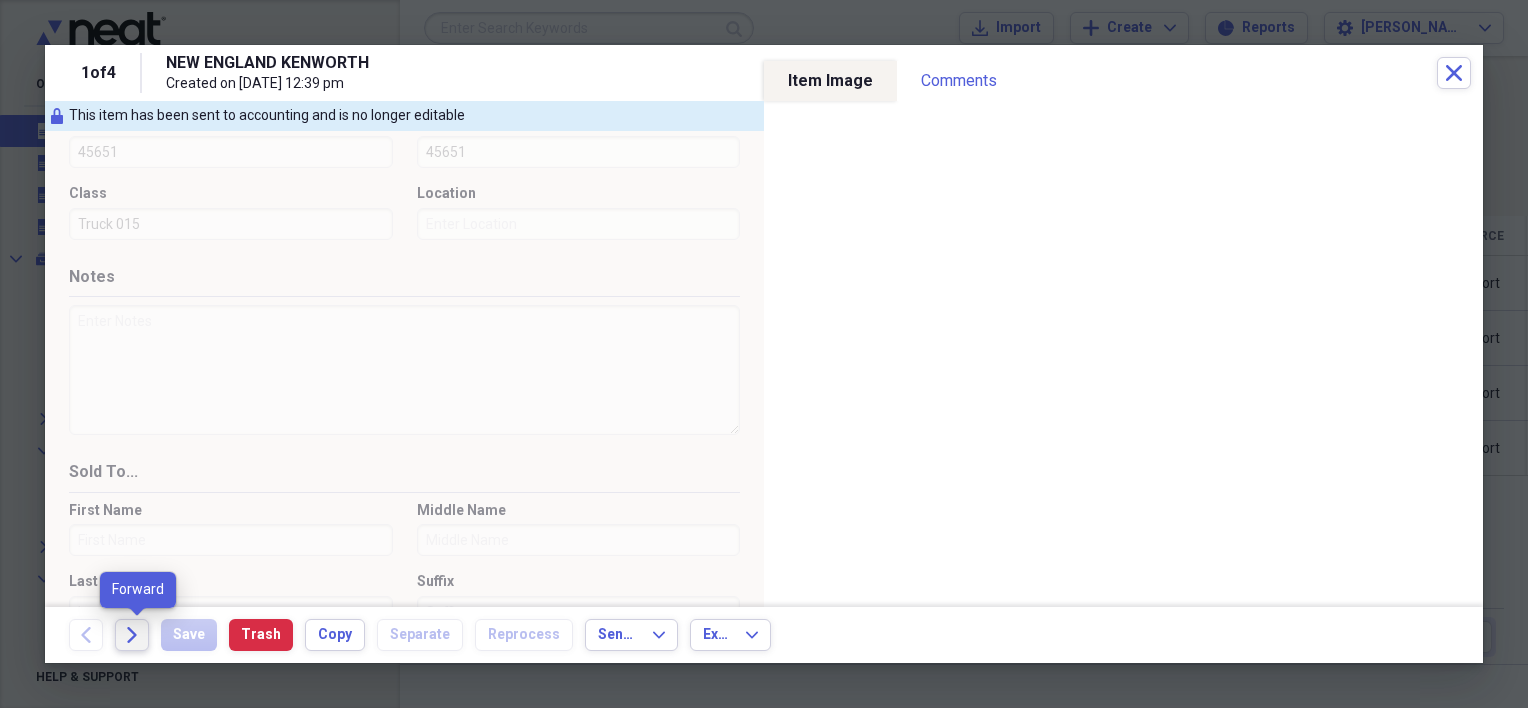 click on "Forward" 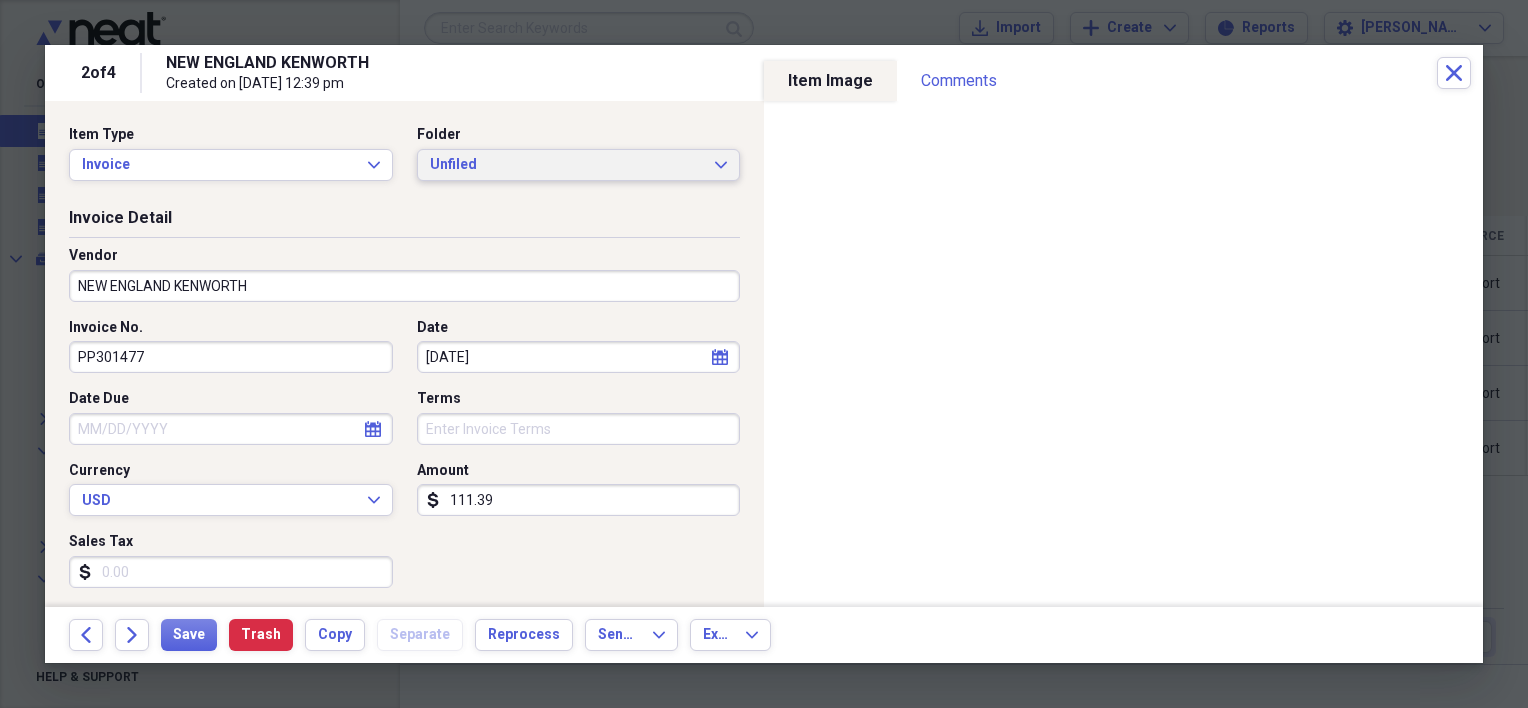 click on "Unfiled Expand" at bounding box center (579, 165) 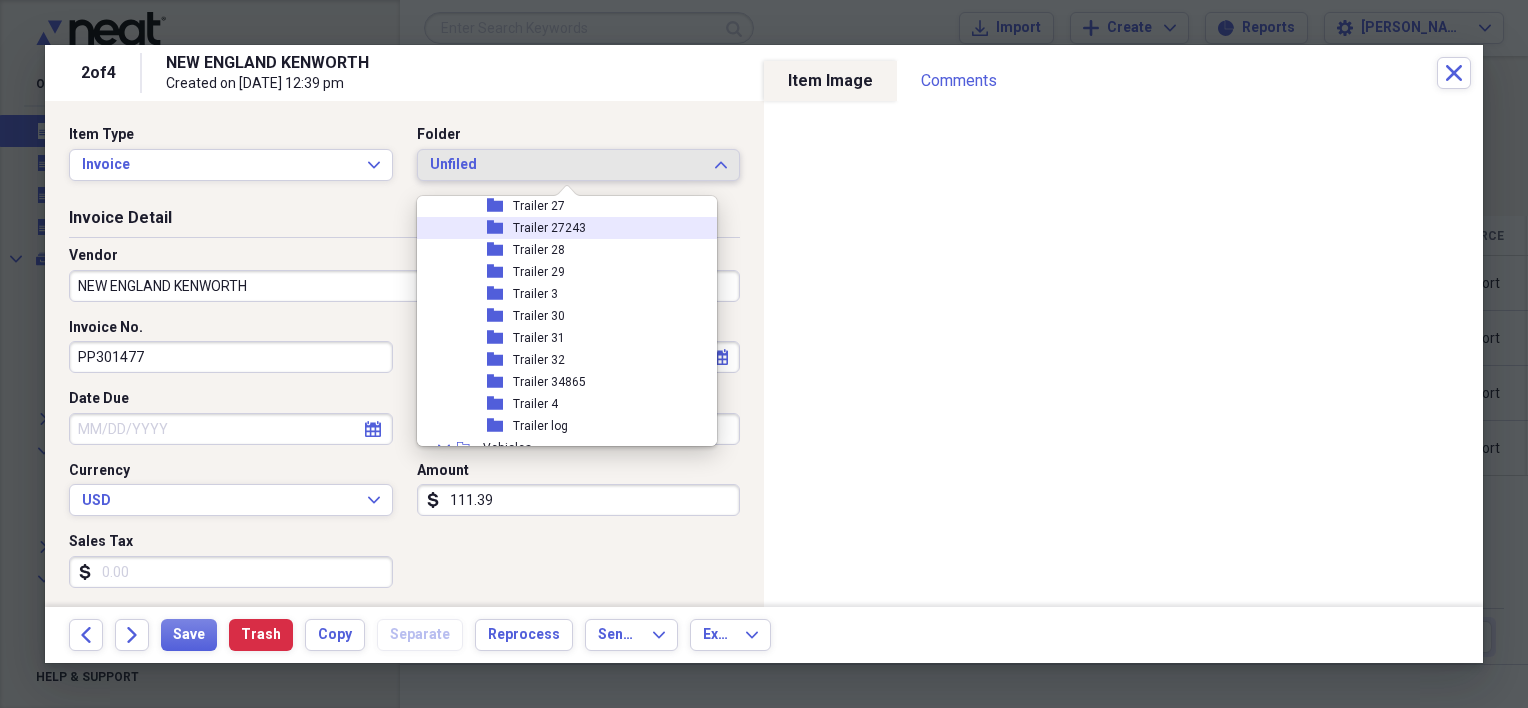 scroll, scrollTop: 700, scrollLeft: 0, axis: vertical 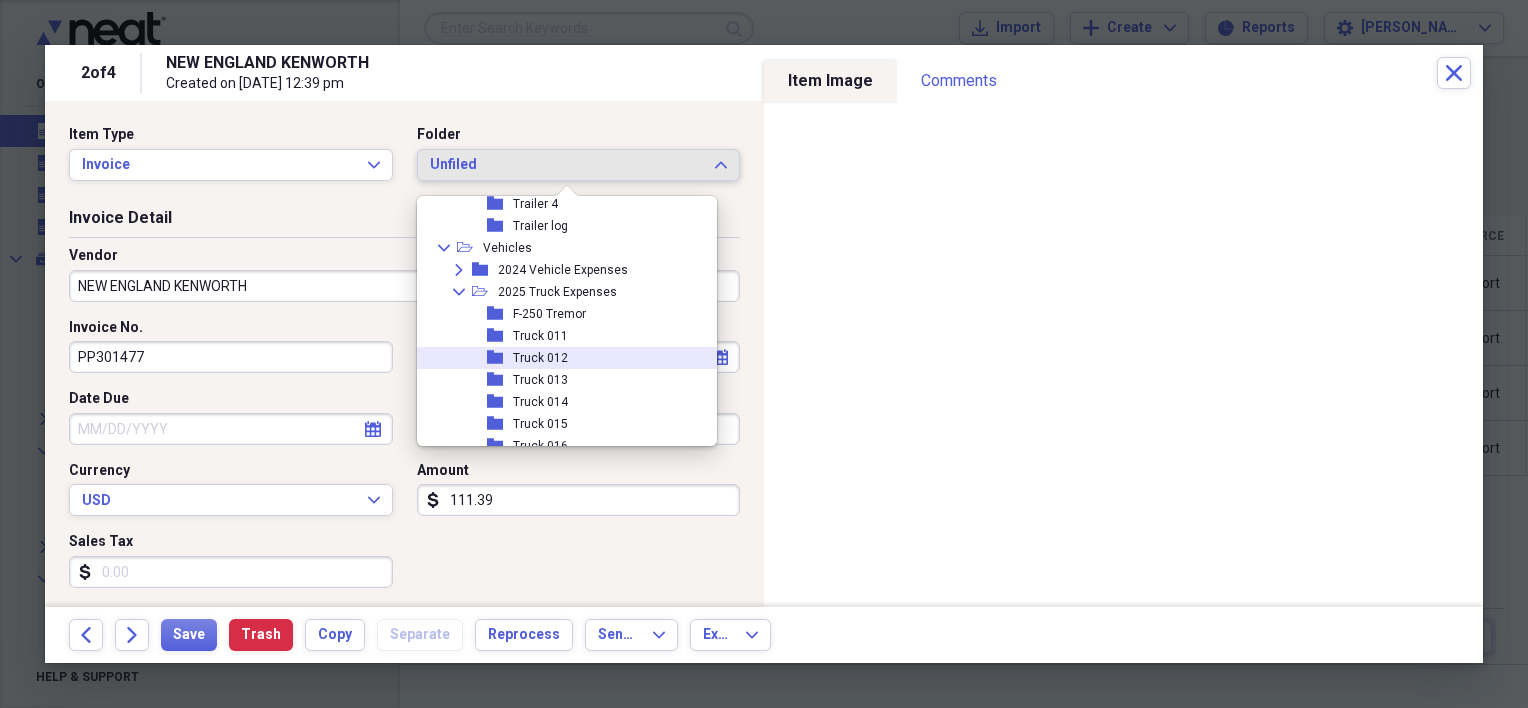 click on "folder Truck 012" at bounding box center [559, 358] 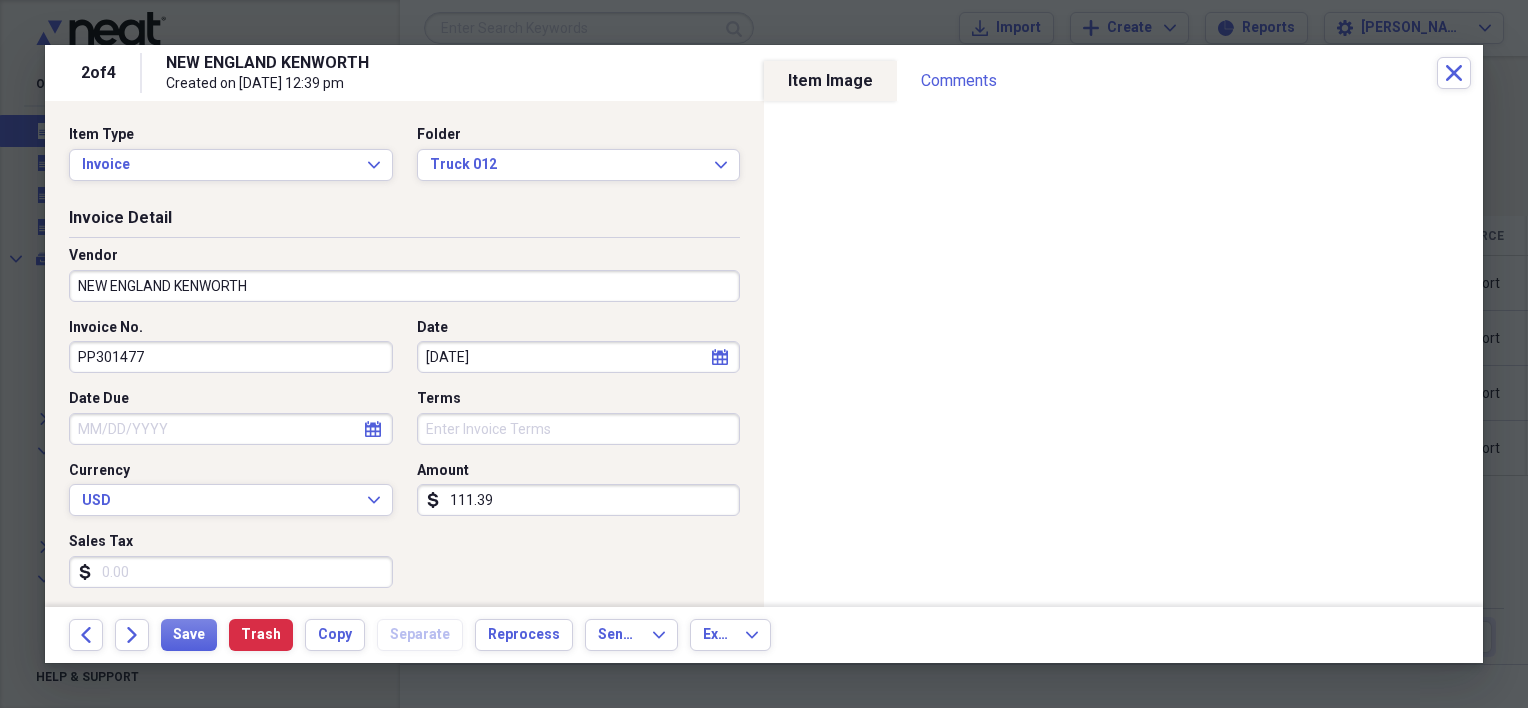 click on "Invoice No. PP301477 Date [DATE] calendar Calendar Date Due calendar Calendar Terms Currency USD Expand Amount dollar-sign 111.39 Sales Tax dollar-sign" at bounding box center [404, 461] 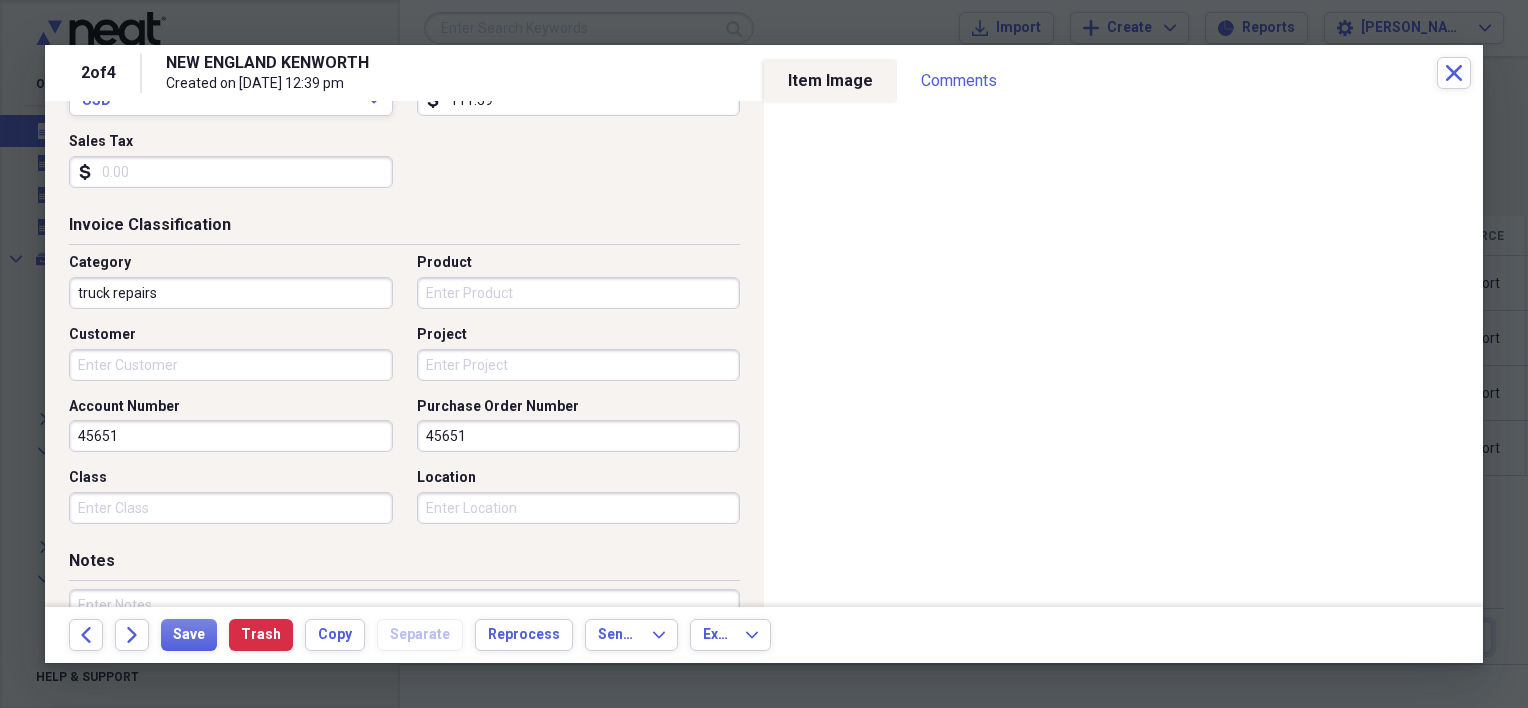 scroll, scrollTop: 600, scrollLeft: 0, axis: vertical 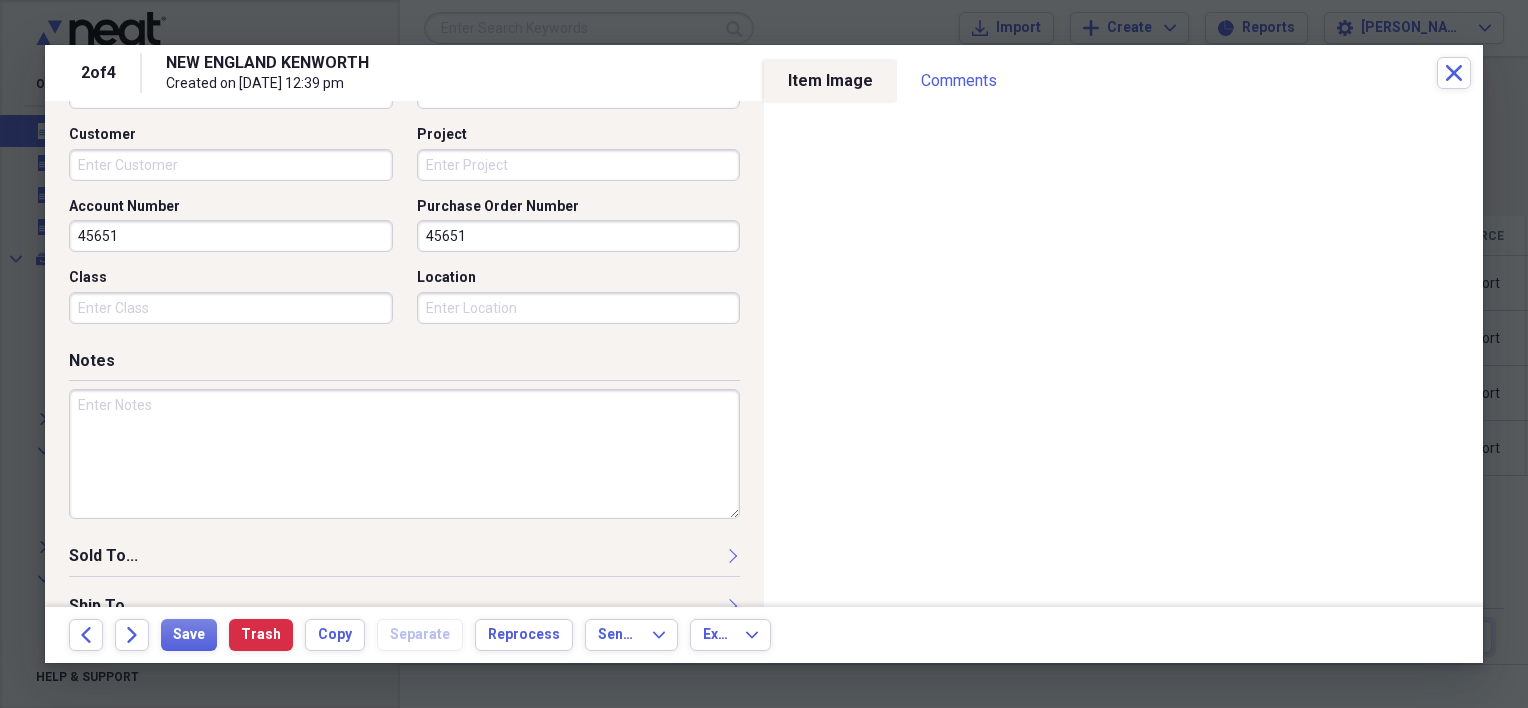 click on "45651" at bounding box center (579, 236) 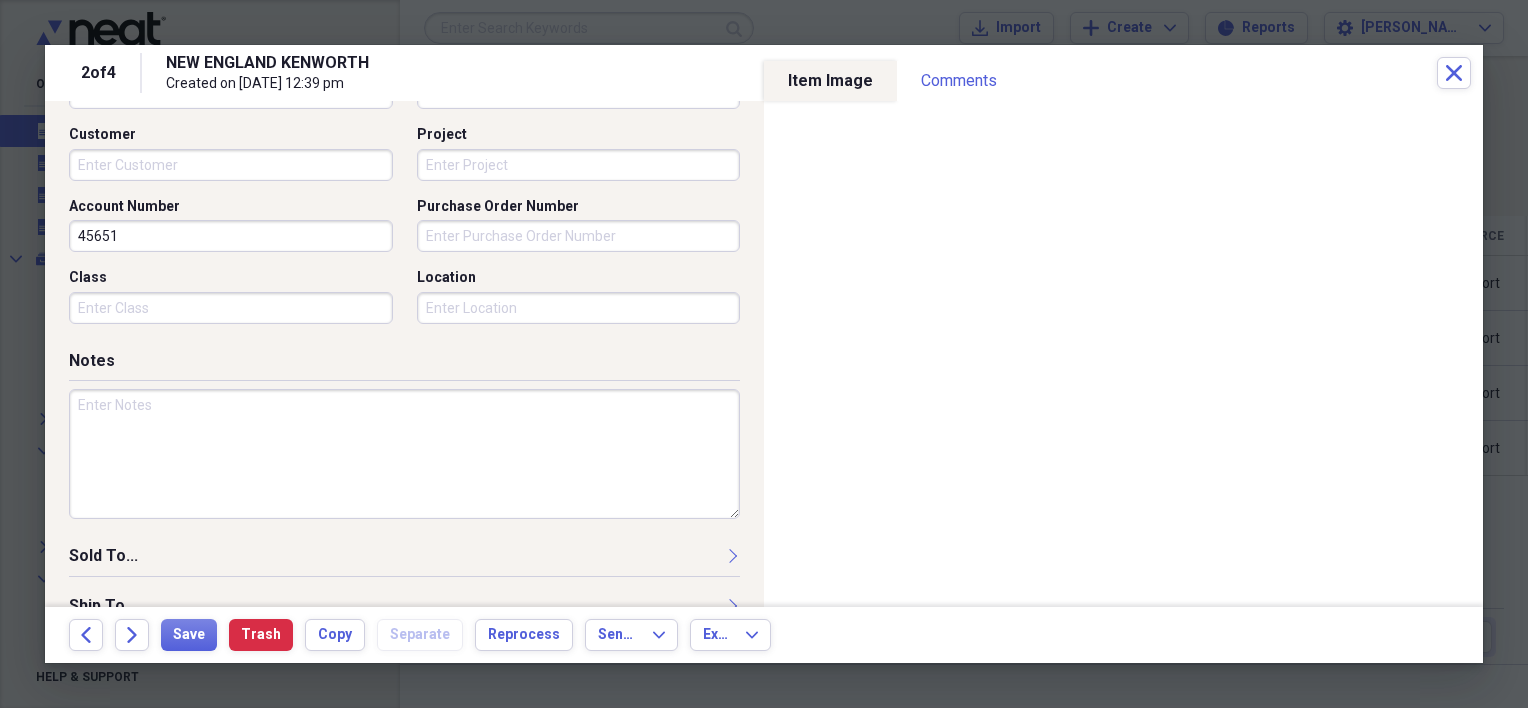 type 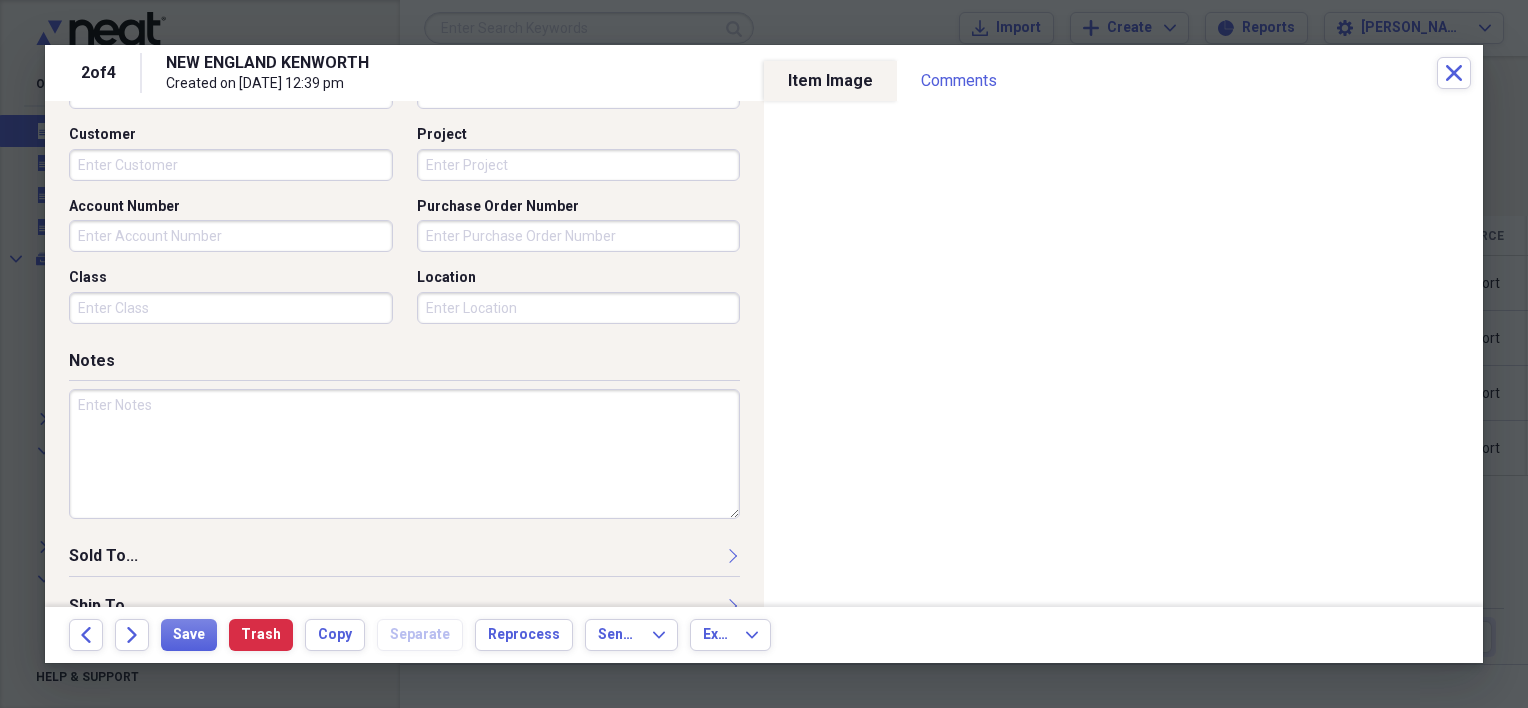 type 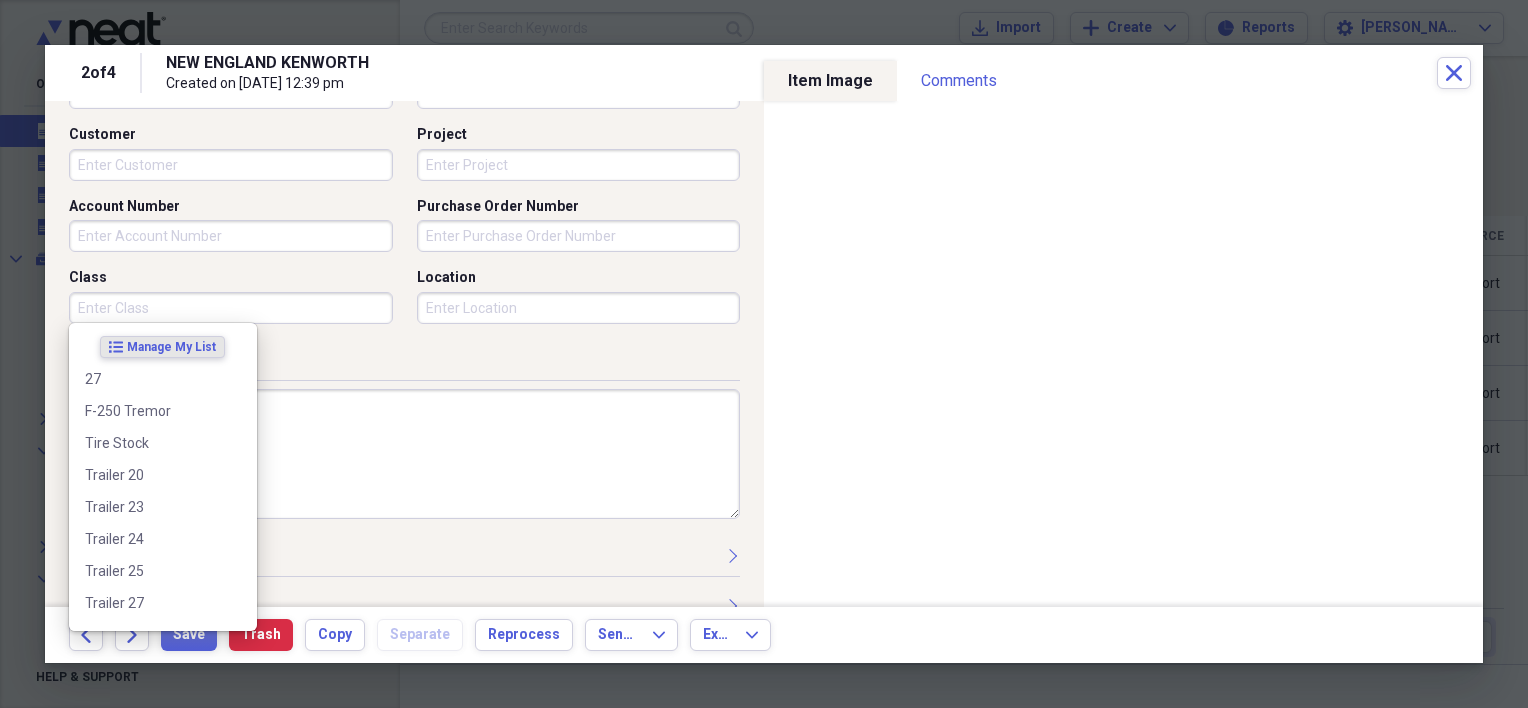 click on "Class" at bounding box center (231, 308) 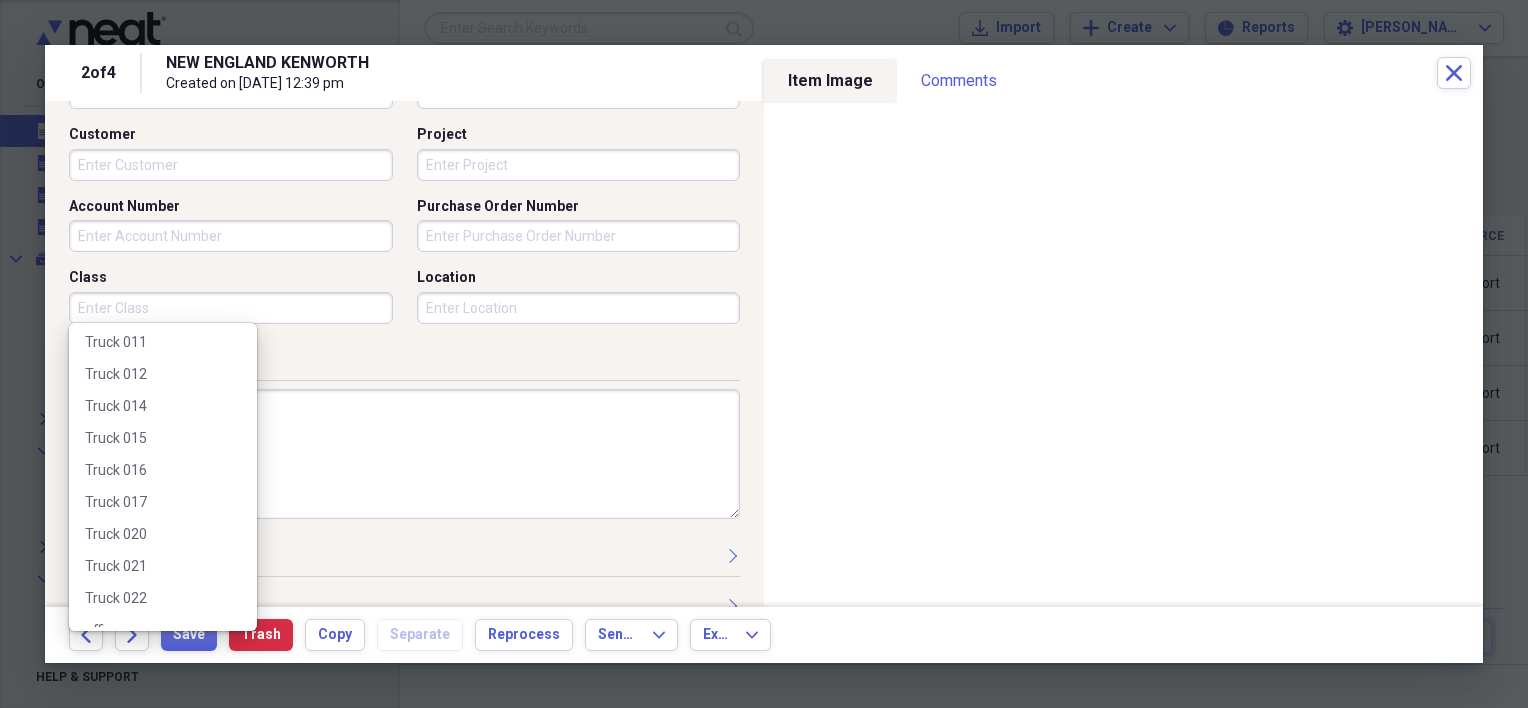 scroll, scrollTop: 600, scrollLeft: 0, axis: vertical 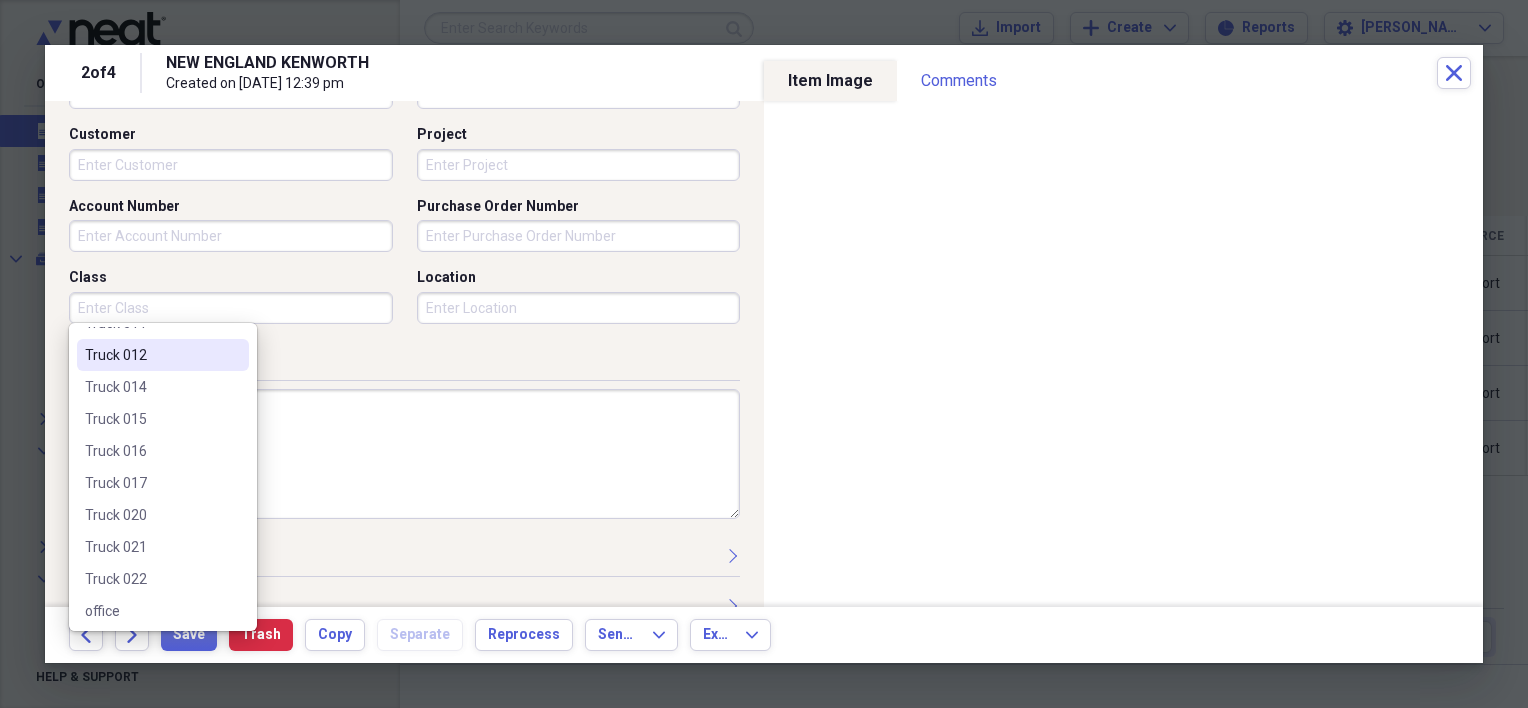 click on "Truck 012" at bounding box center (151, 355) 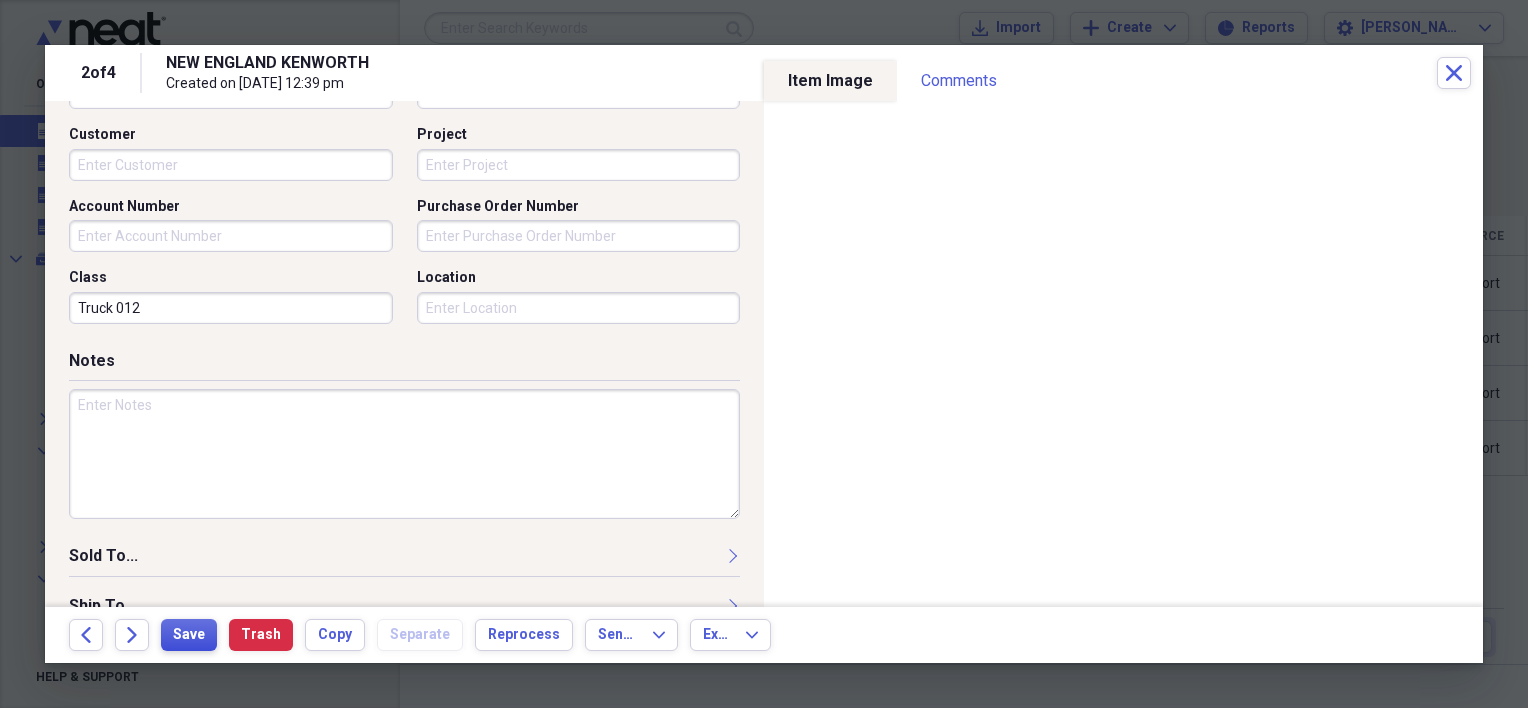 click on "Save" at bounding box center (189, 635) 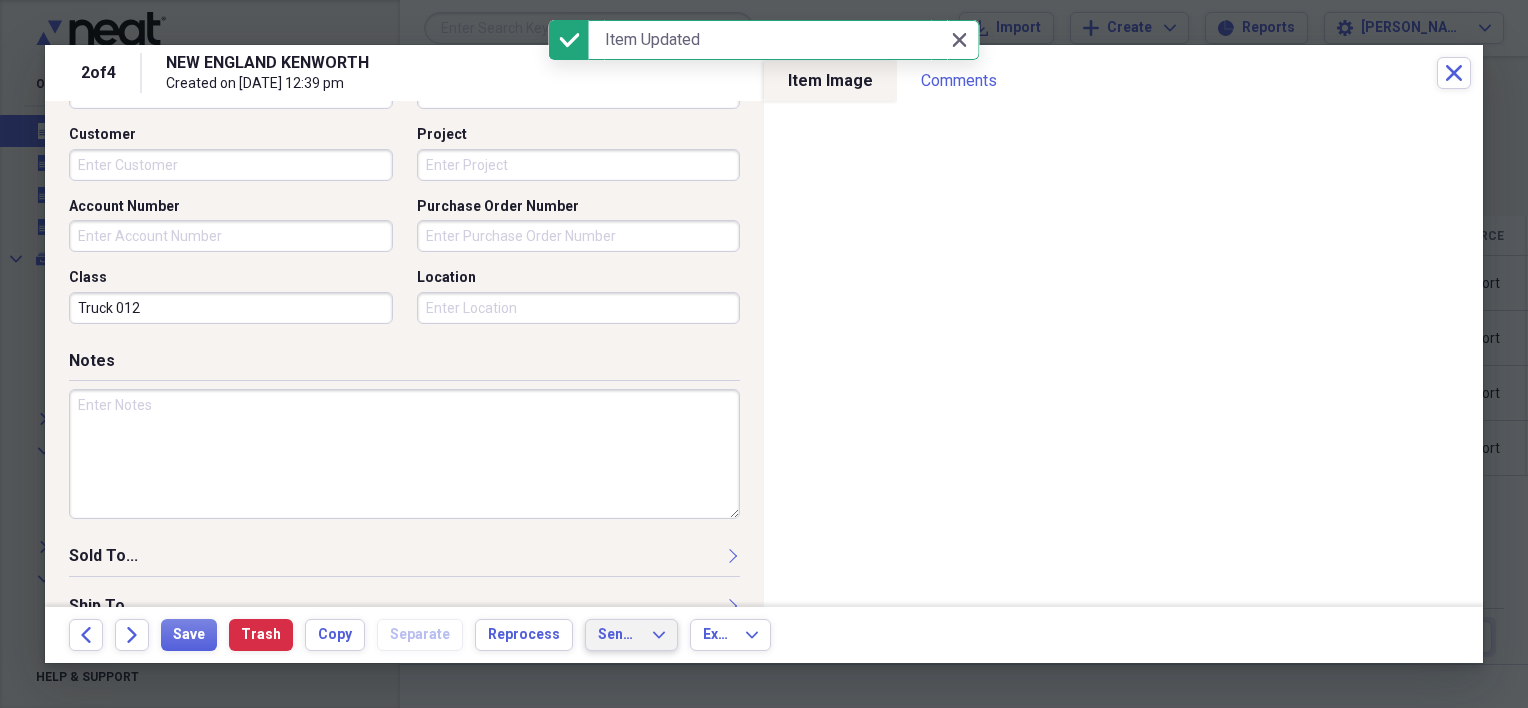 click on "Send To" at bounding box center (619, 635) 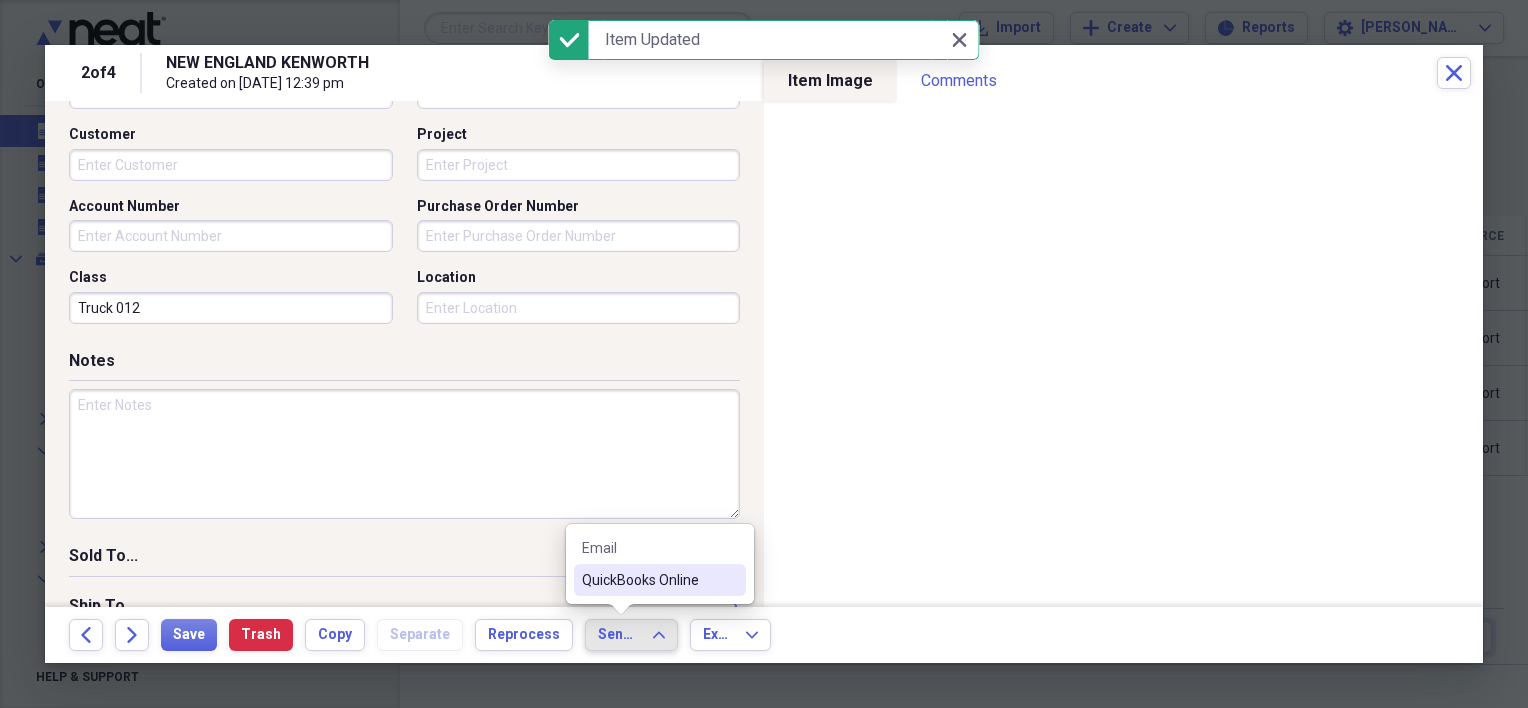 click on "QuickBooks Online" at bounding box center (648, 580) 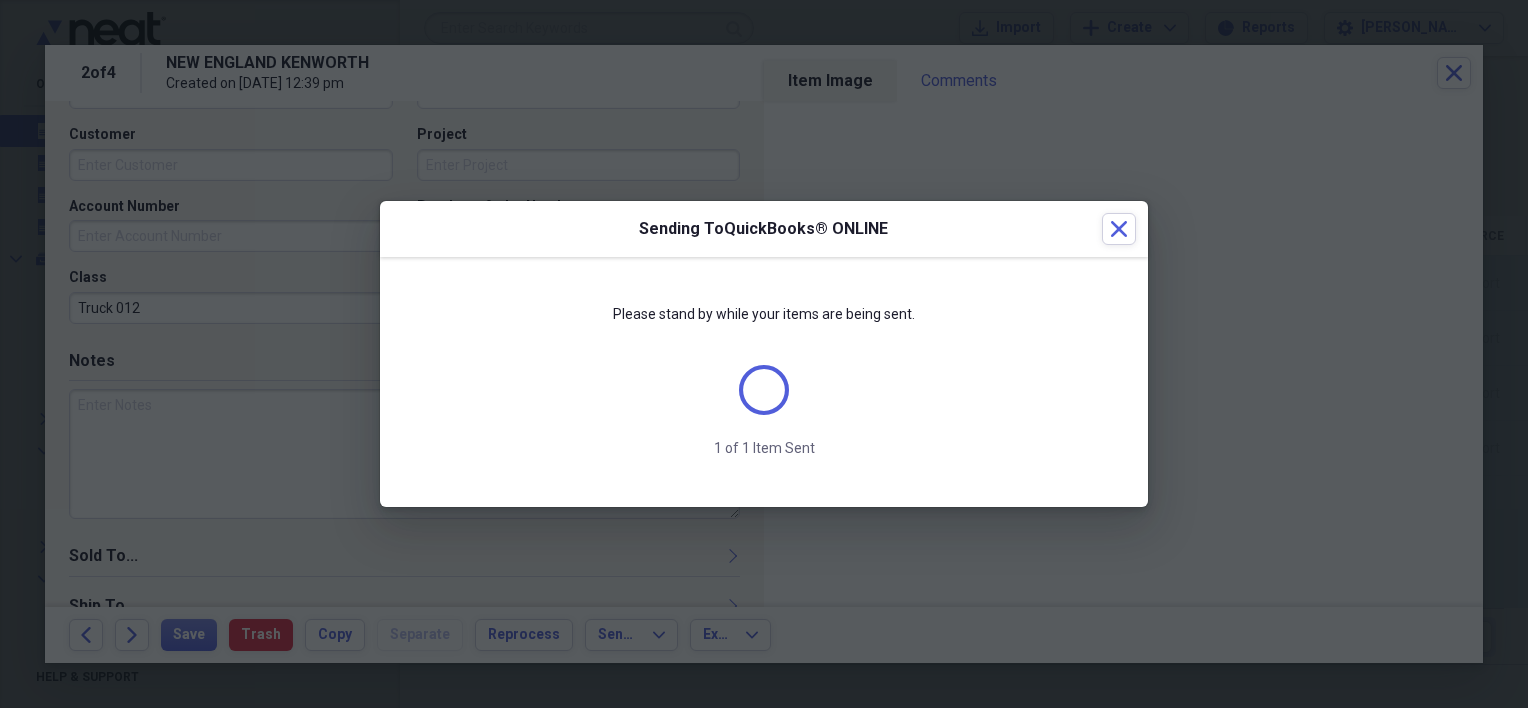 scroll, scrollTop: 584, scrollLeft: 0, axis: vertical 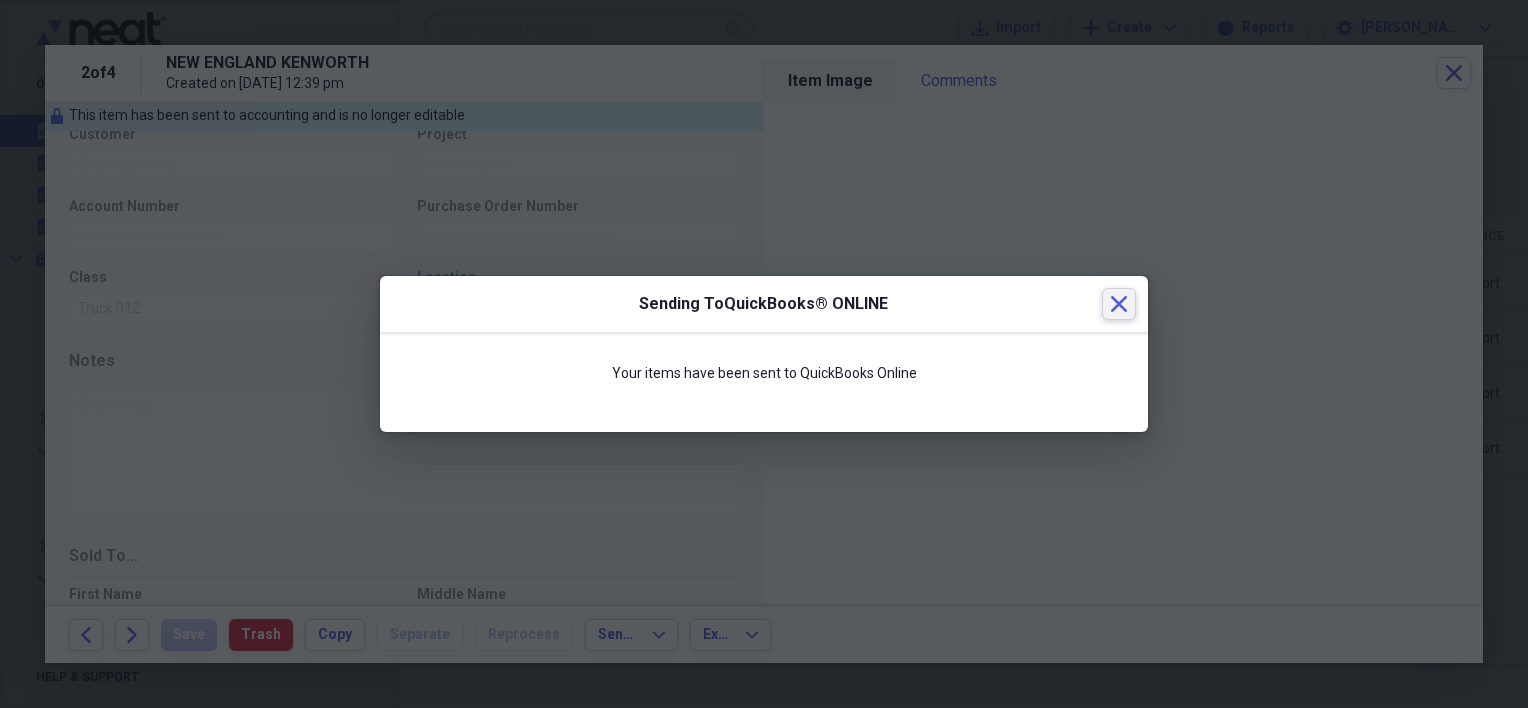 click on "Close" at bounding box center (1119, 304) 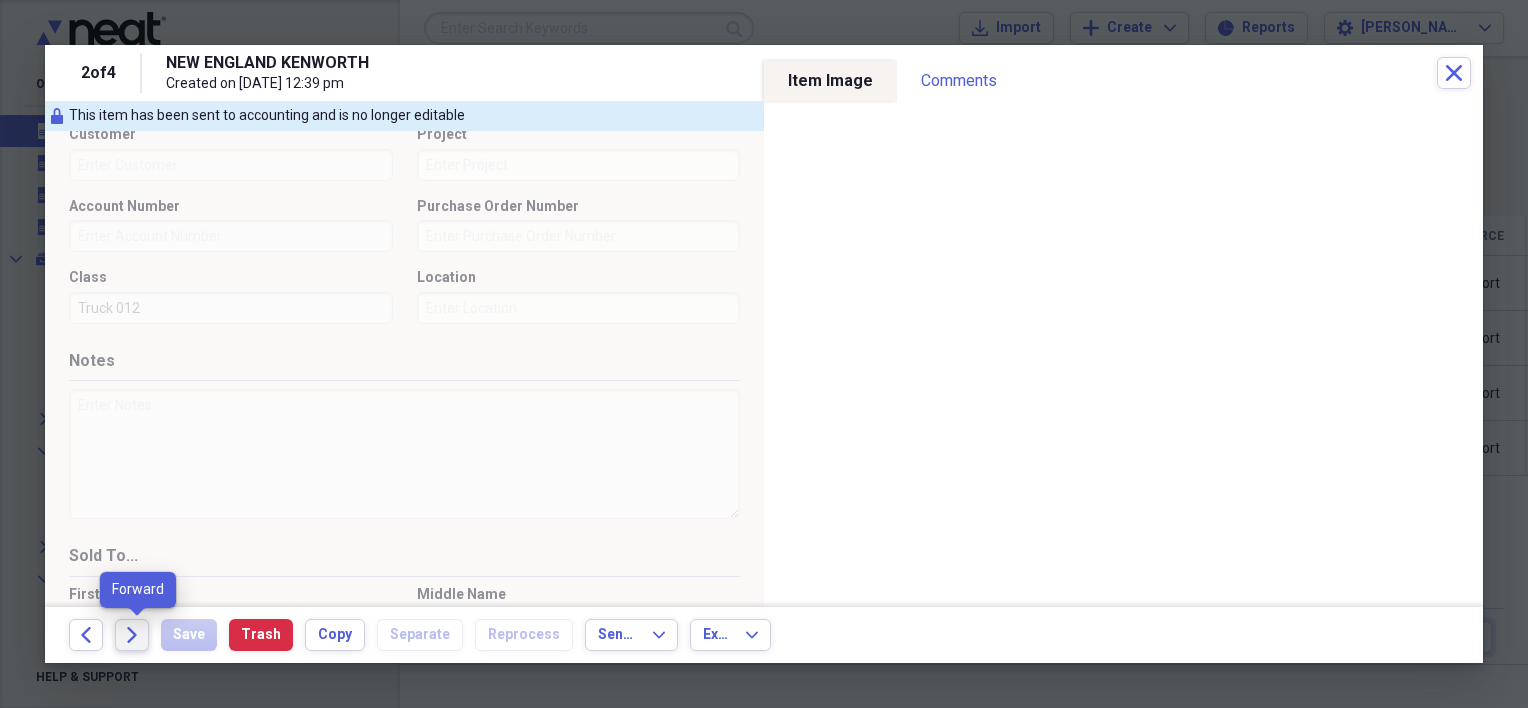 click on "Forward" at bounding box center (132, 635) 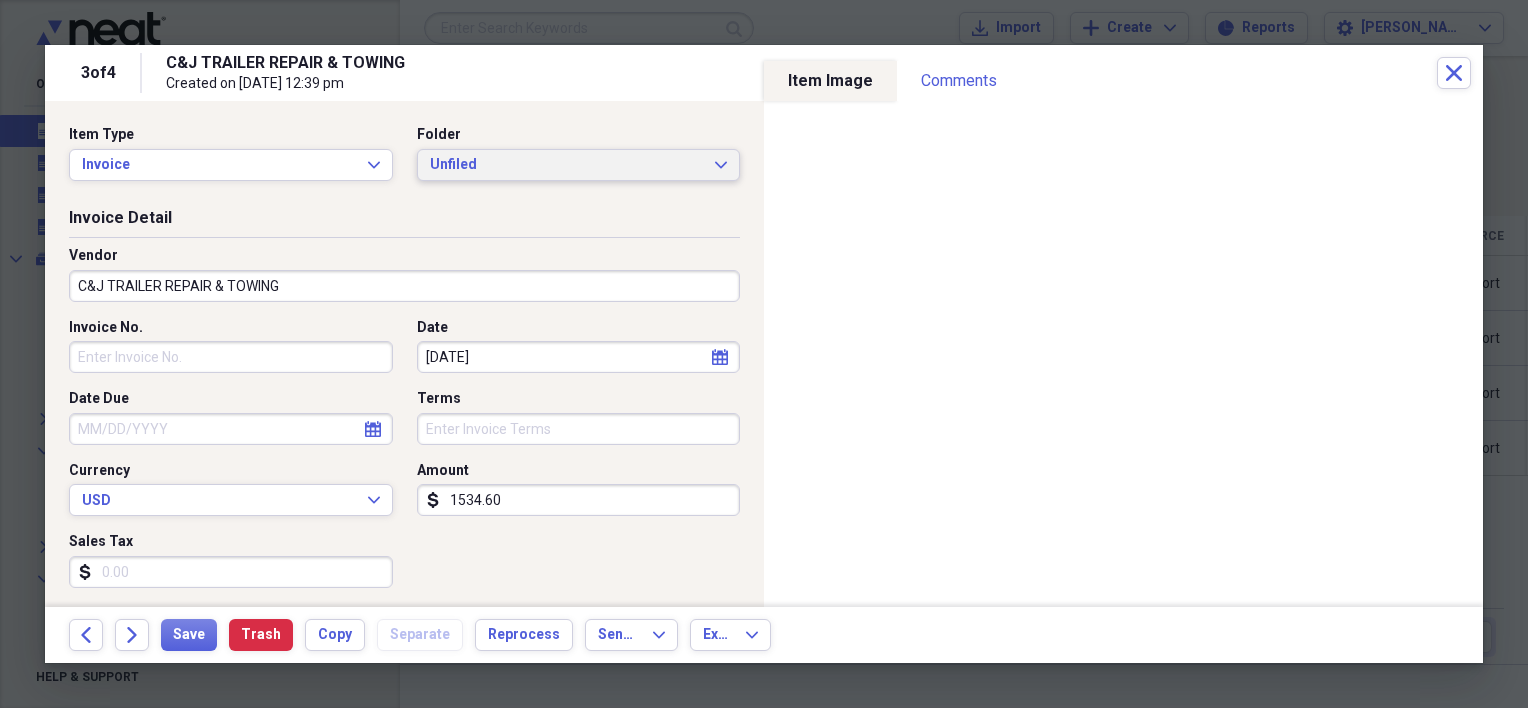 click on "Unfiled" at bounding box center [567, 165] 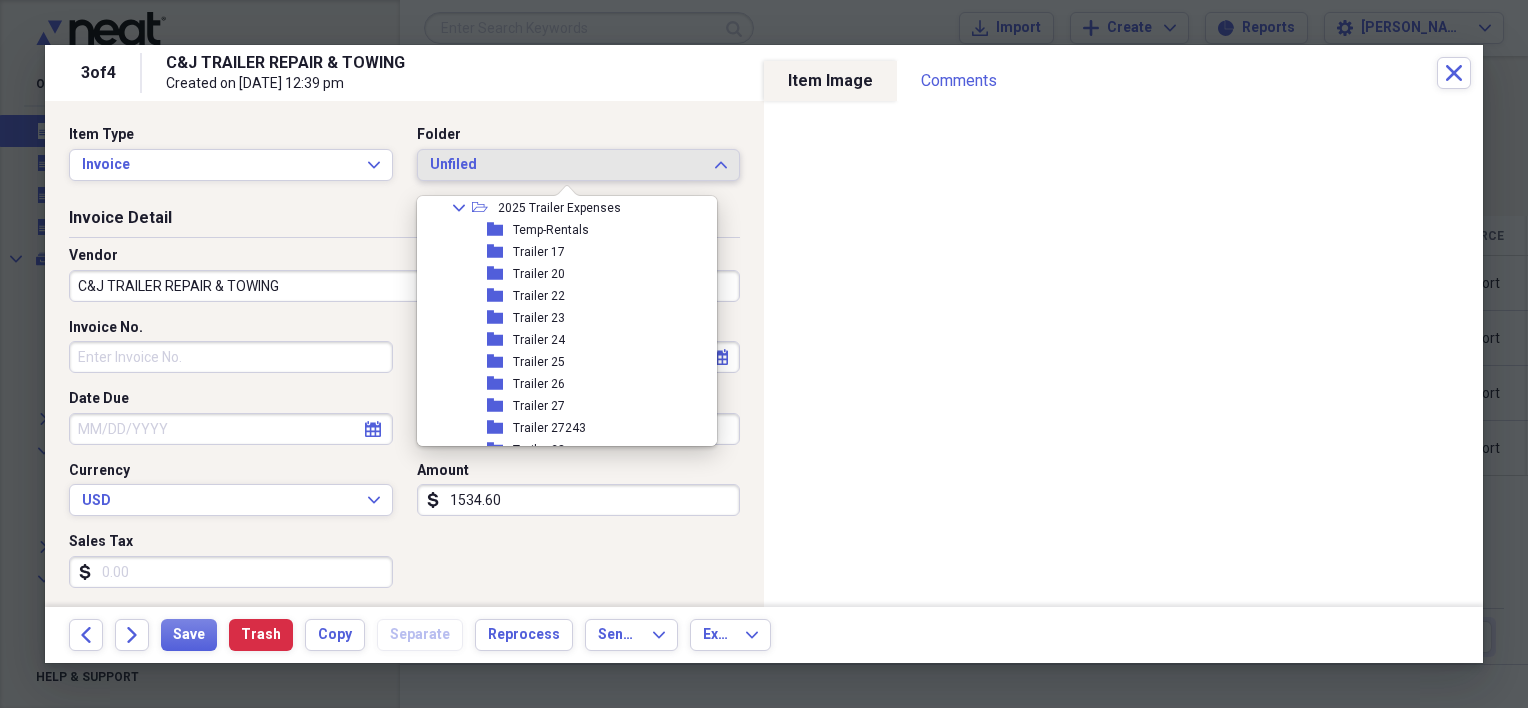scroll, scrollTop: 400, scrollLeft: 0, axis: vertical 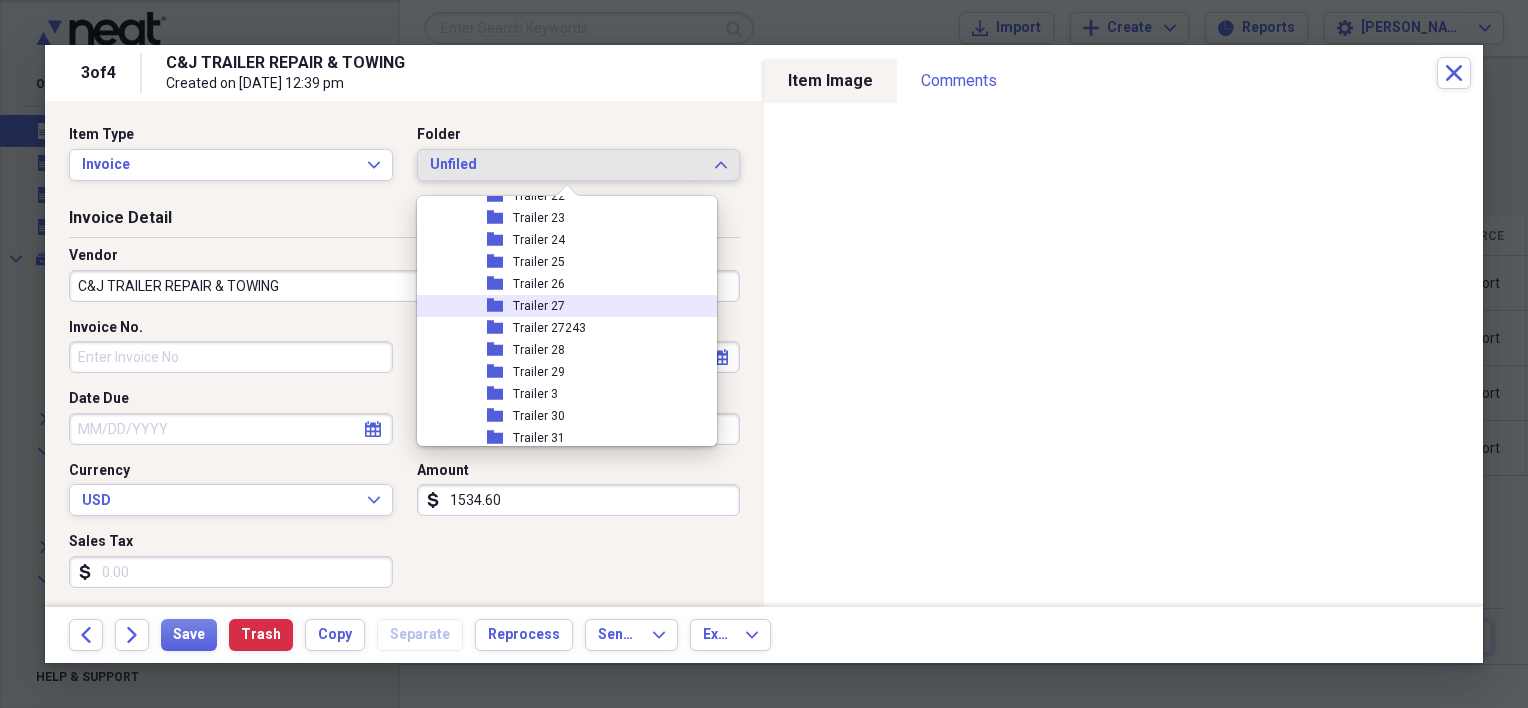 click on "Trailer 27" at bounding box center (539, 306) 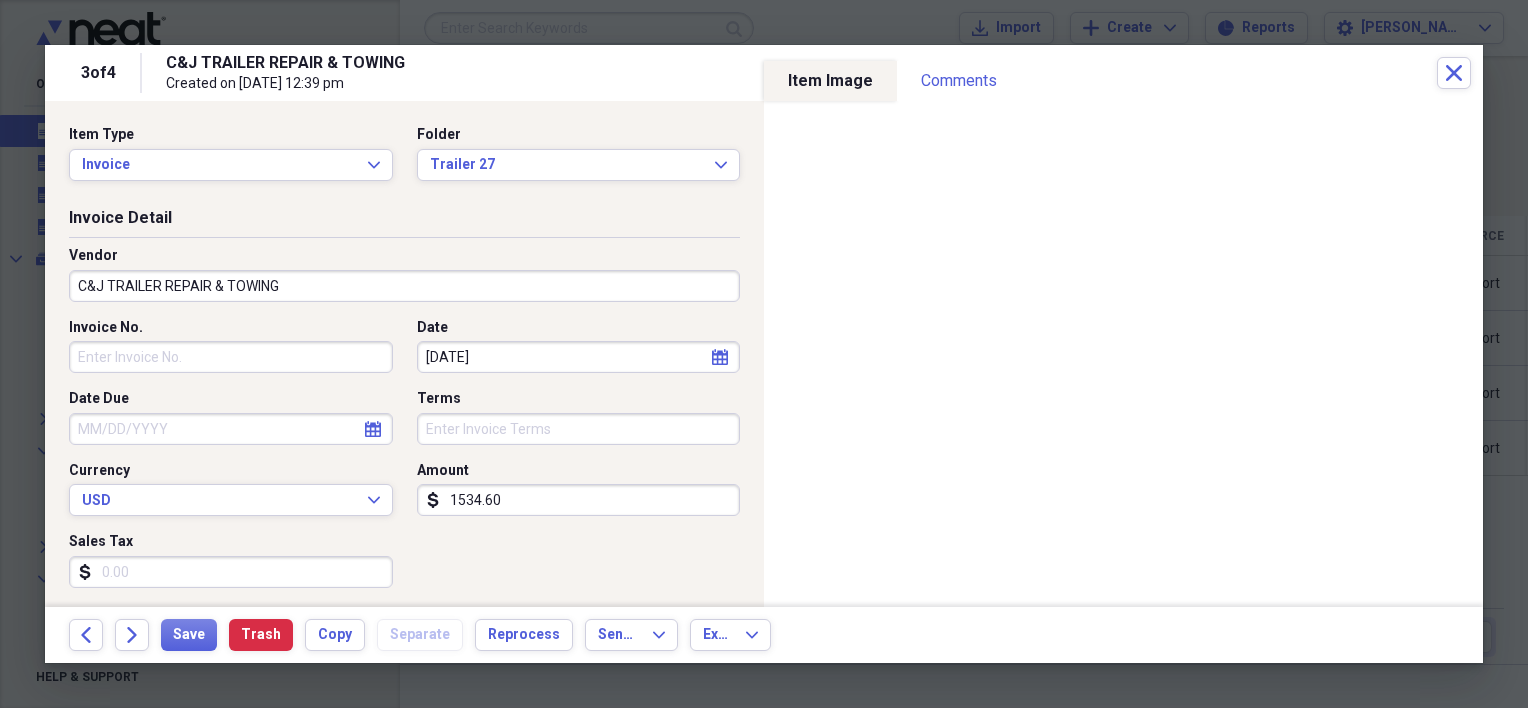 click on "Invoice No." at bounding box center [231, 357] 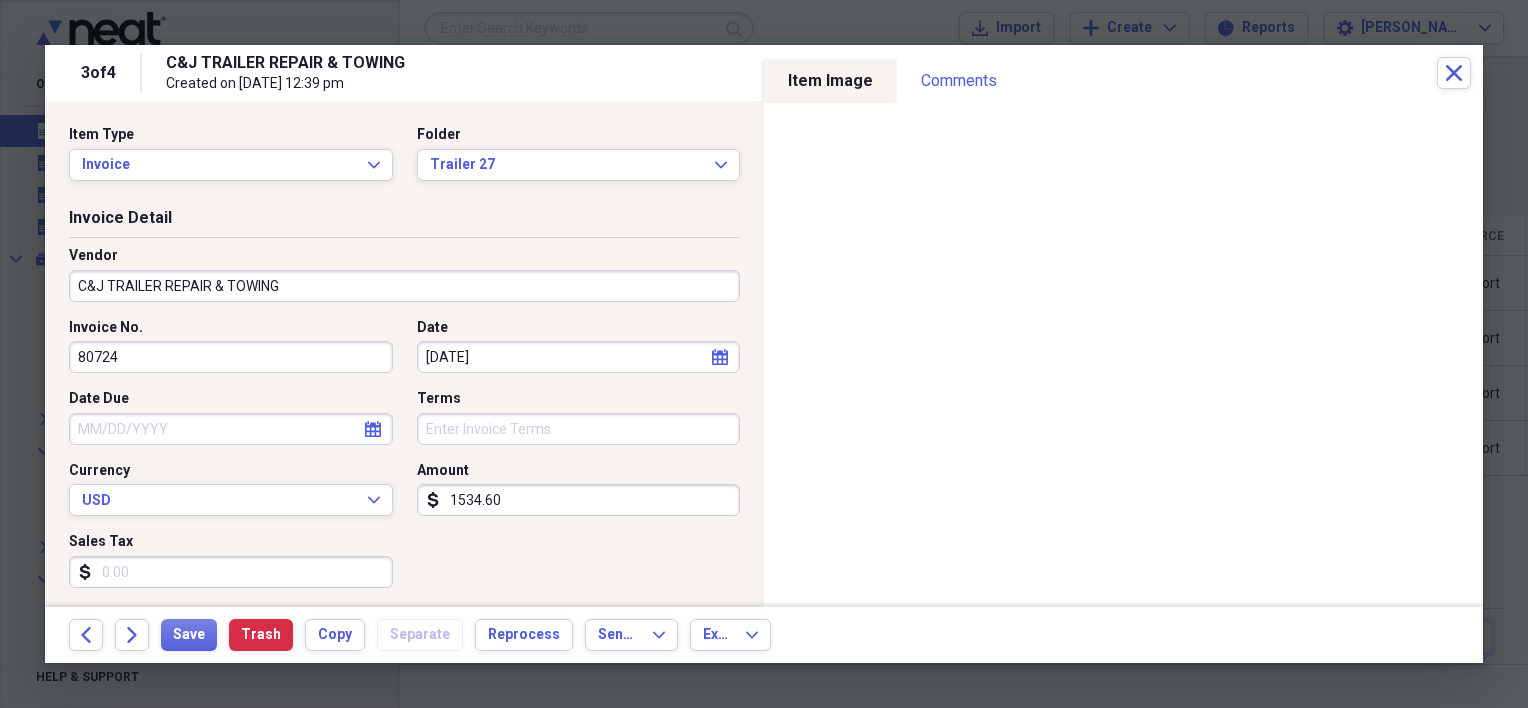 type on "80724" 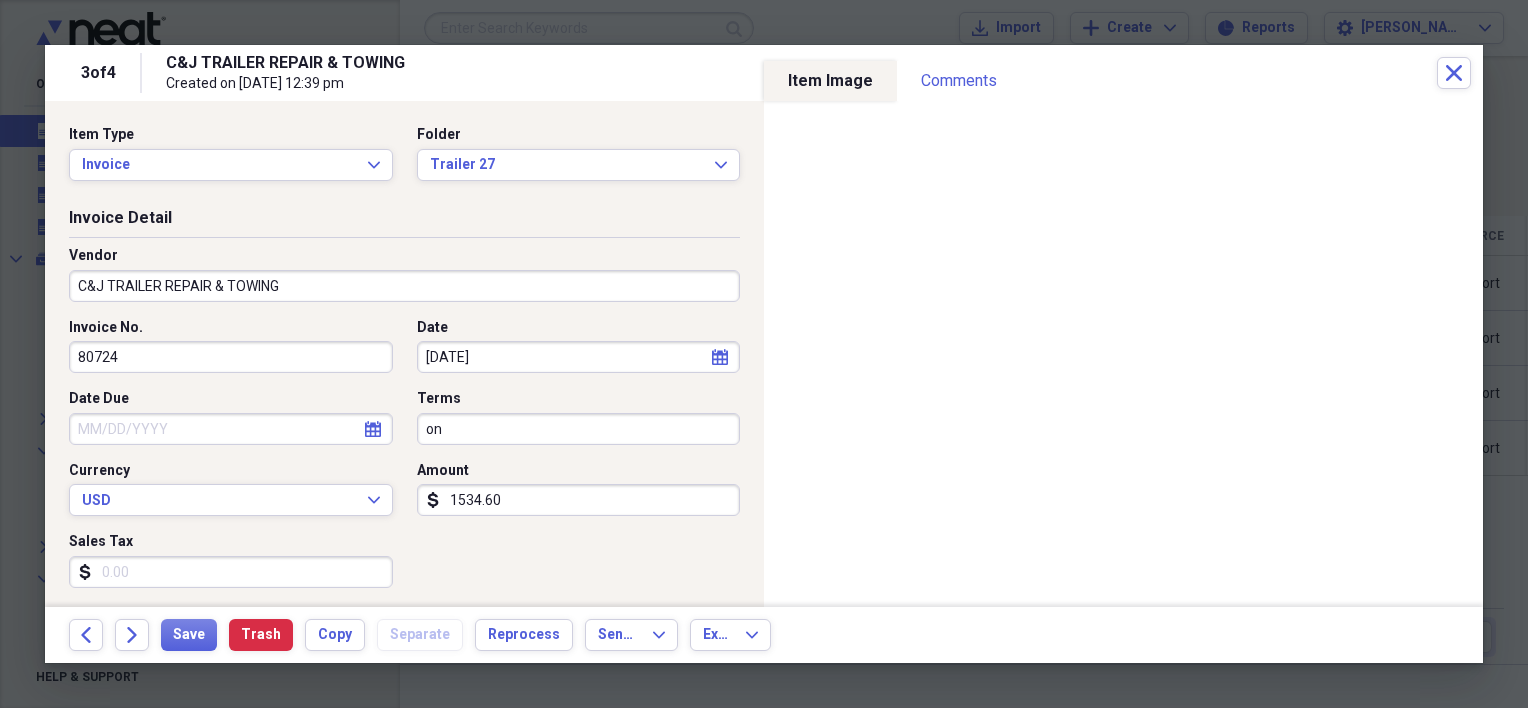 type on "o" 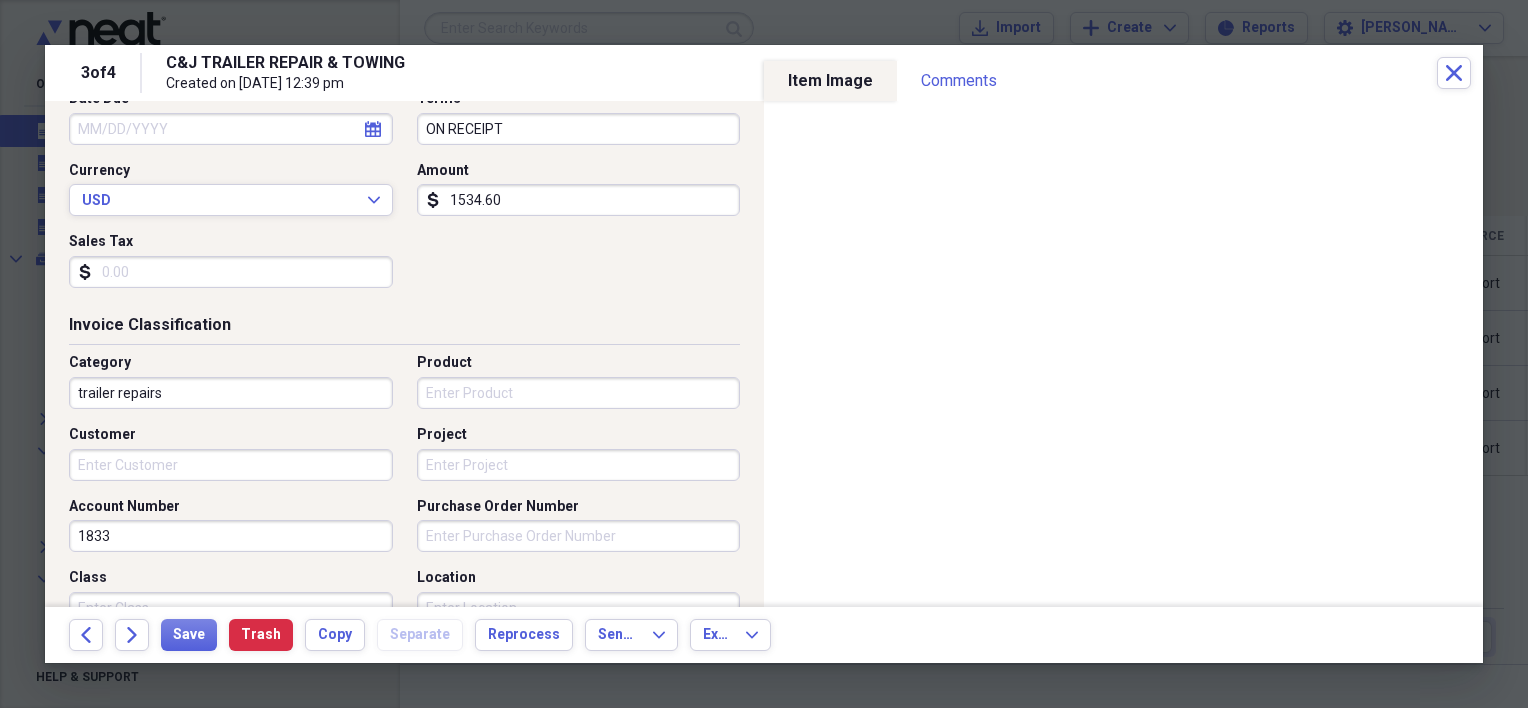 scroll, scrollTop: 500, scrollLeft: 0, axis: vertical 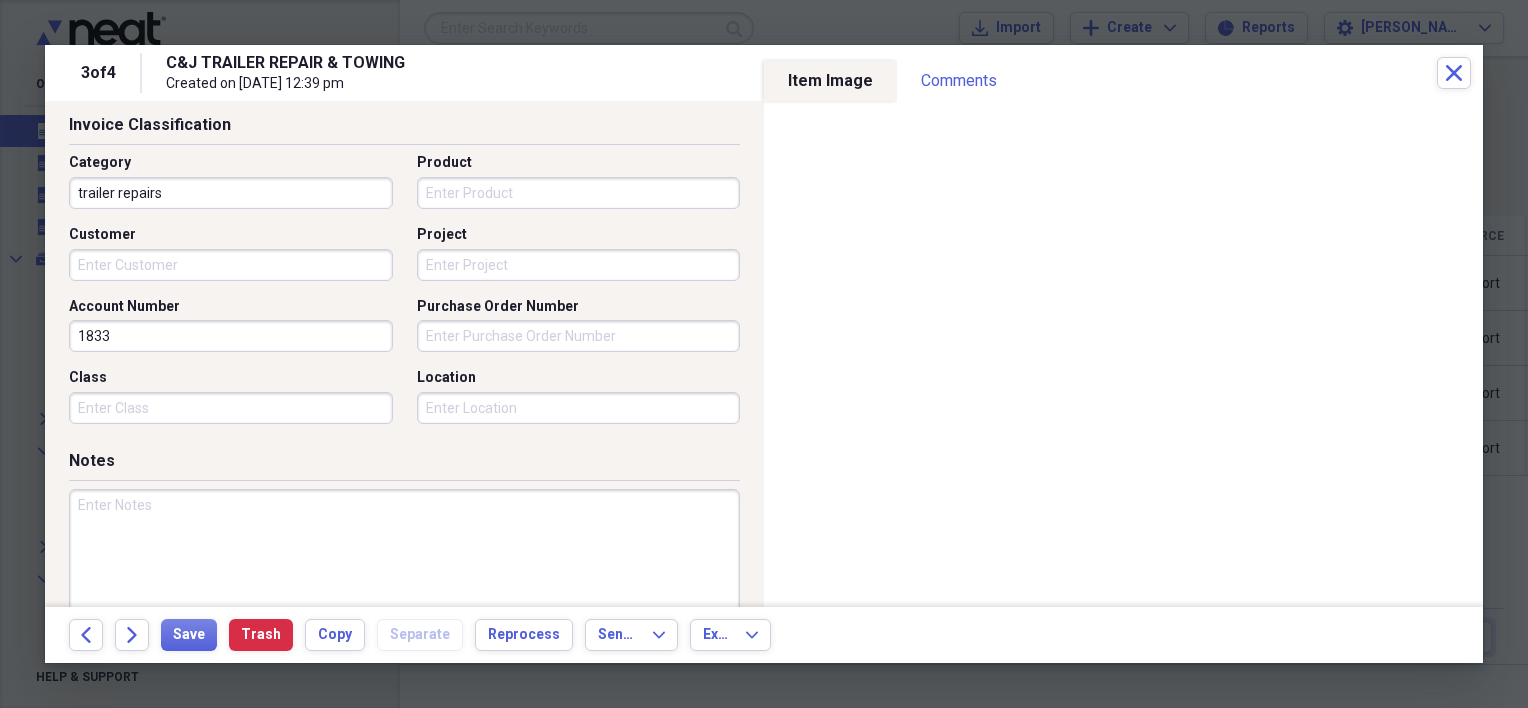 type on "ON RECEIPT" 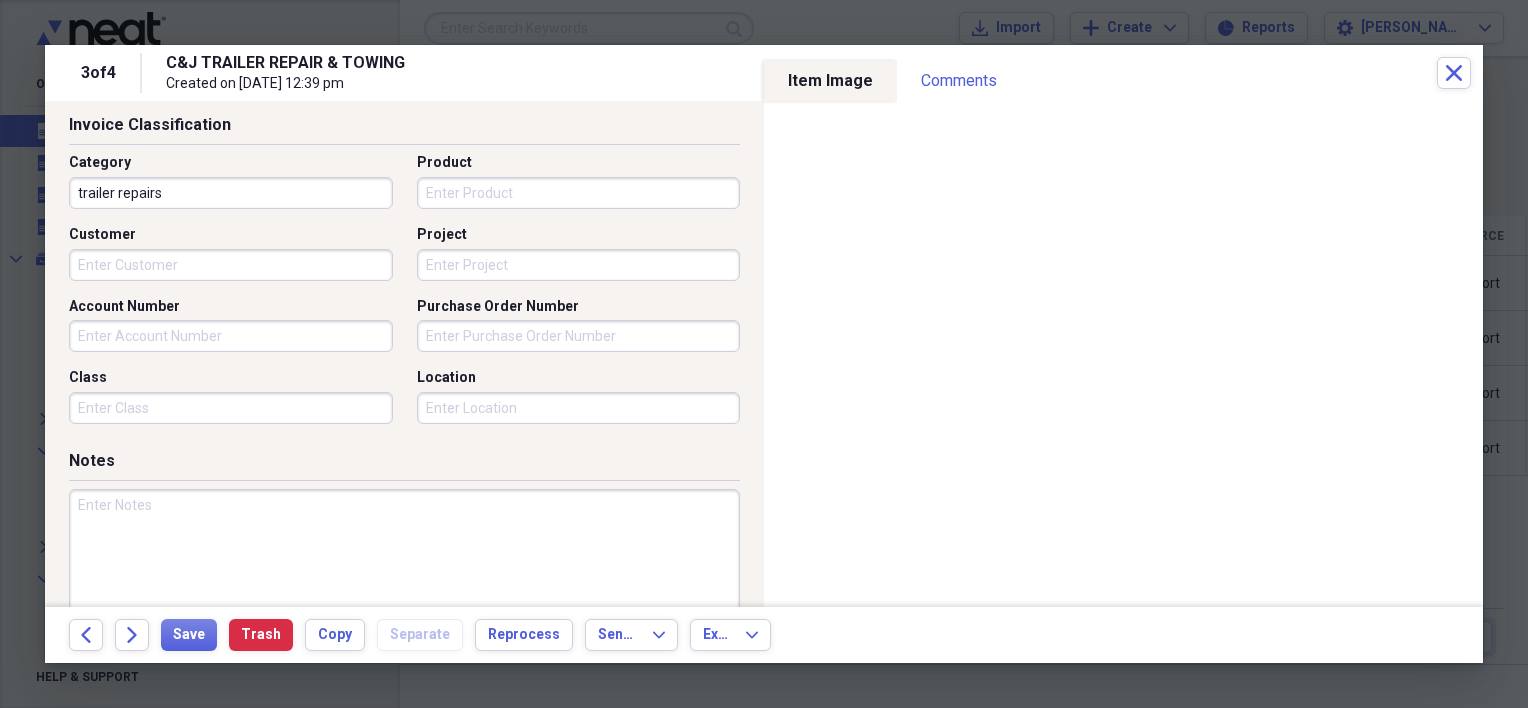 type 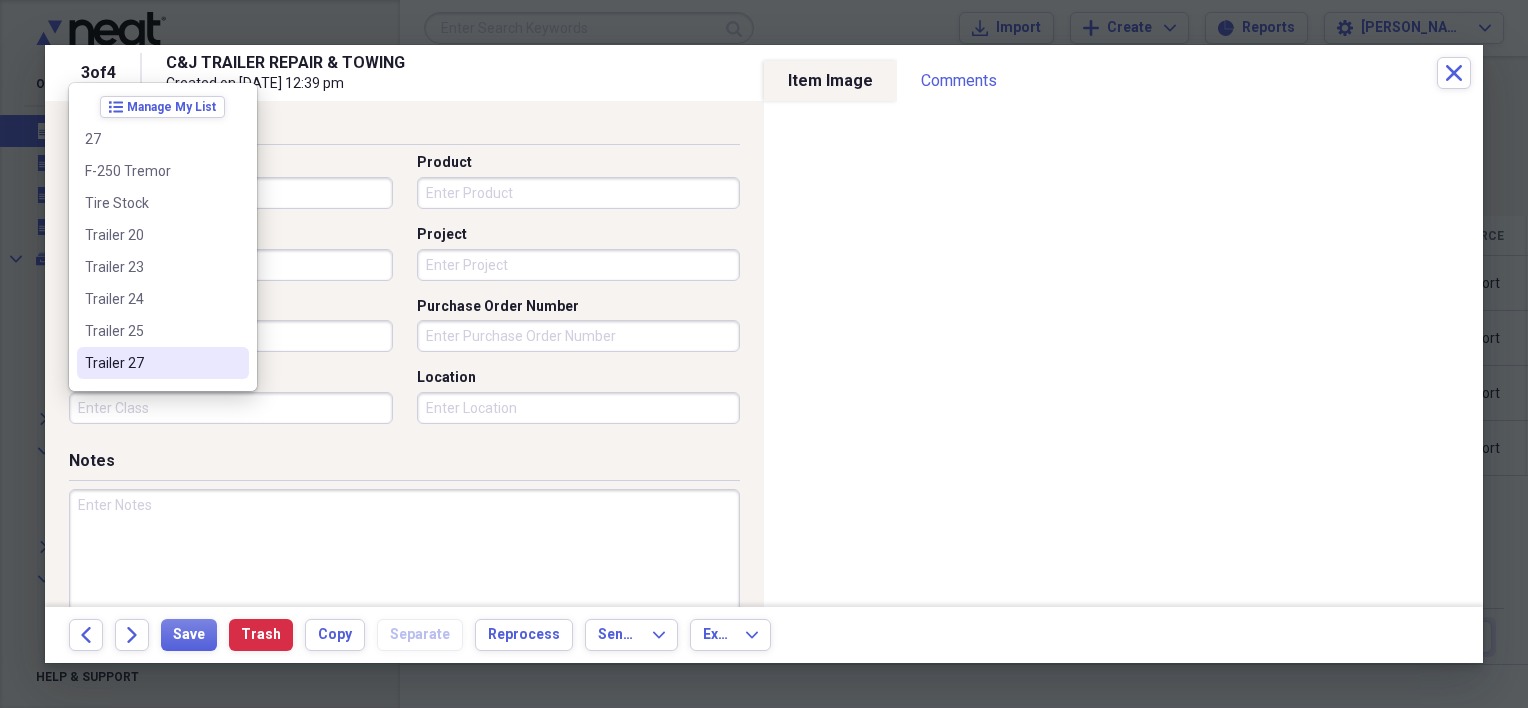 click on "Trailer 27" at bounding box center [163, 363] 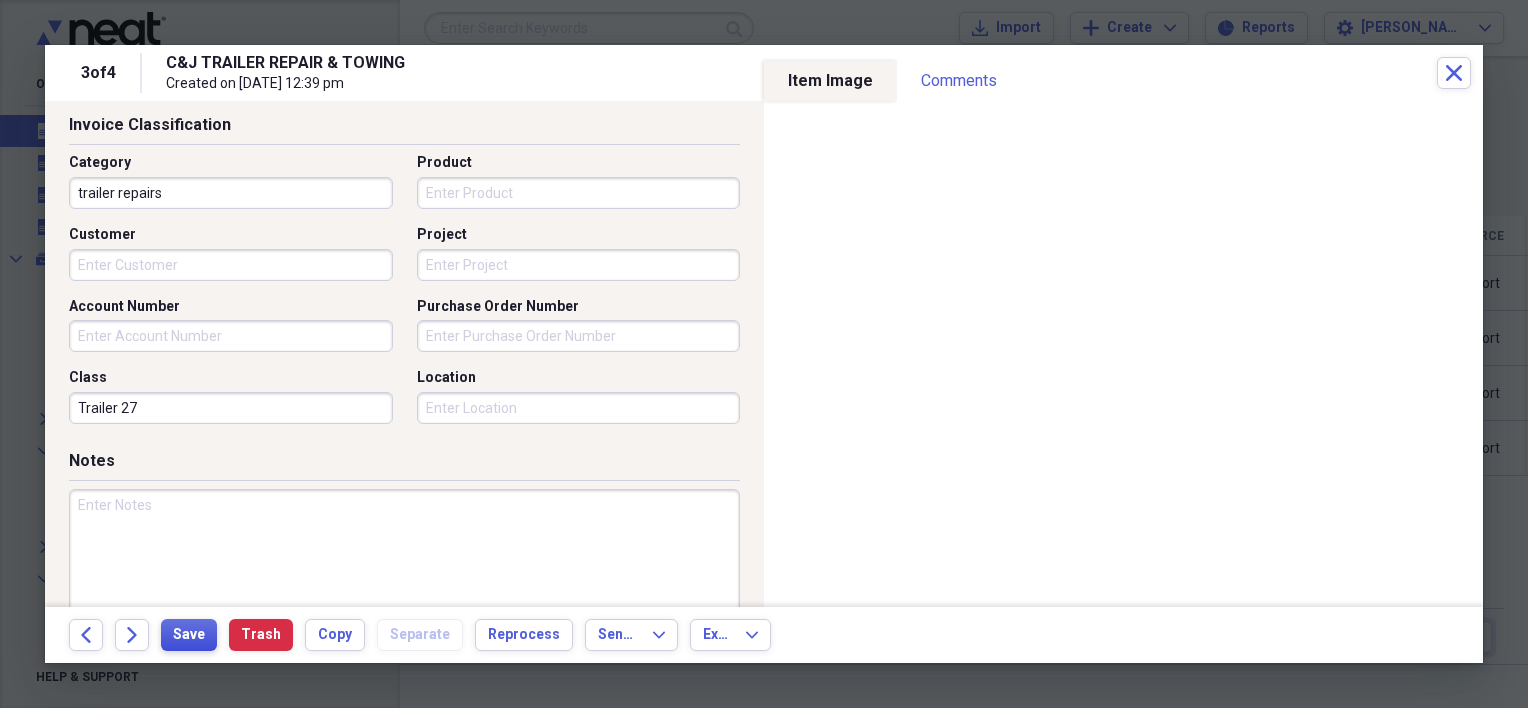click on "Save" at bounding box center (189, 635) 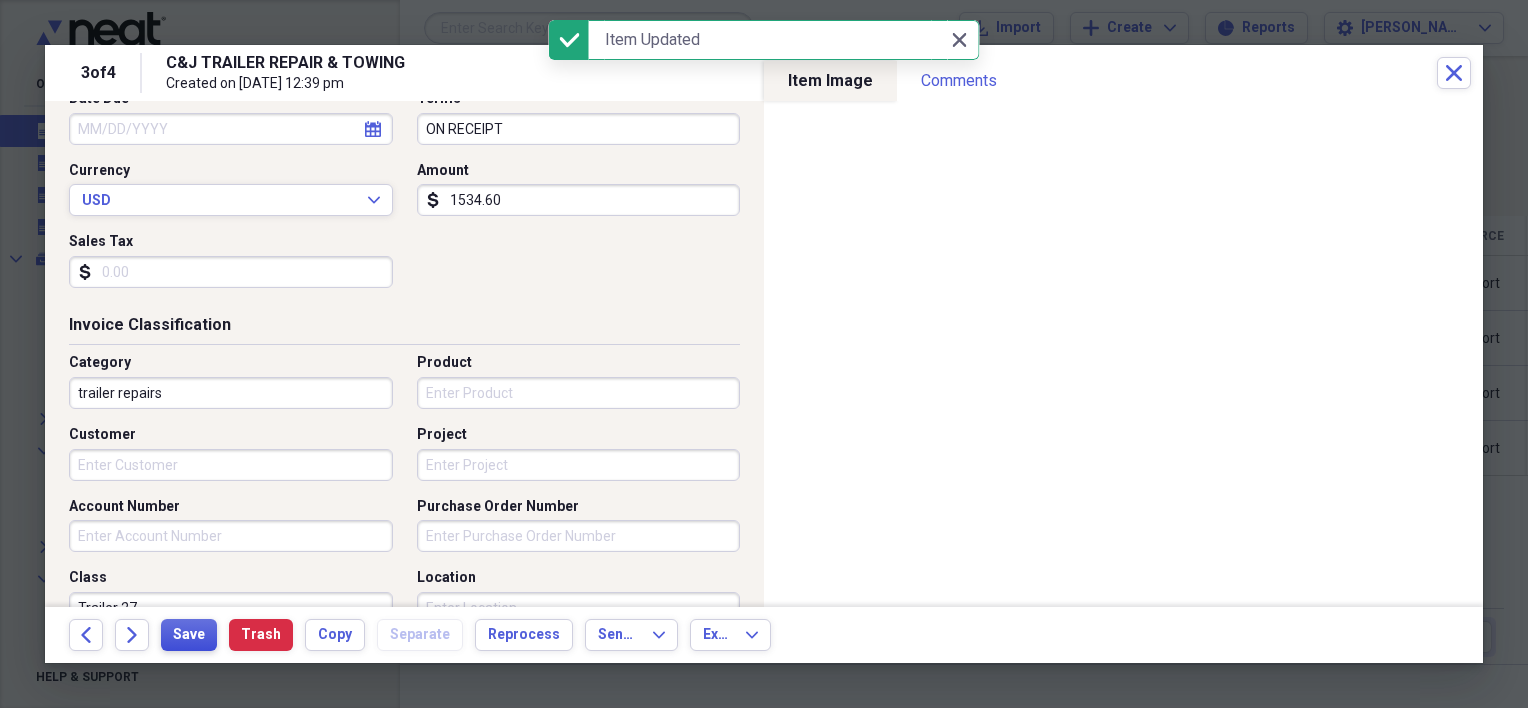 scroll, scrollTop: 0, scrollLeft: 0, axis: both 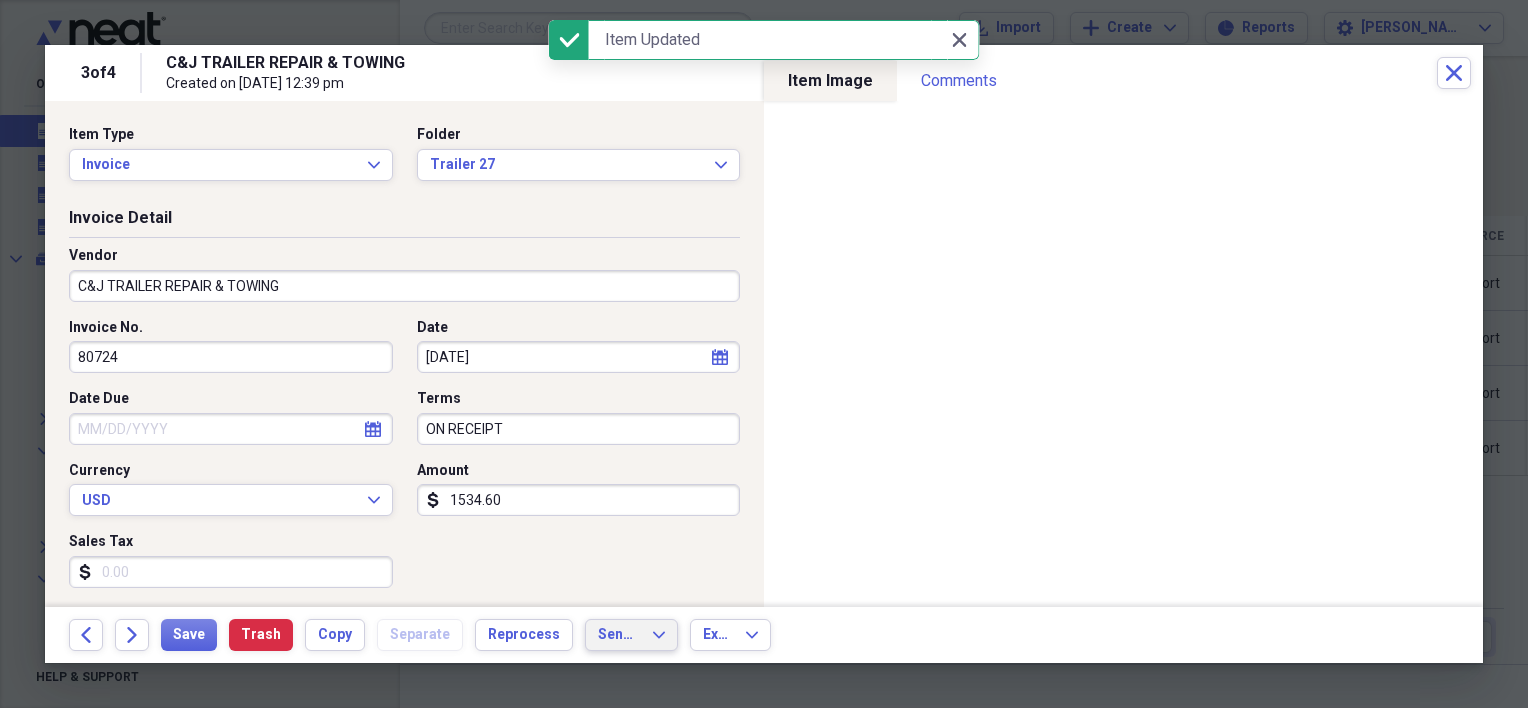 click on "Send To Expand" at bounding box center [631, 635] 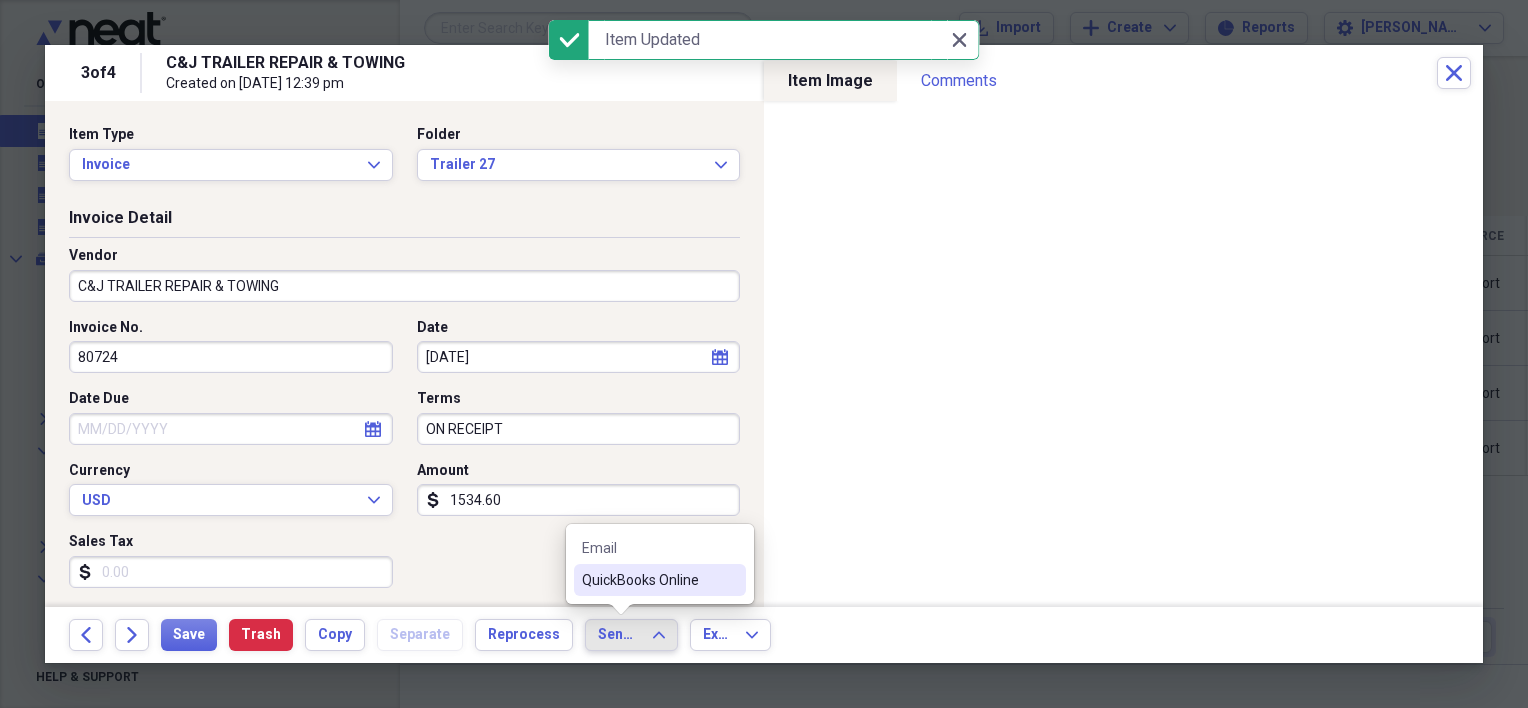 click on "QuickBooks Online" at bounding box center (648, 580) 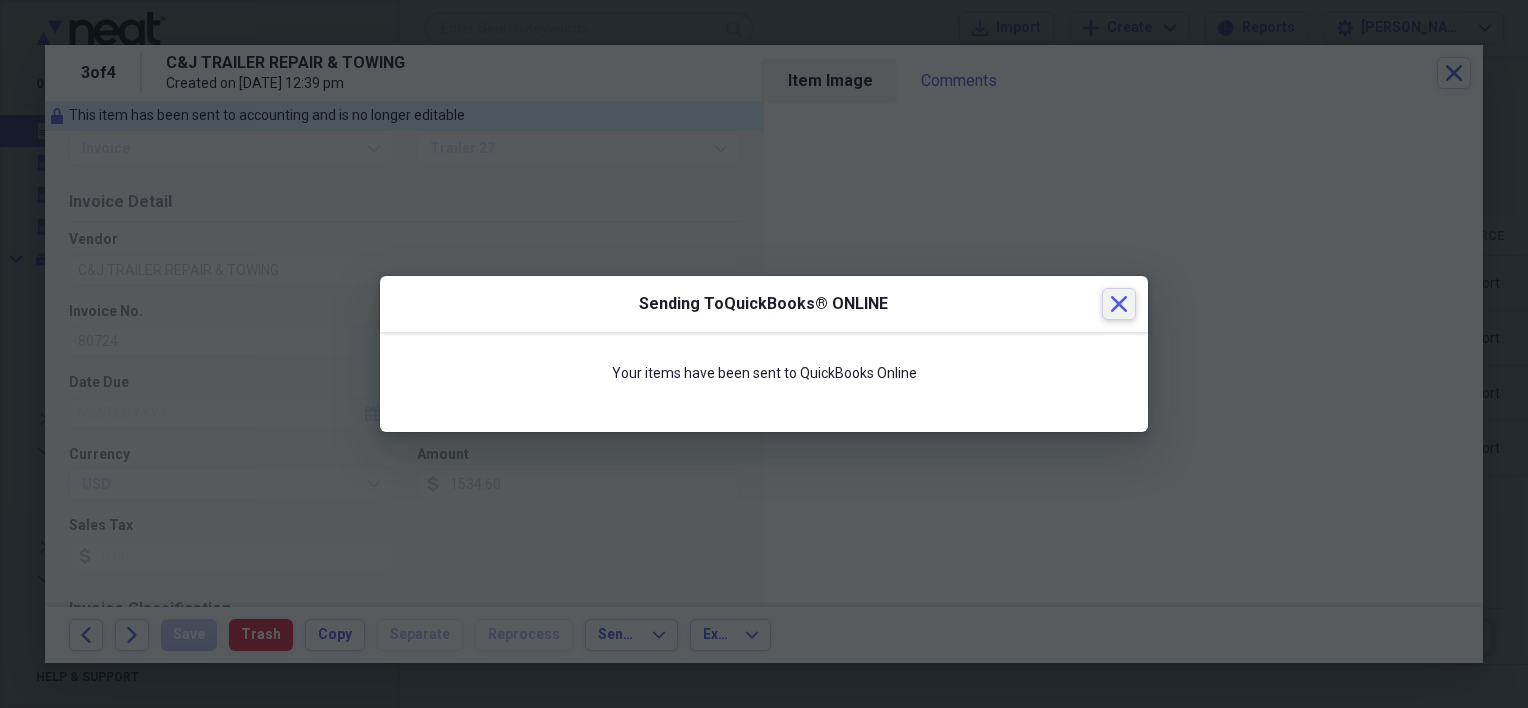 click 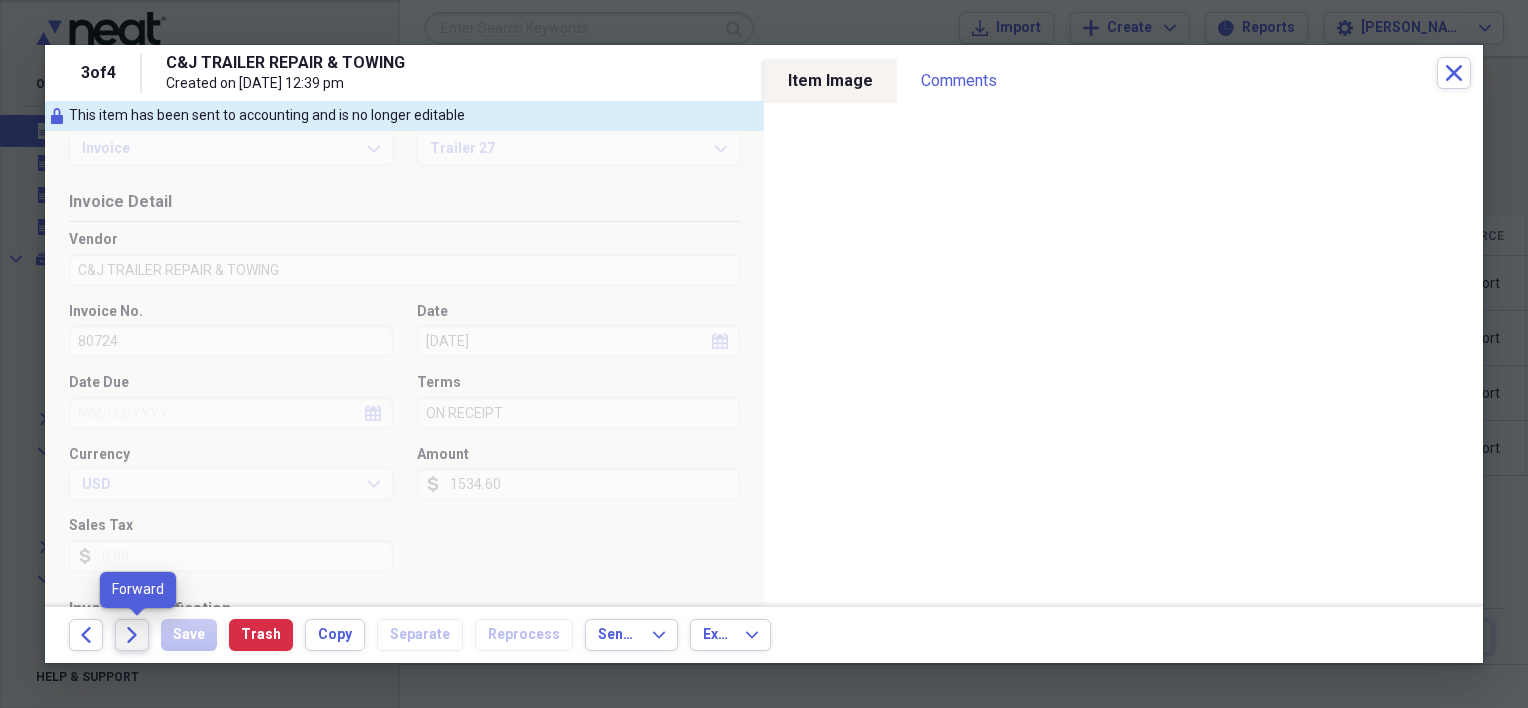 click on "Forward" 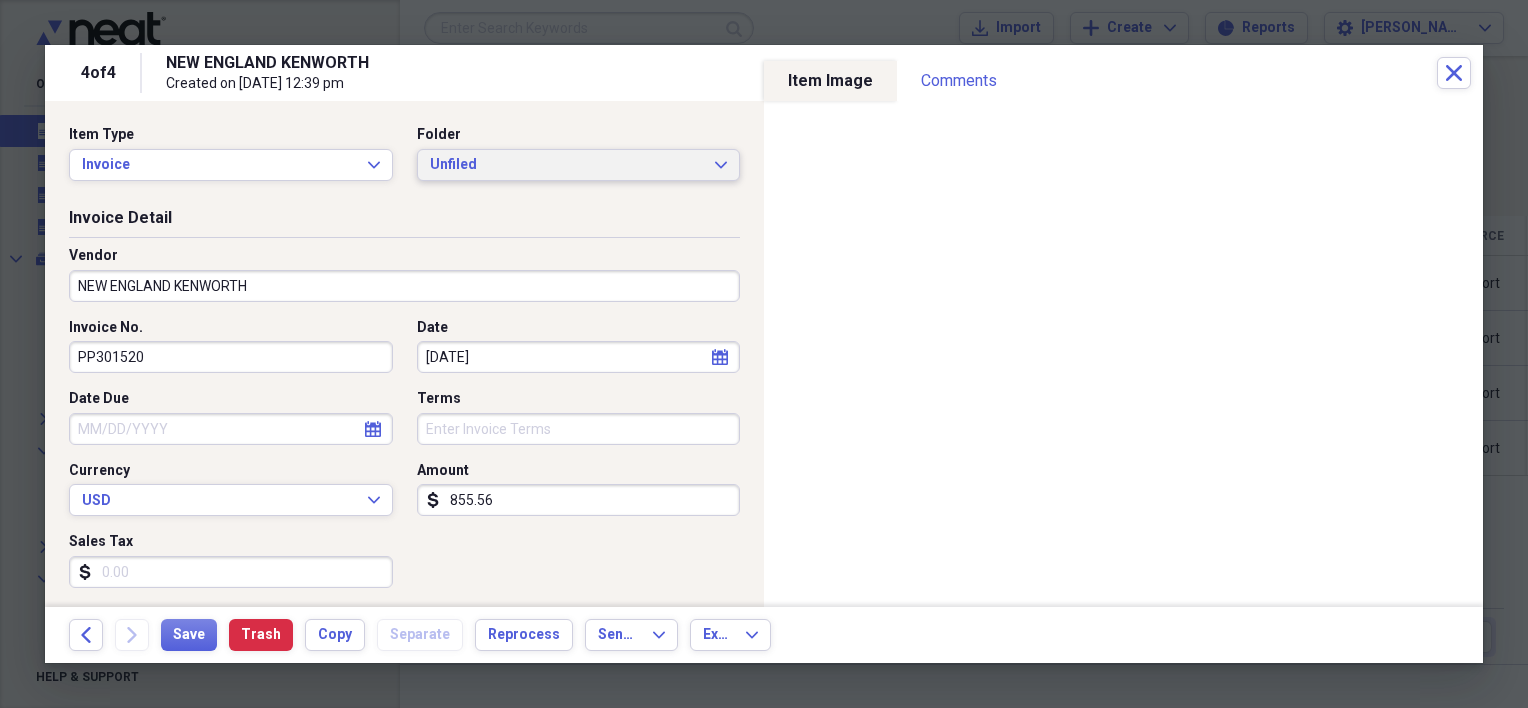 click on "Unfiled" at bounding box center (567, 165) 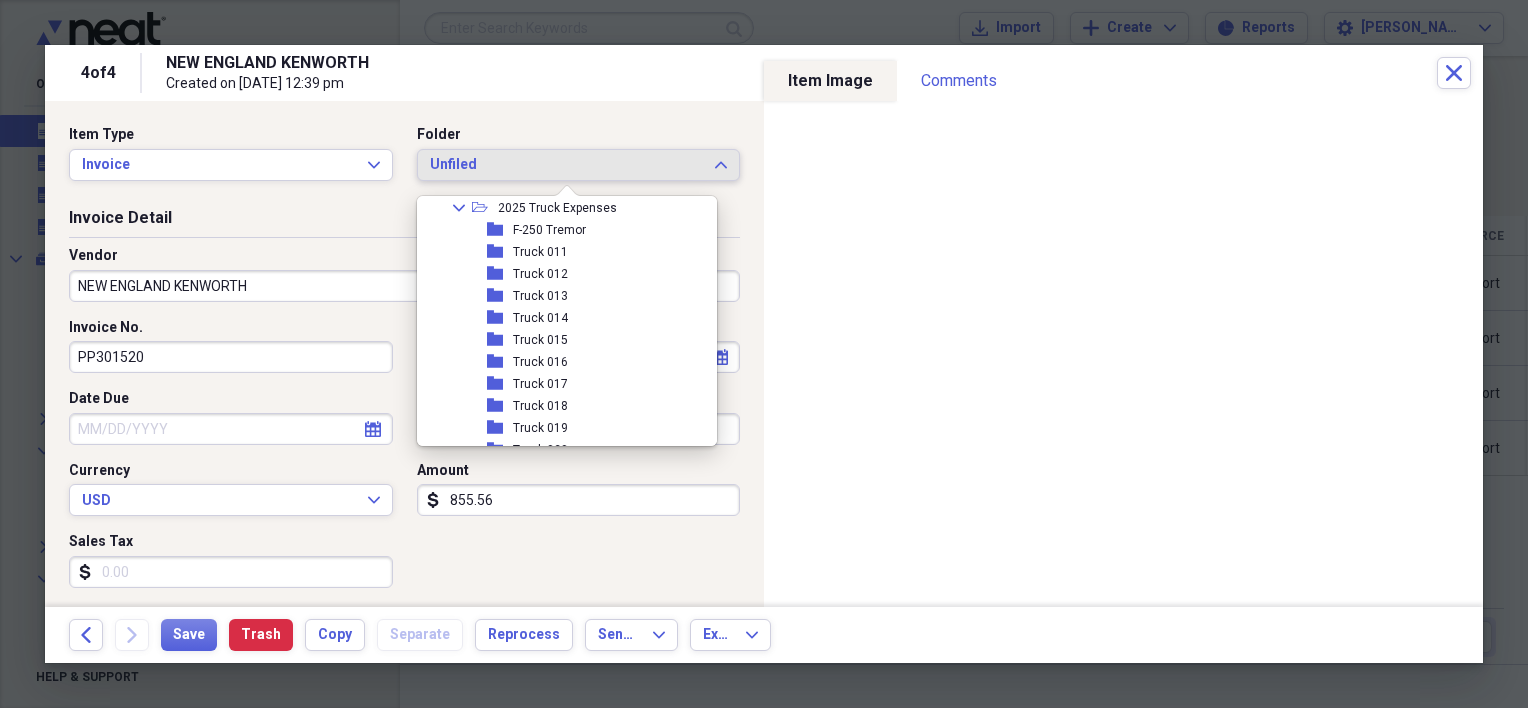 scroll, scrollTop: 800, scrollLeft: 0, axis: vertical 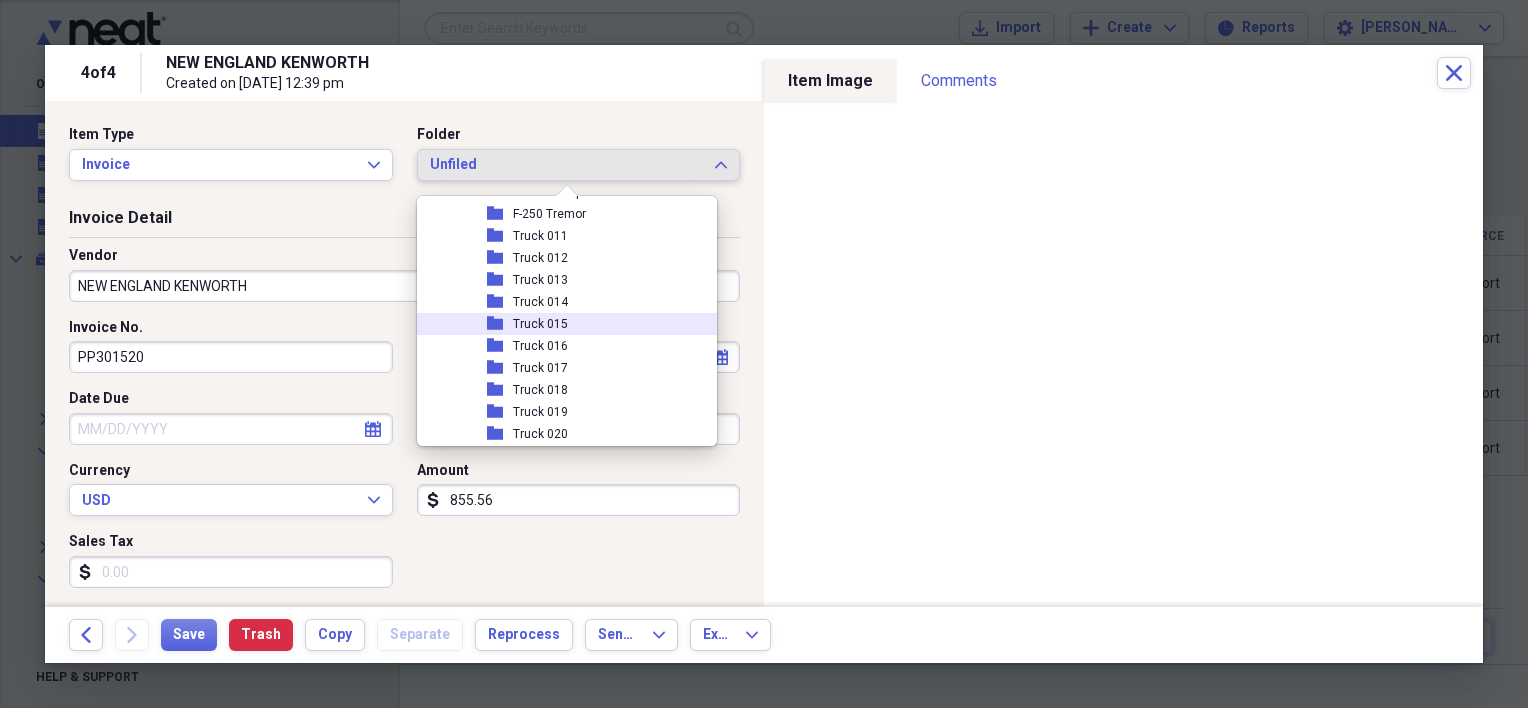 click on "folder Truck 015" at bounding box center (559, 324) 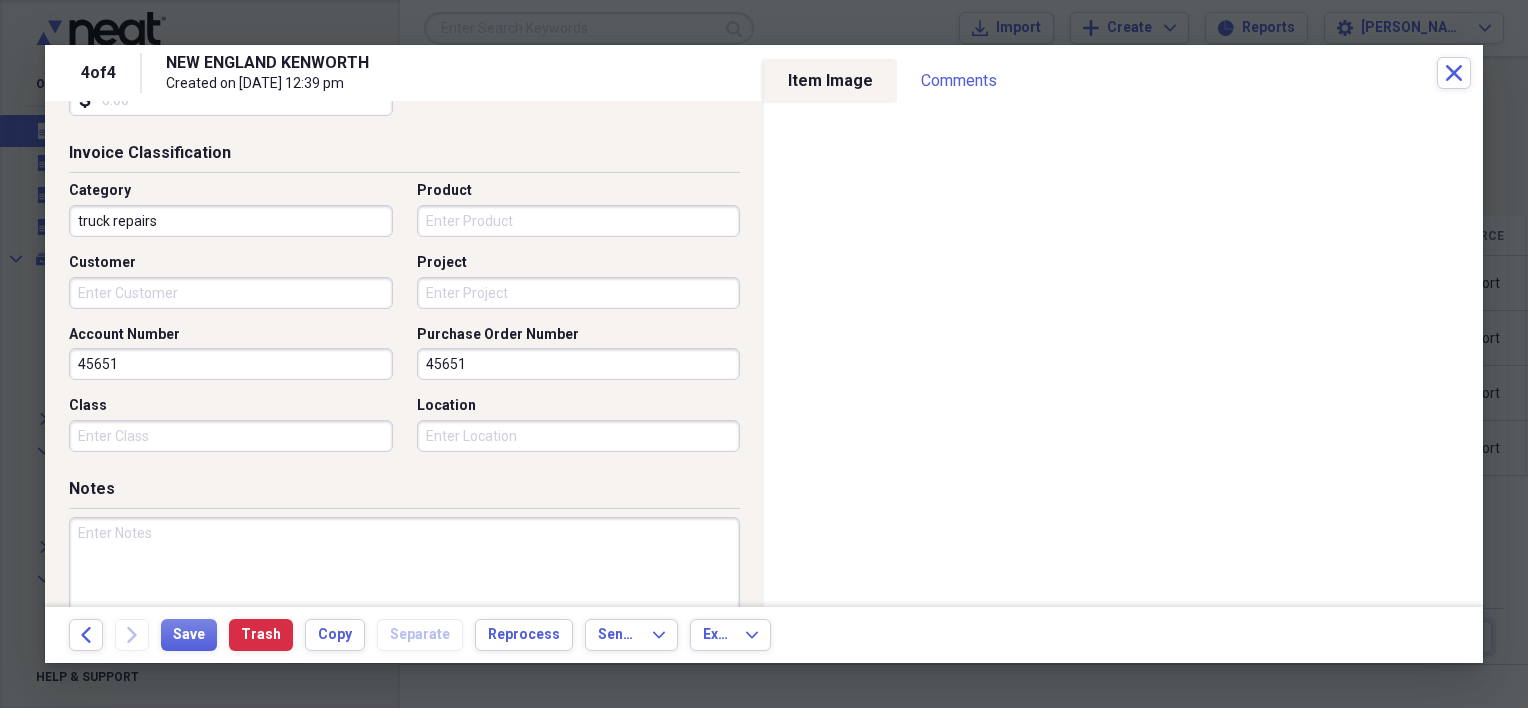 scroll, scrollTop: 500, scrollLeft: 0, axis: vertical 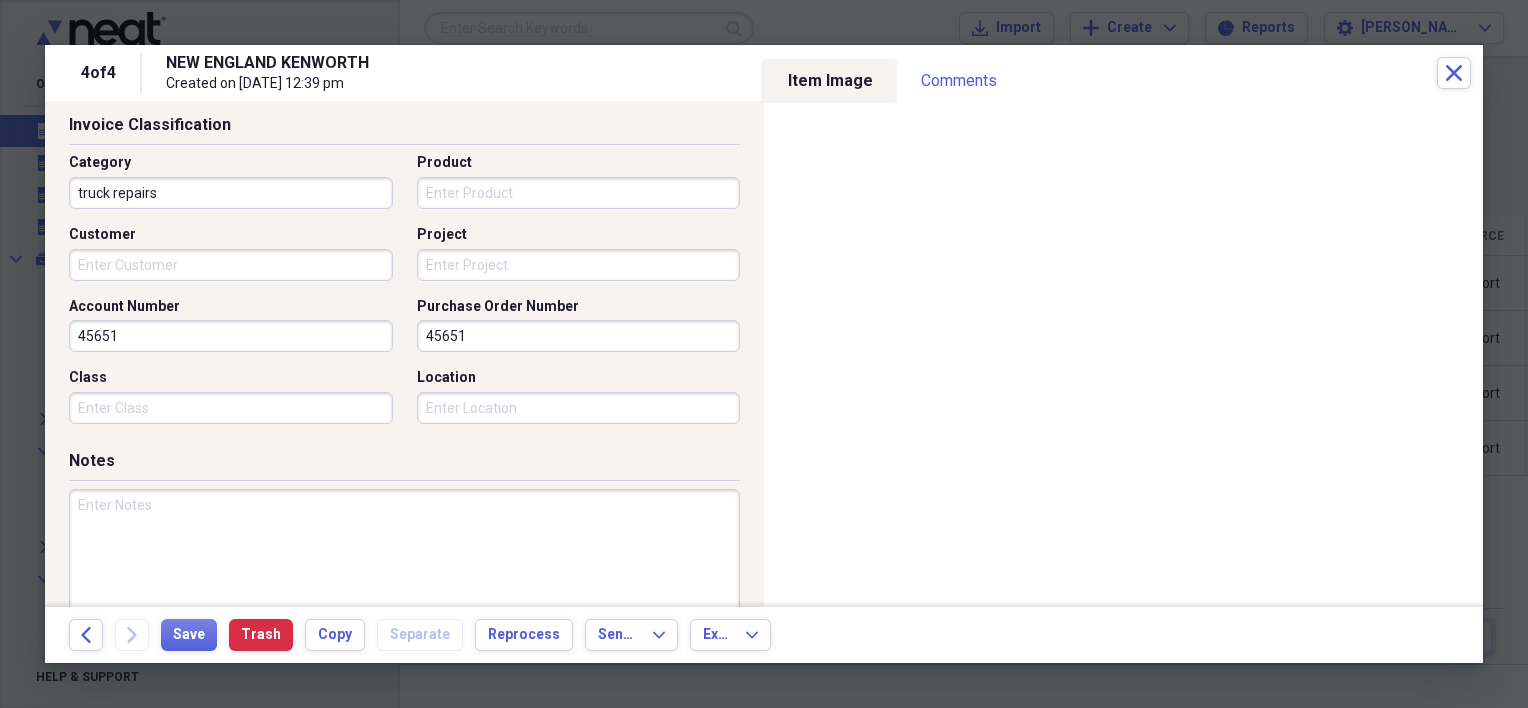click on "45651" at bounding box center (579, 336) 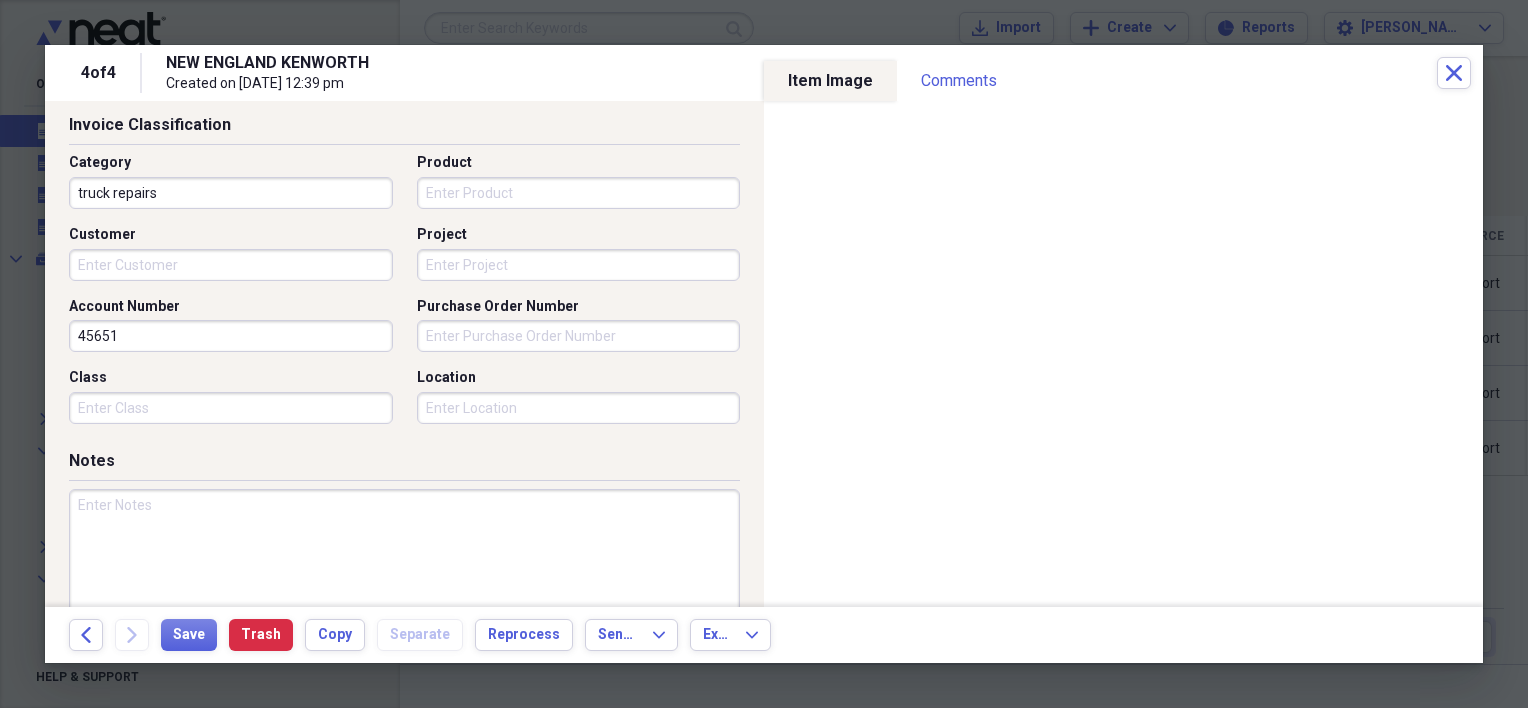 type 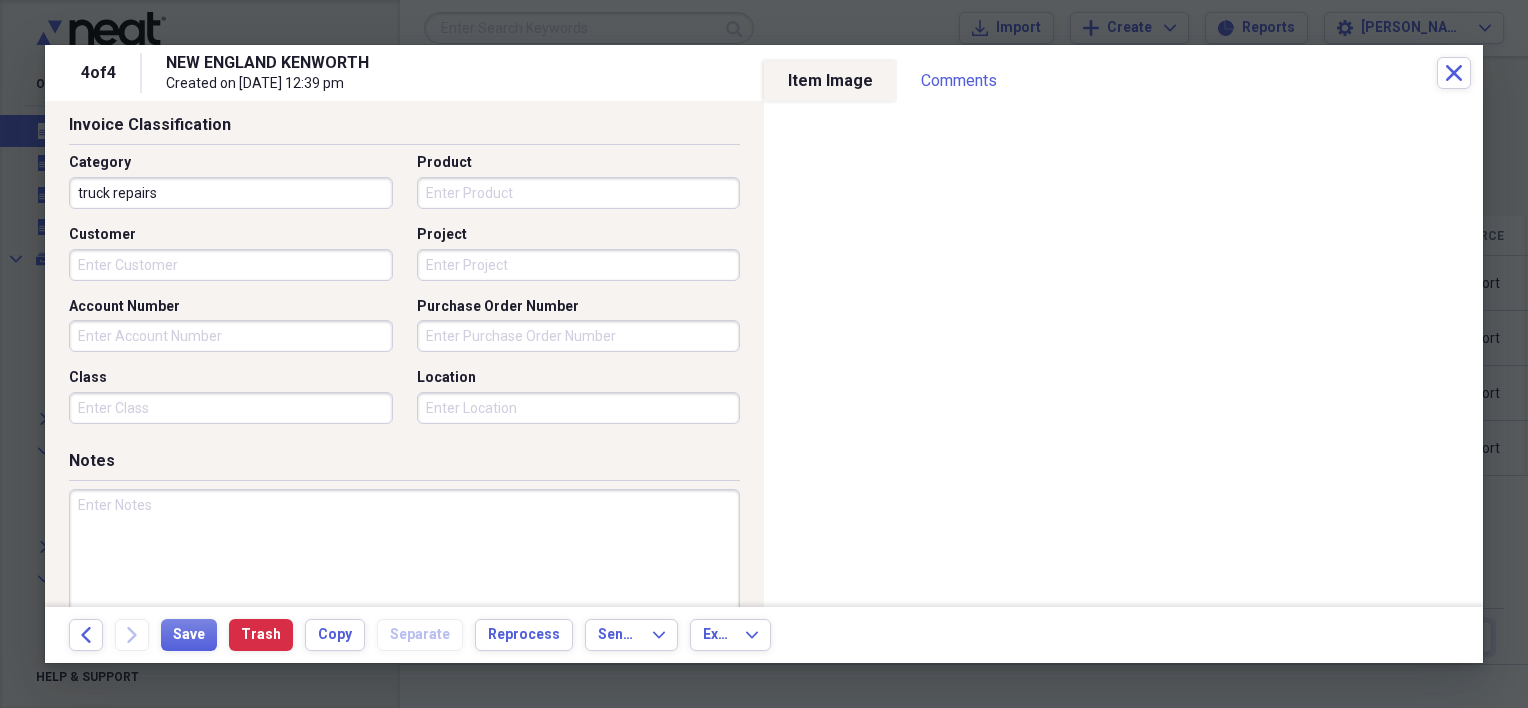 type 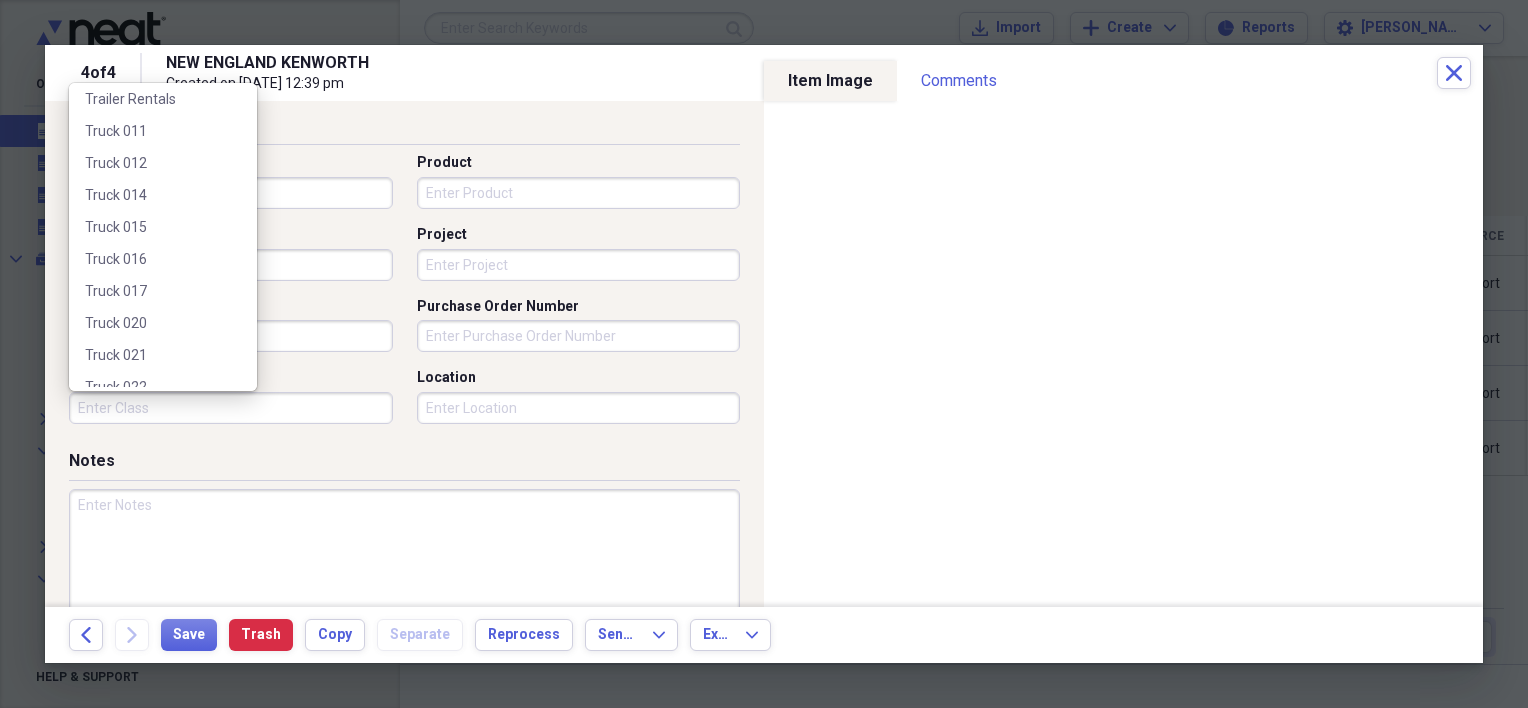 scroll, scrollTop: 600, scrollLeft: 0, axis: vertical 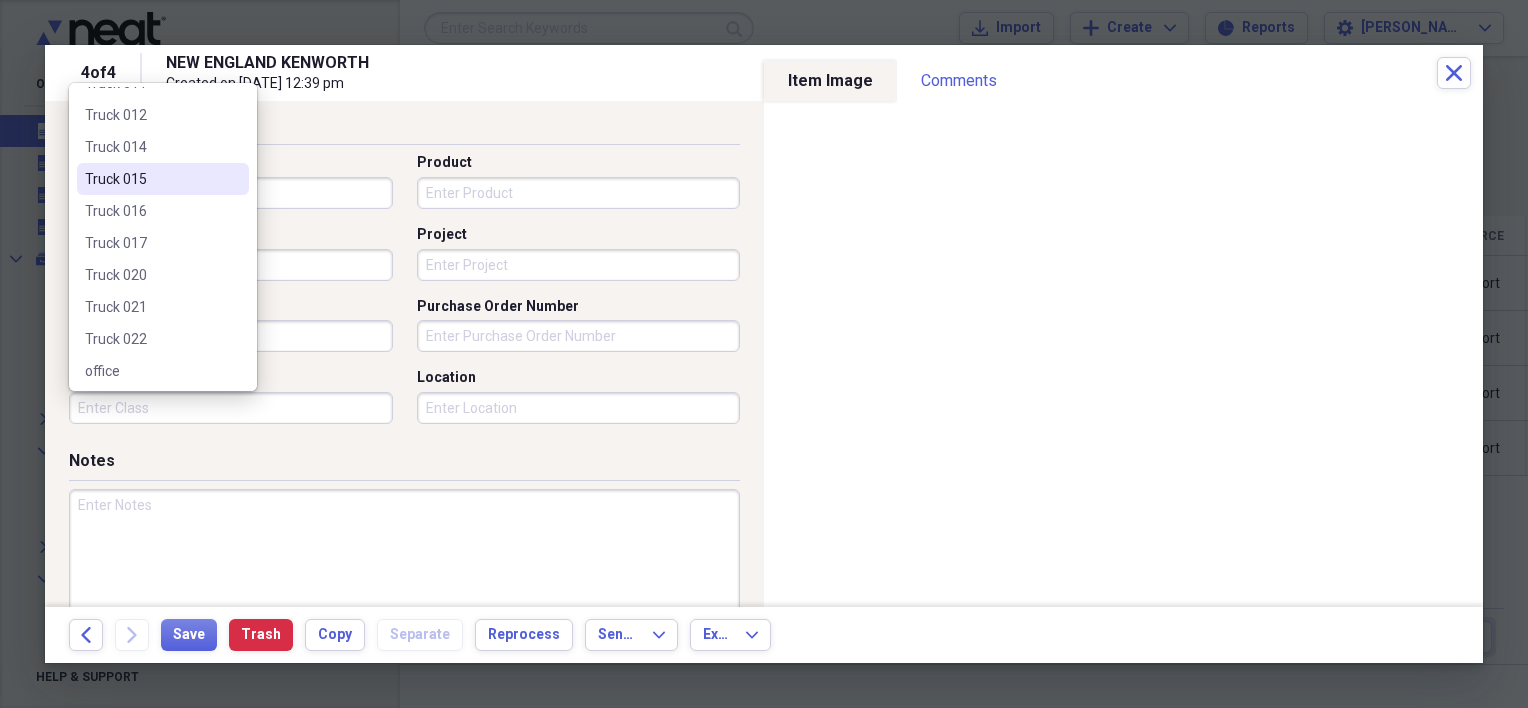 click on "Truck 015" at bounding box center (151, 179) 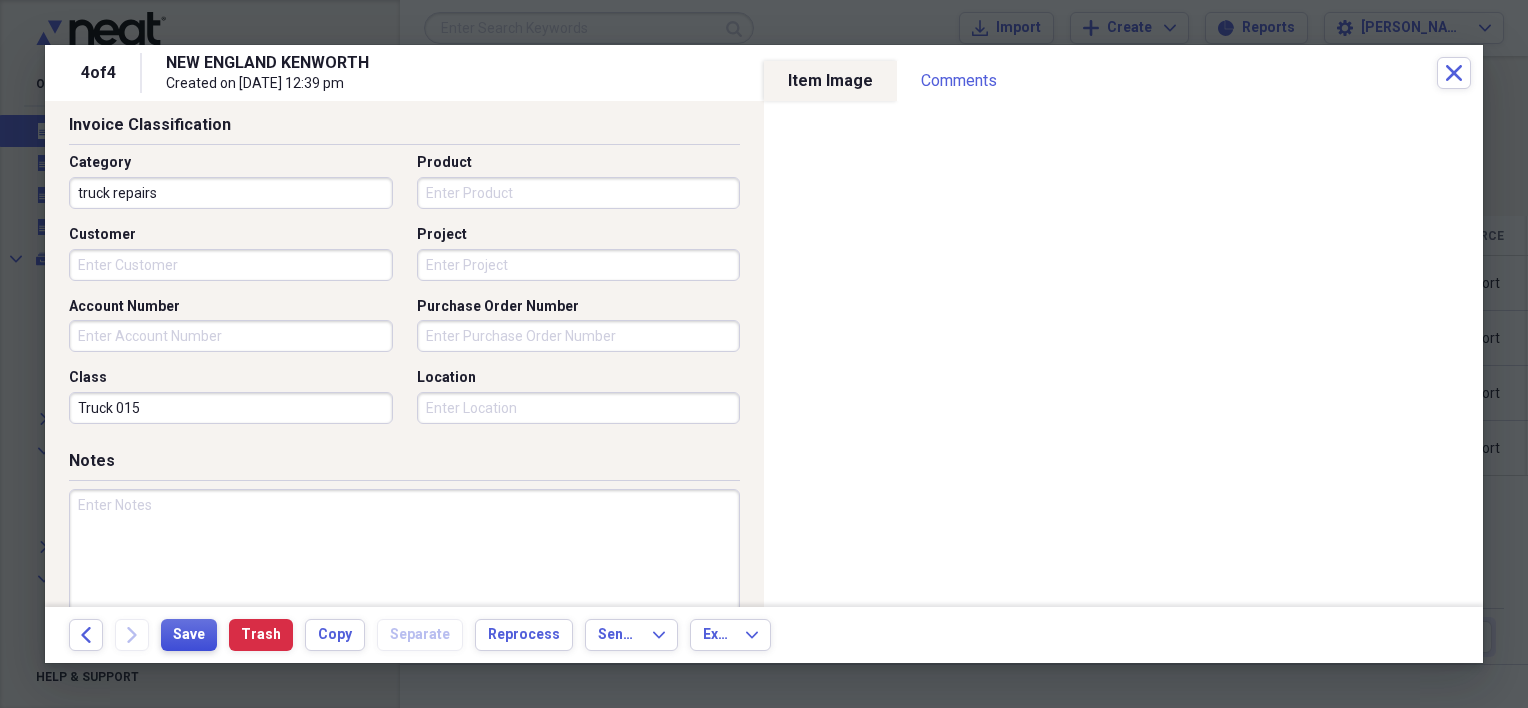 click on "Save" at bounding box center (189, 635) 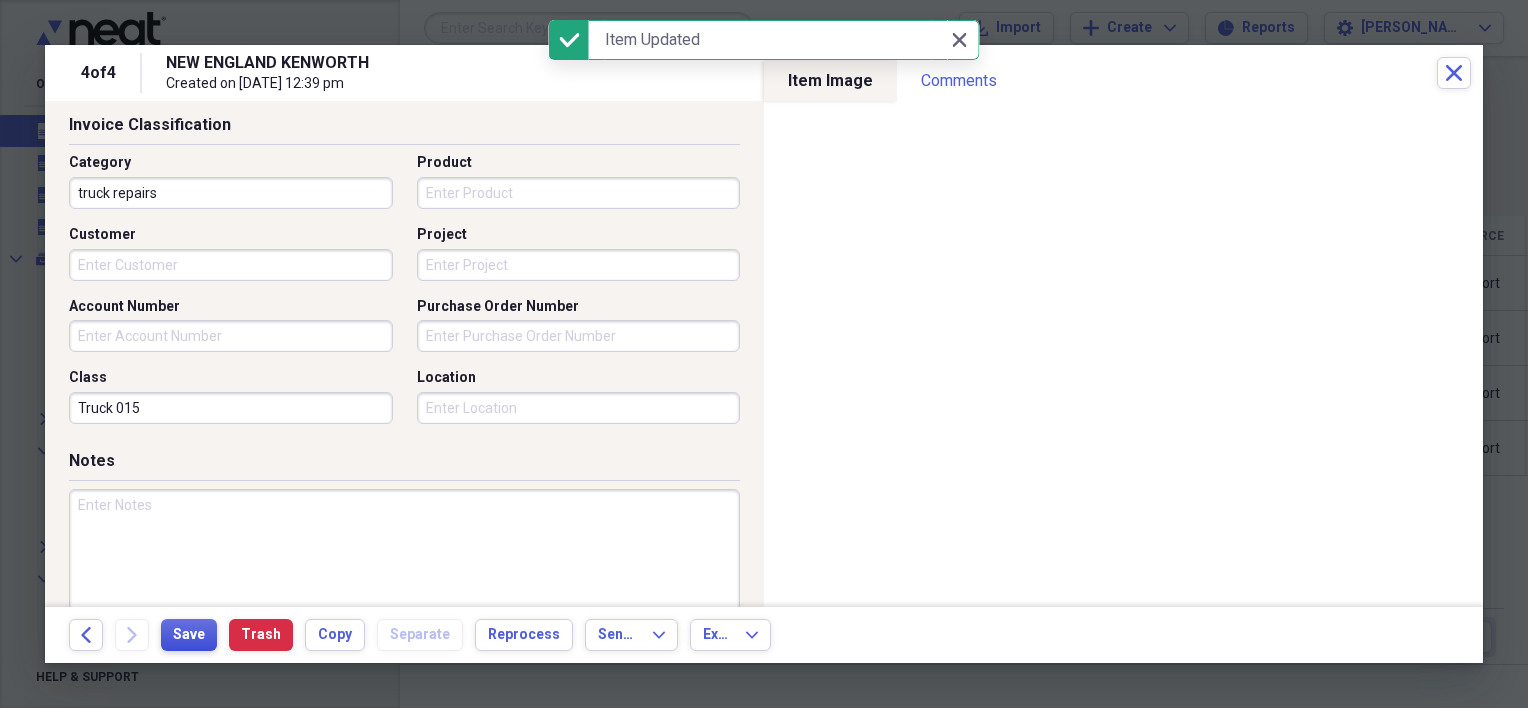 click on "Save" at bounding box center [189, 635] 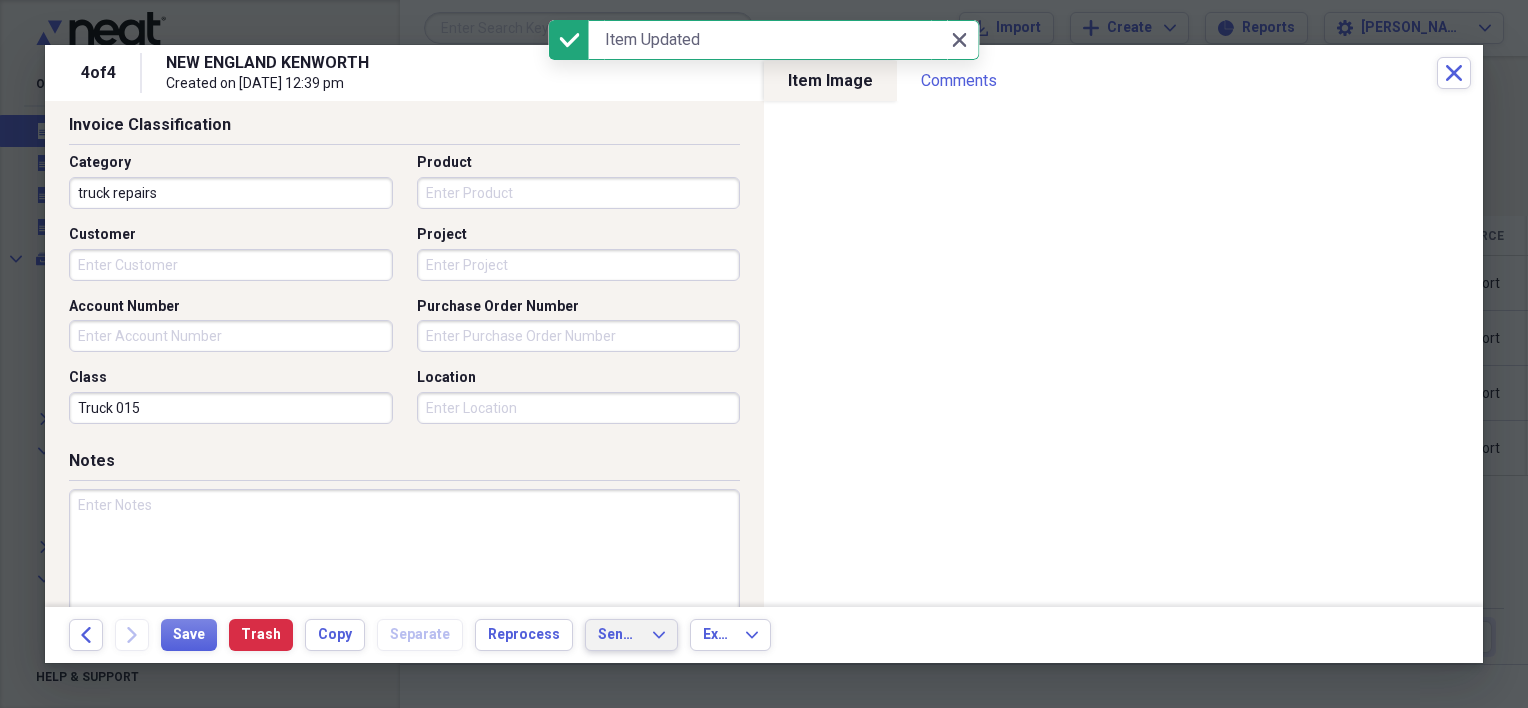 click on "Send To Expand" at bounding box center [631, 635] 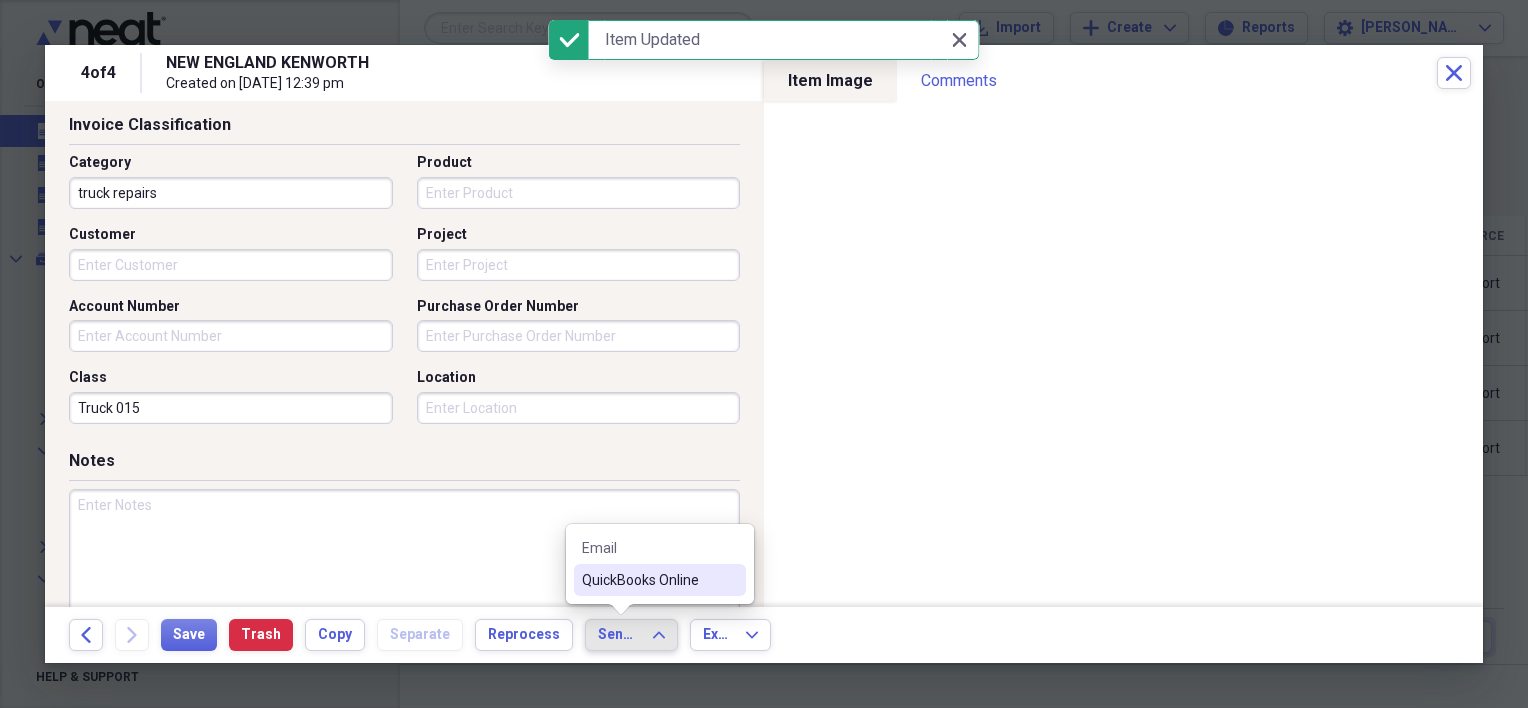 click on "QuickBooks Online" at bounding box center [648, 580] 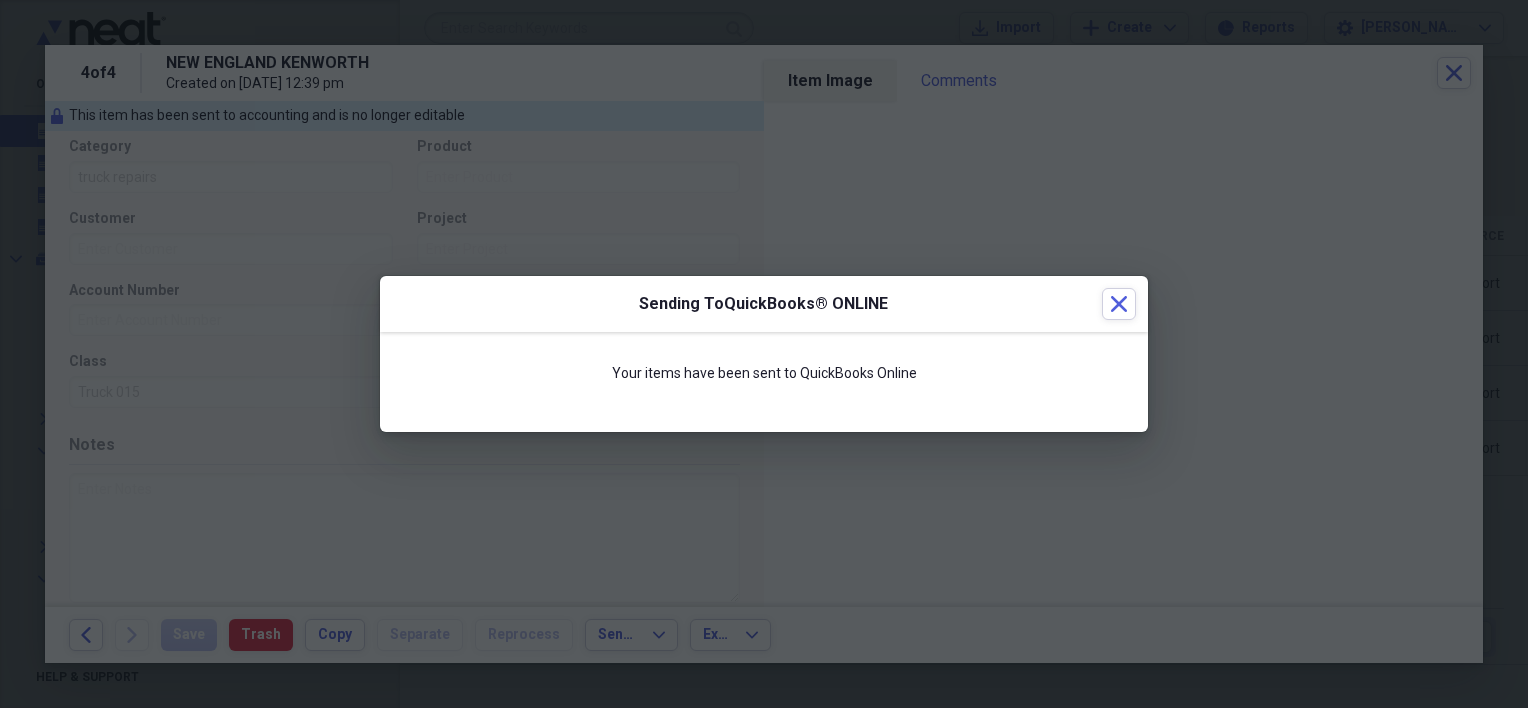 scroll, scrollTop: 484, scrollLeft: 0, axis: vertical 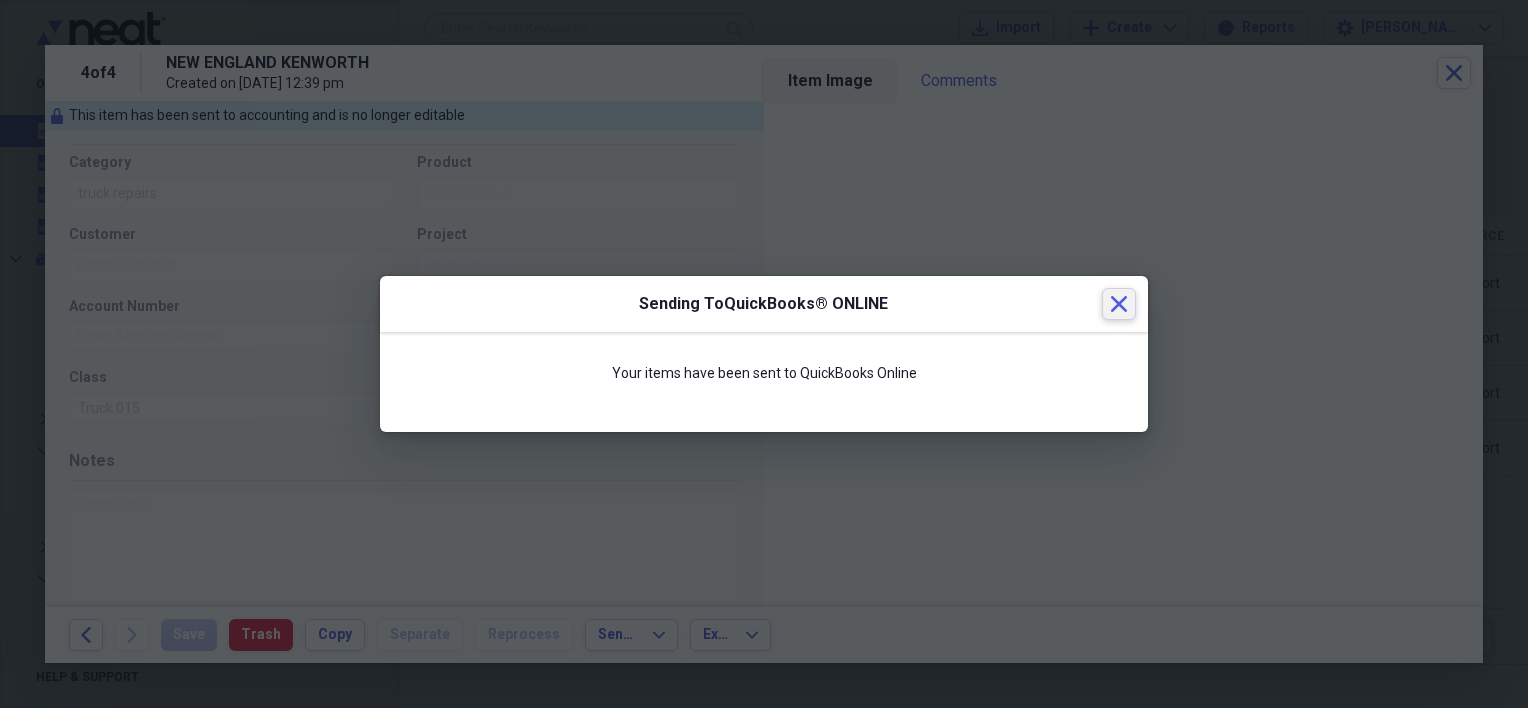 click 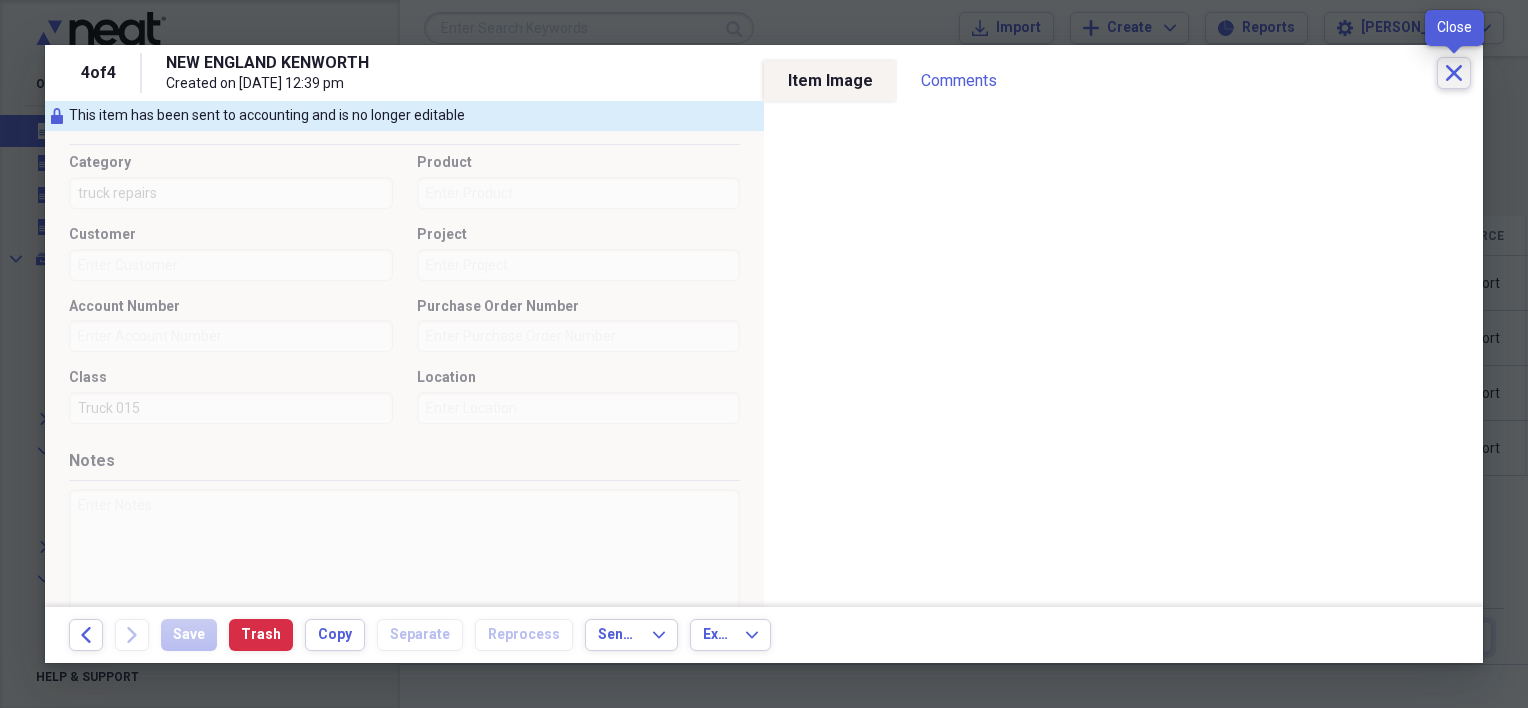 click on "Close" 